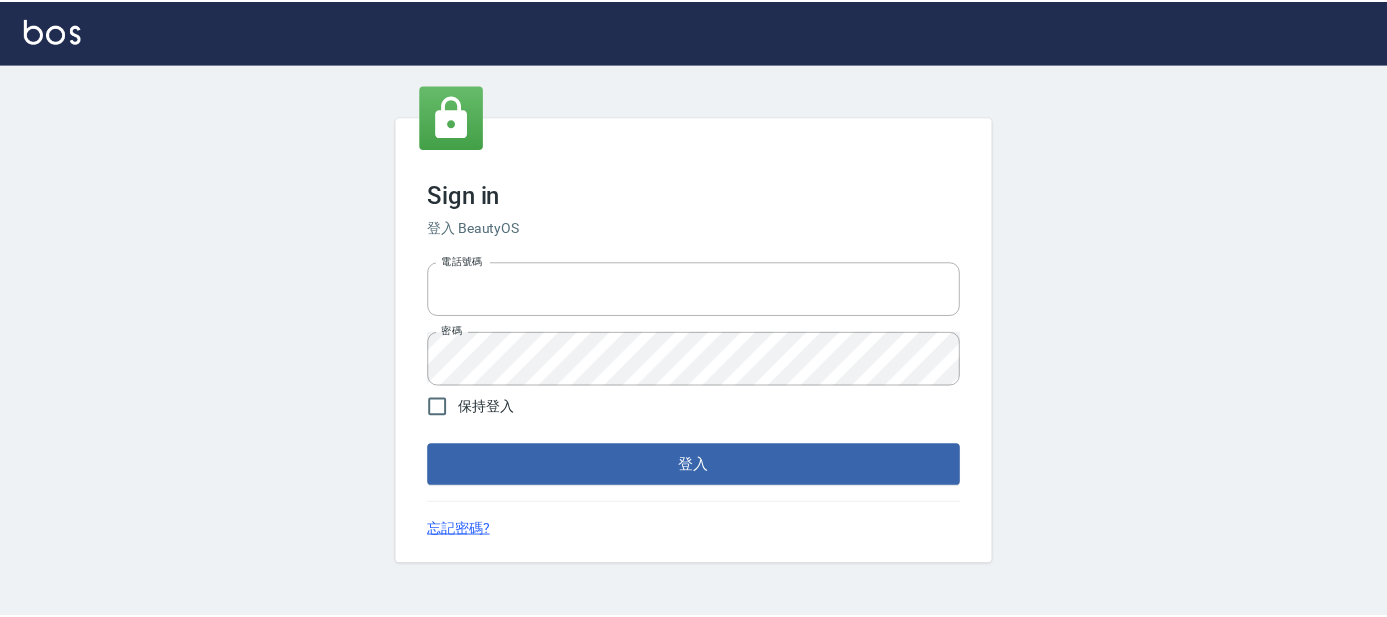 scroll, scrollTop: 0, scrollLeft: 0, axis: both 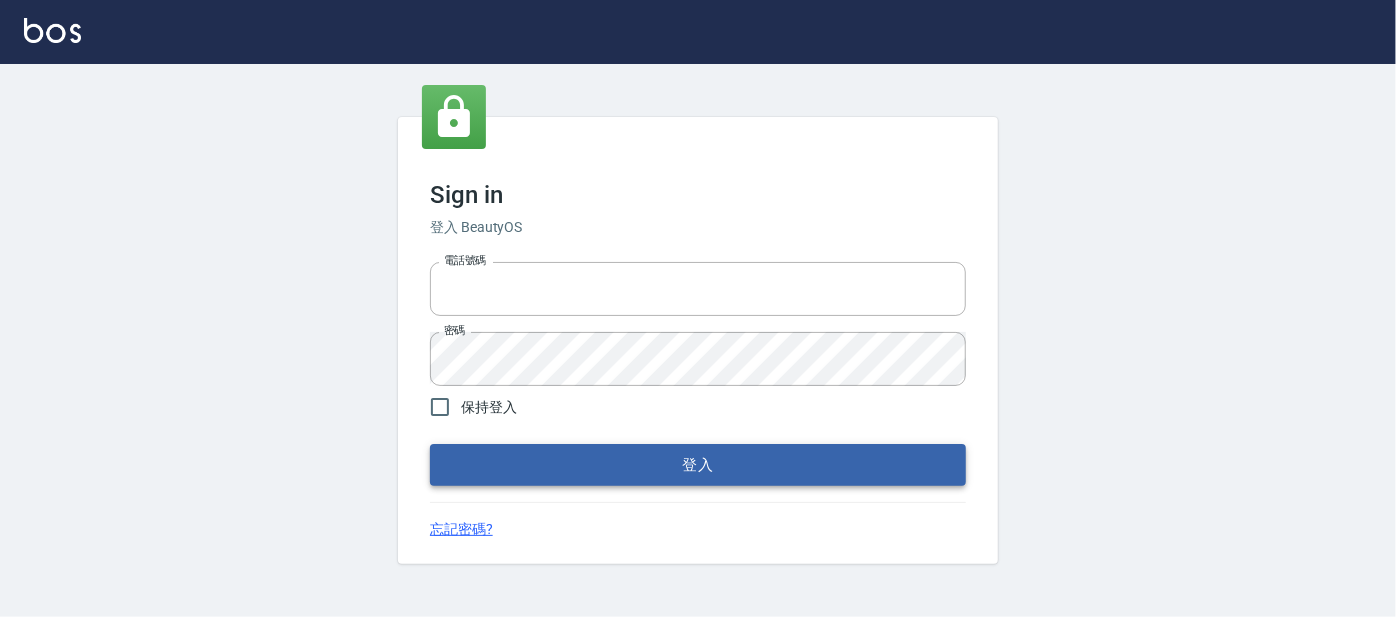 type on "[PHONE]" 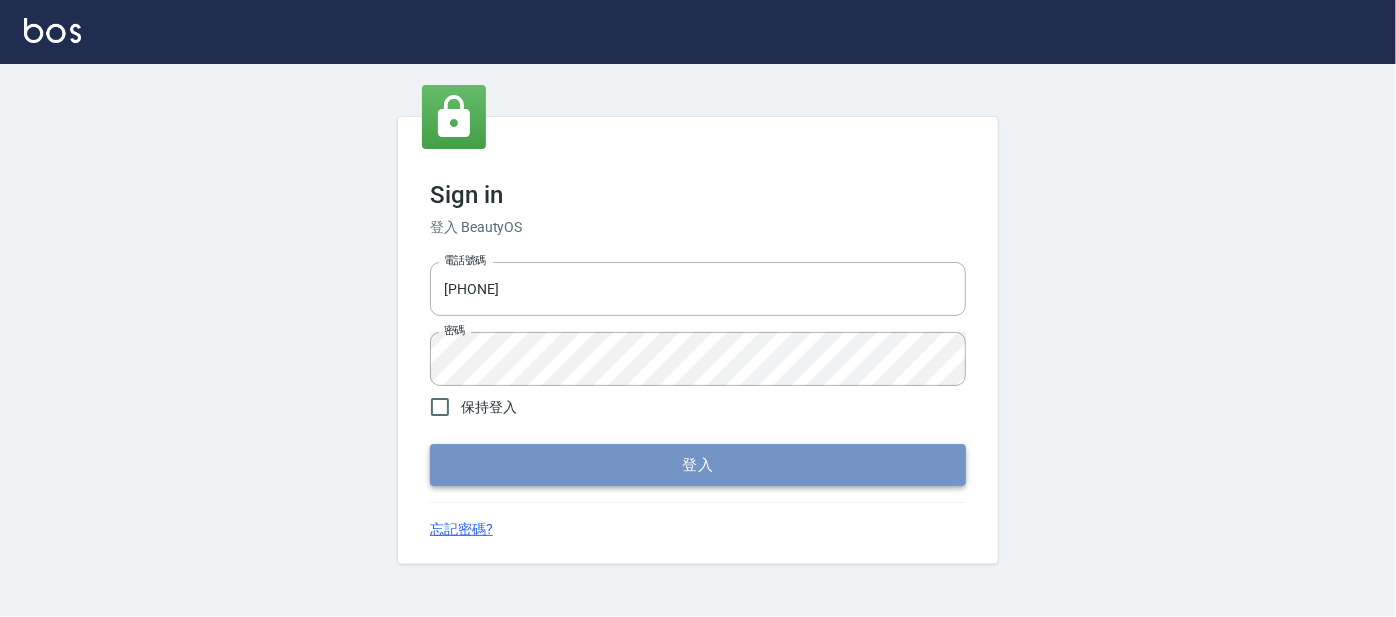 click on "登入" at bounding box center (698, 465) 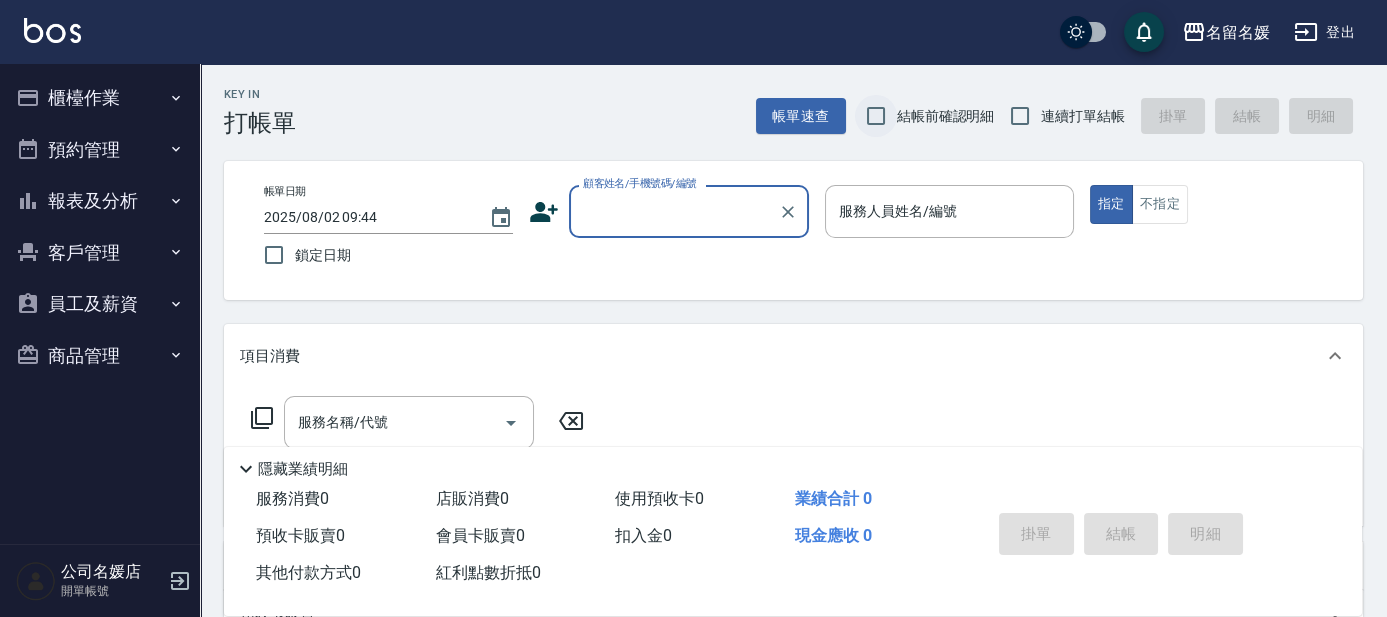 click on "結帳前確認明細" at bounding box center (876, 116) 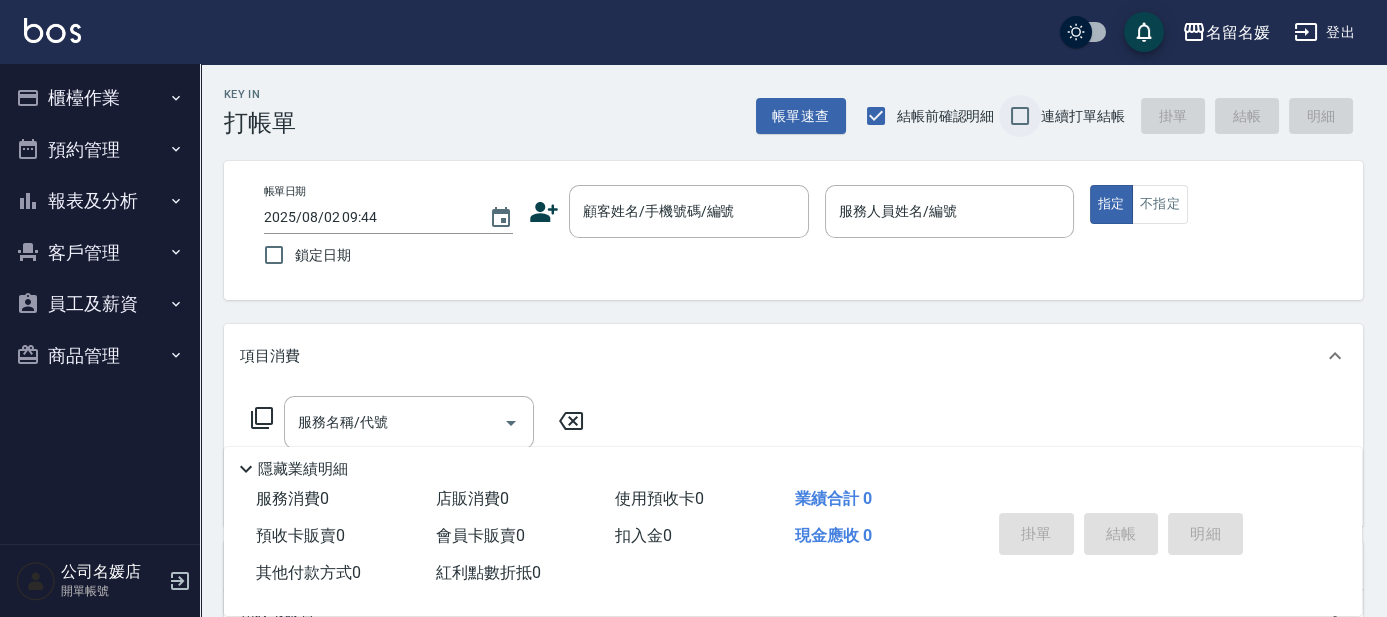 click on "連續打單結帳" at bounding box center [1020, 116] 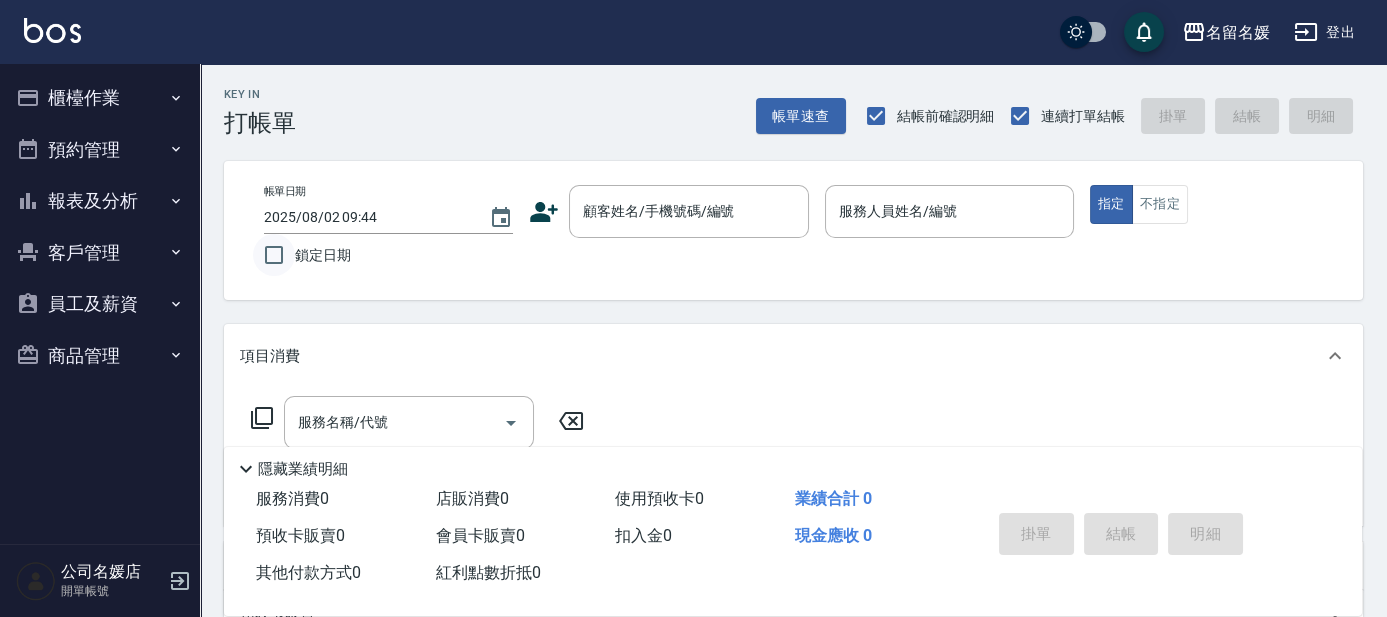 click on "鎖定日期" at bounding box center (274, 255) 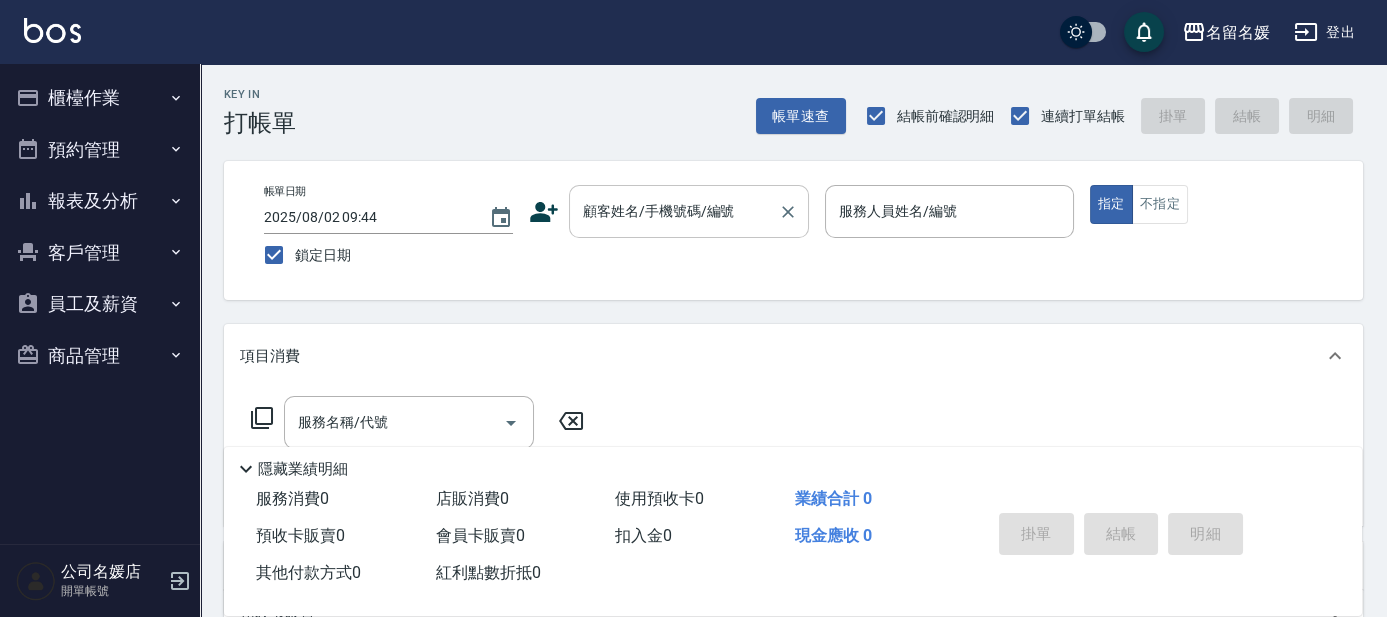 click on "顧客姓名/手機號碼/編號" at bounding box center [674, 211] 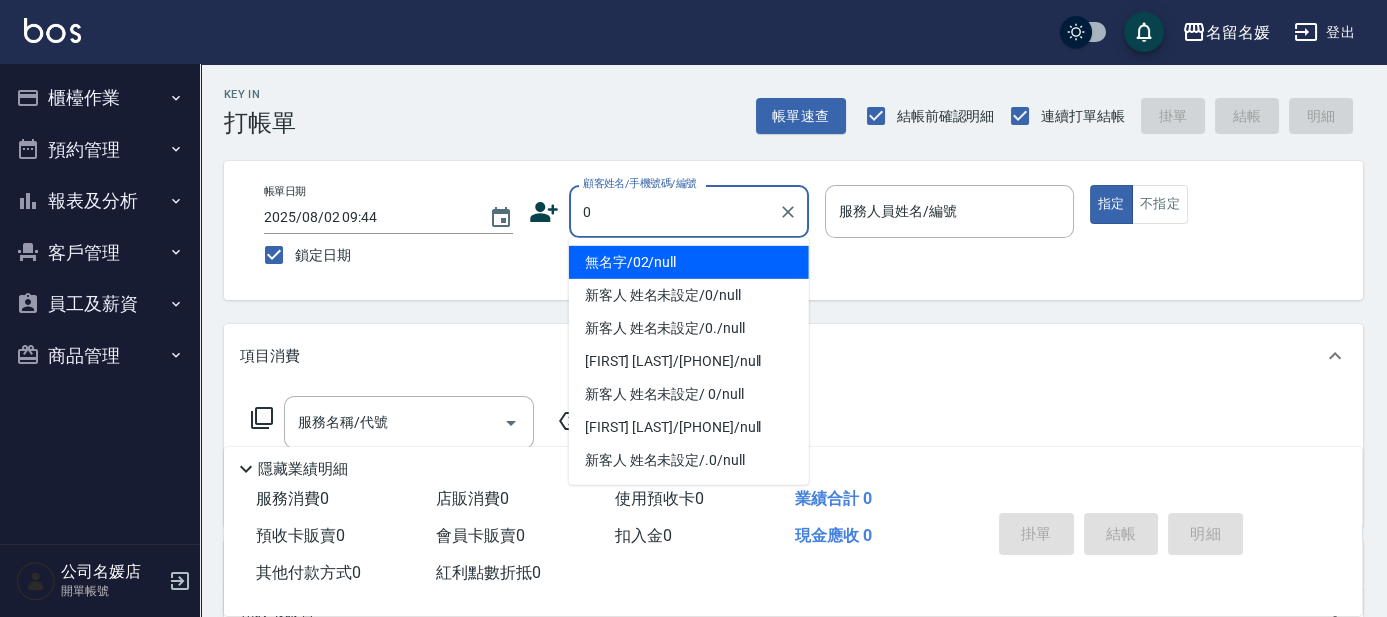 type on "0" 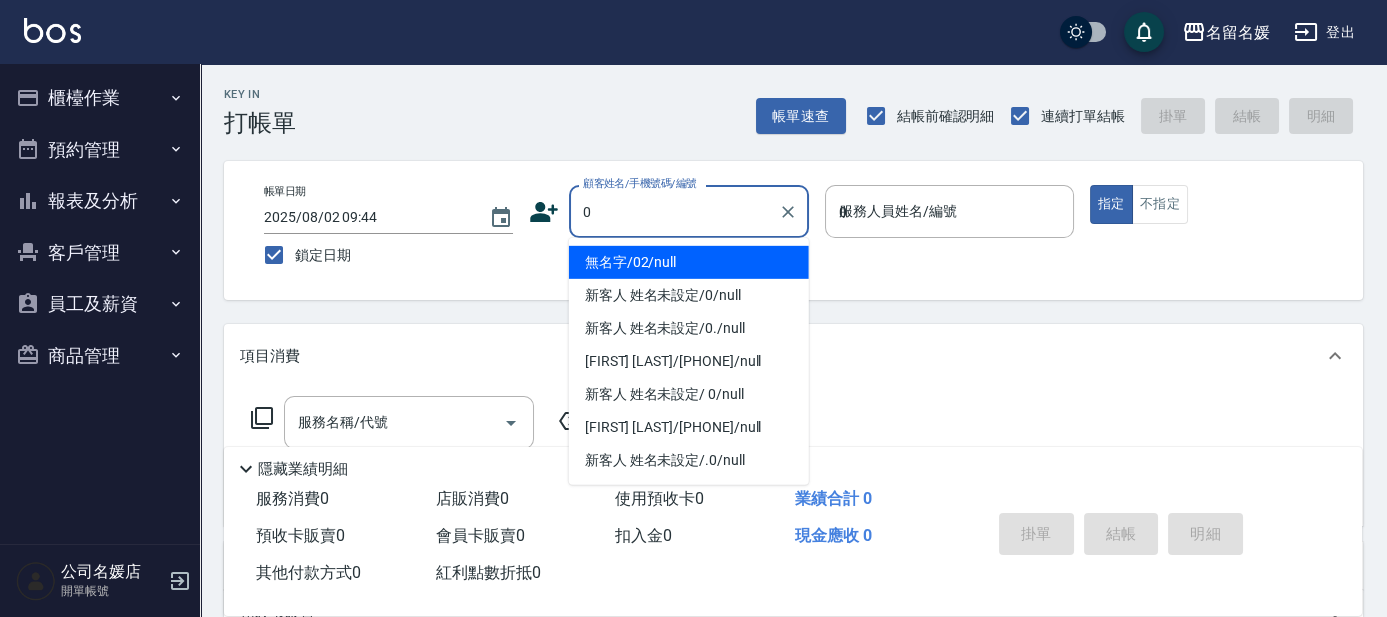 type on "無名字/02/null" 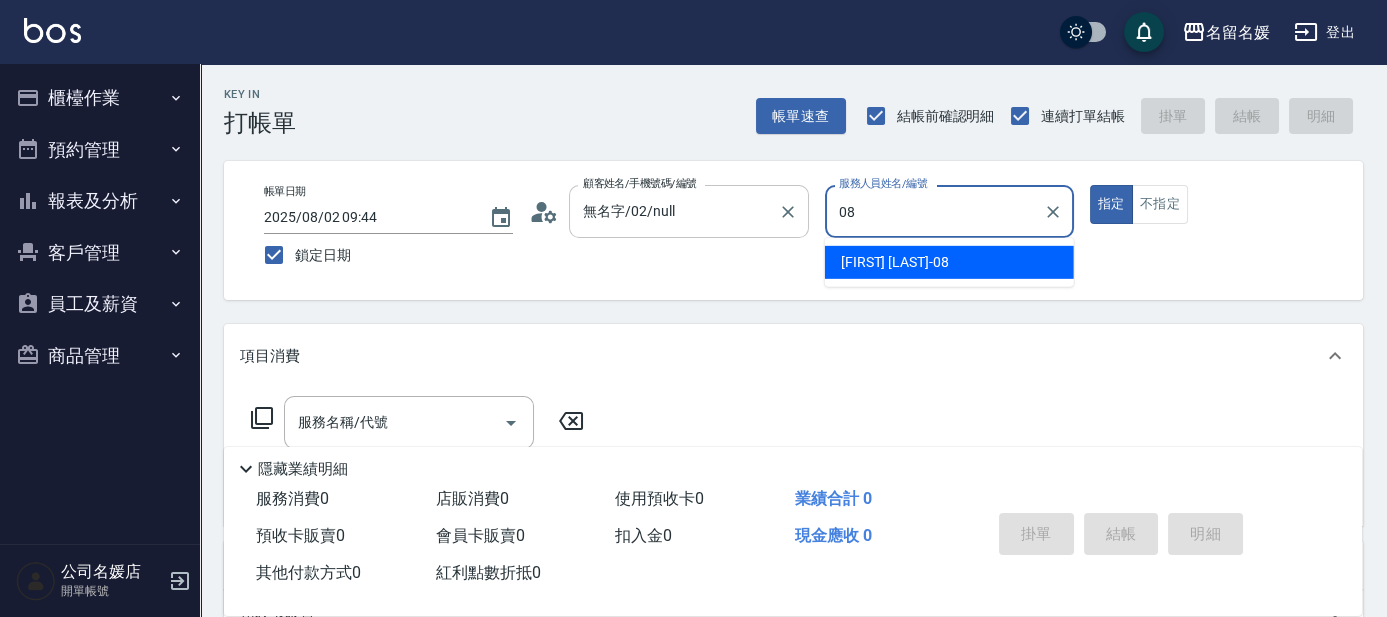 type on "08" 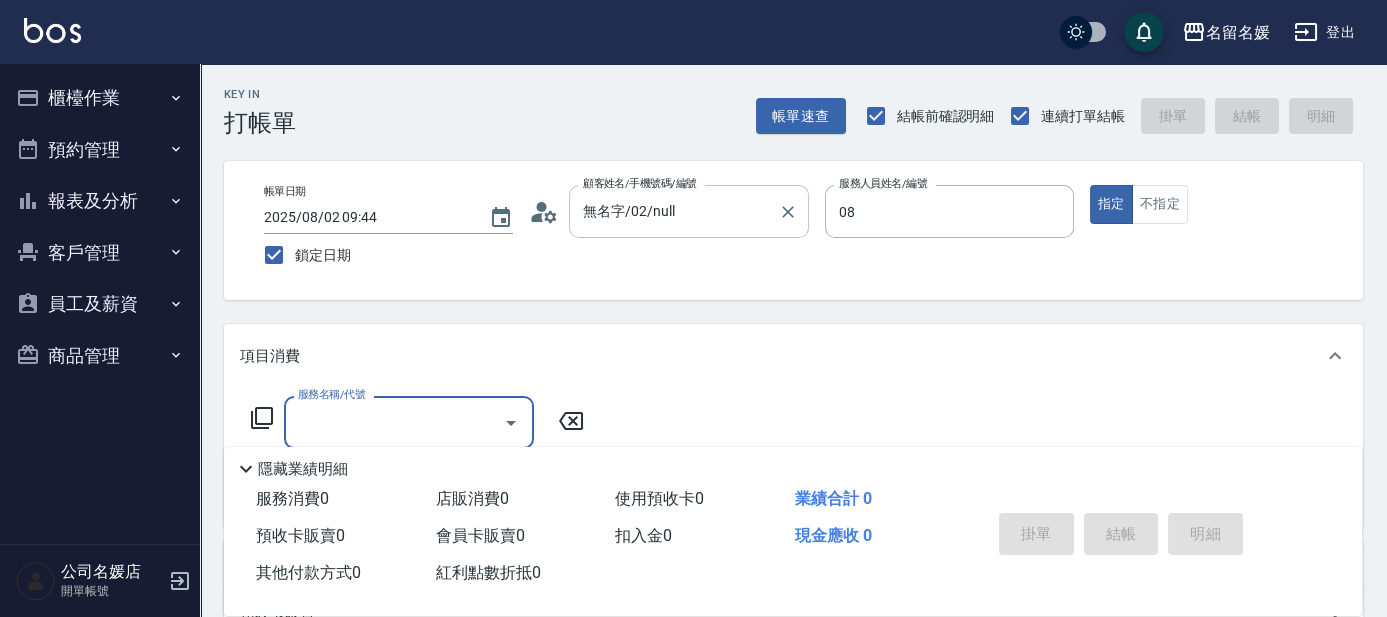type on "[FIRST] [LAST]-08" 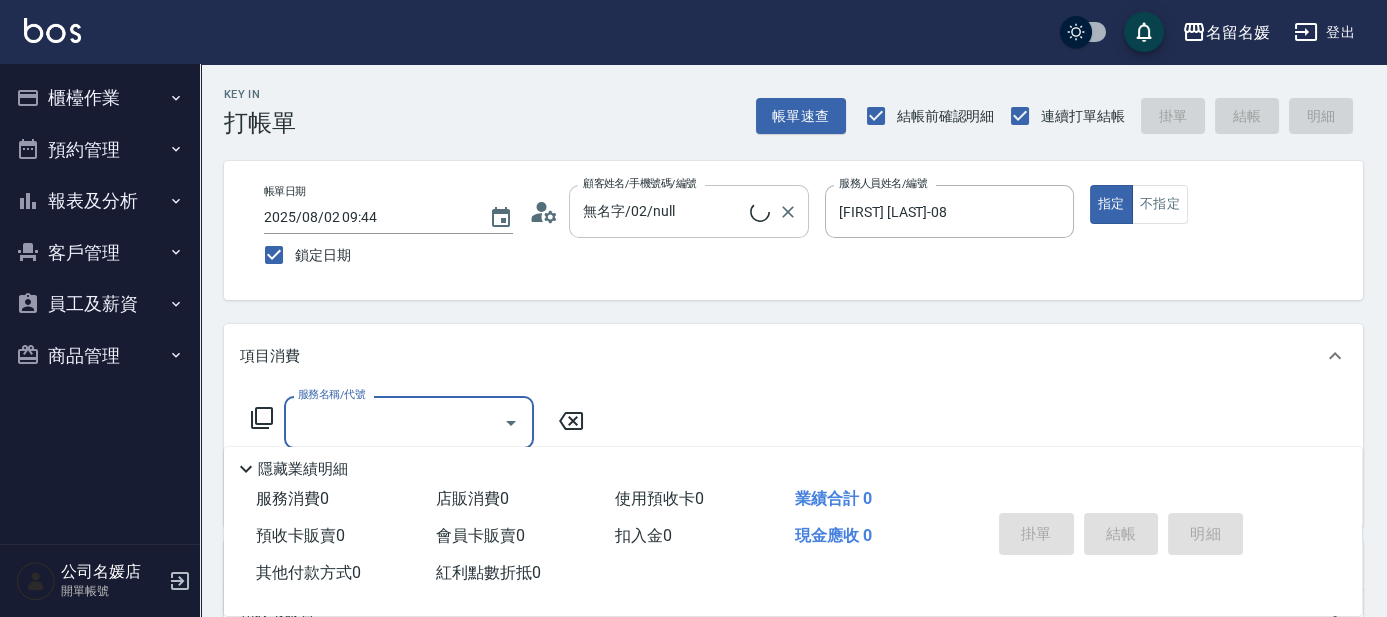 type on "新客人 姓名未設定/0/null" 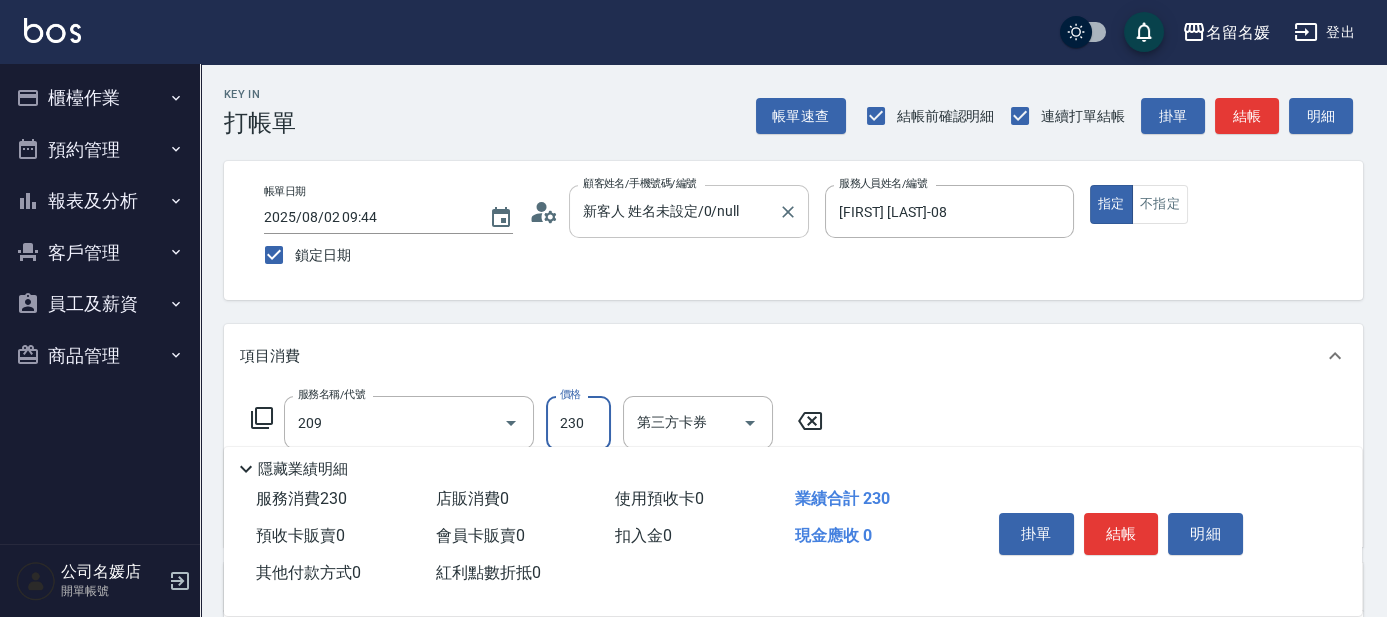 type on "洗髮券-(卡)230(209)" 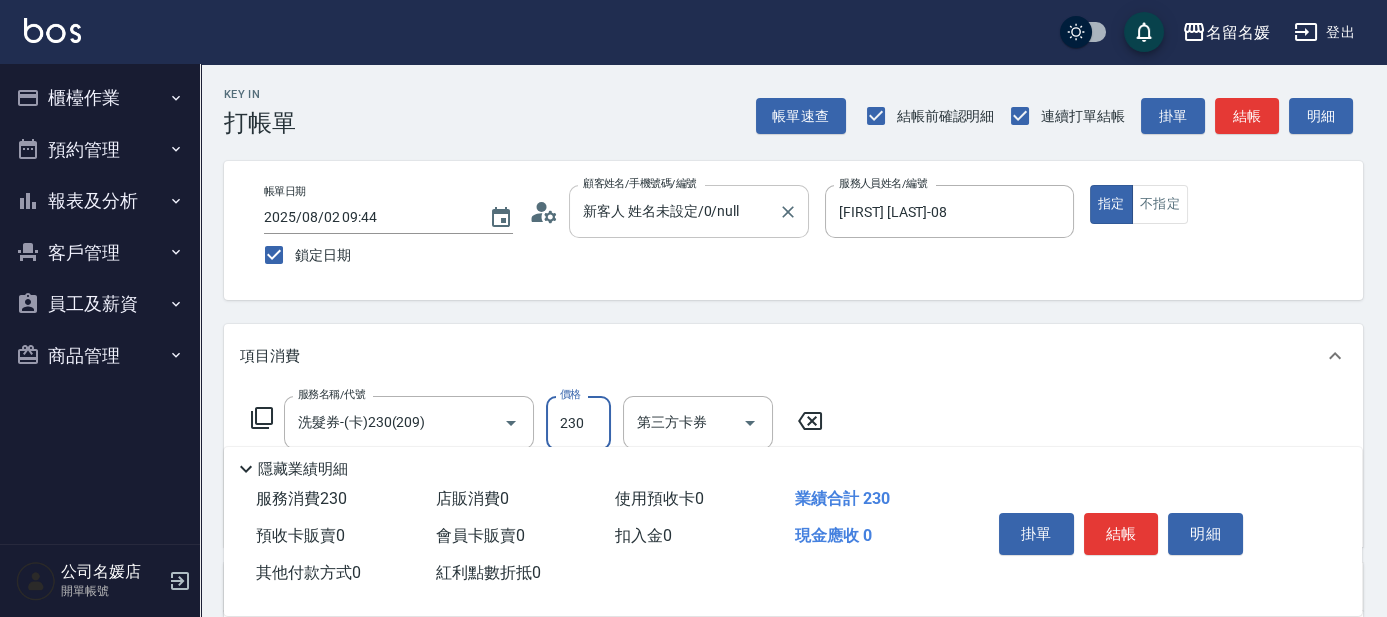 type on "舊有卡券" 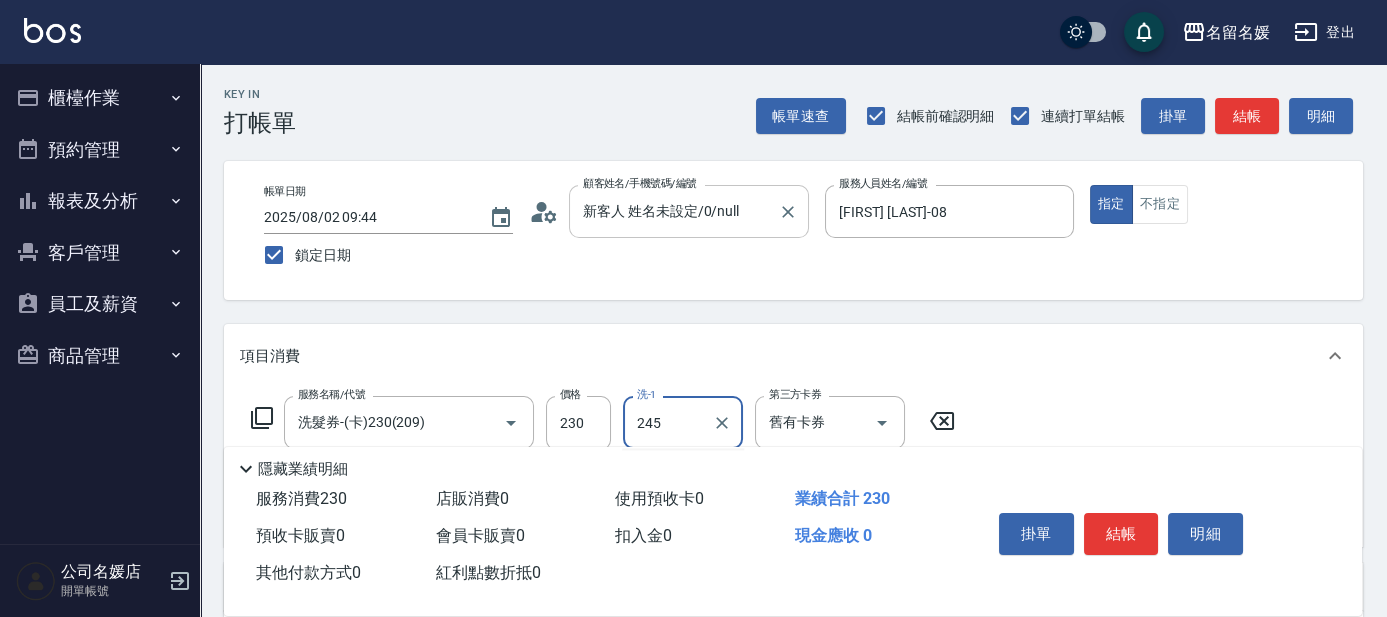 type on "245" 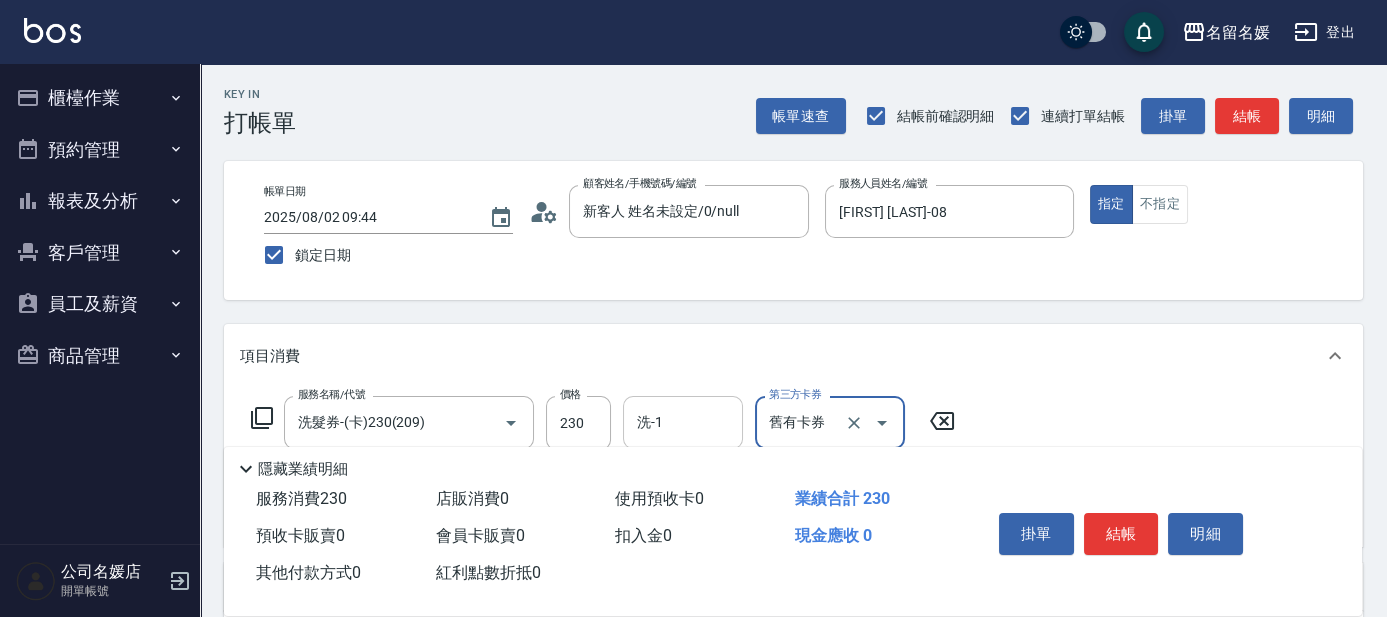 click on "洗-1 洗-1" at bounding box center [683, 422] 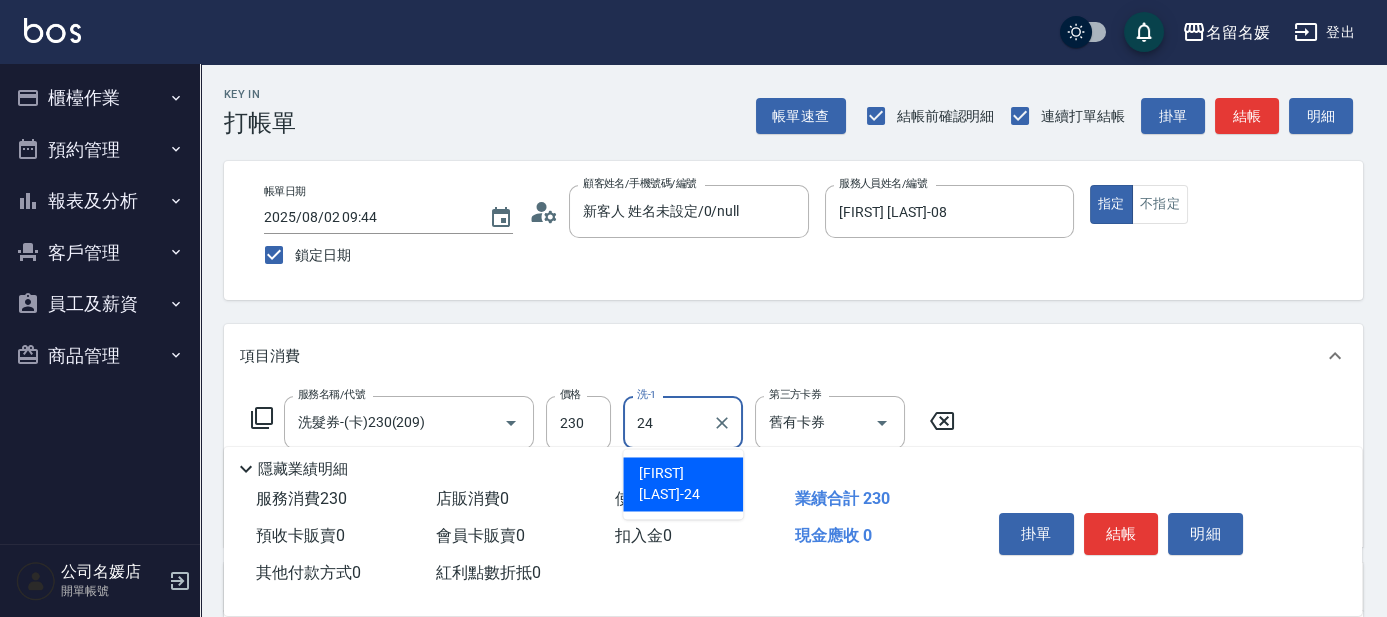 type on "[FIRST] [LAST]-24" 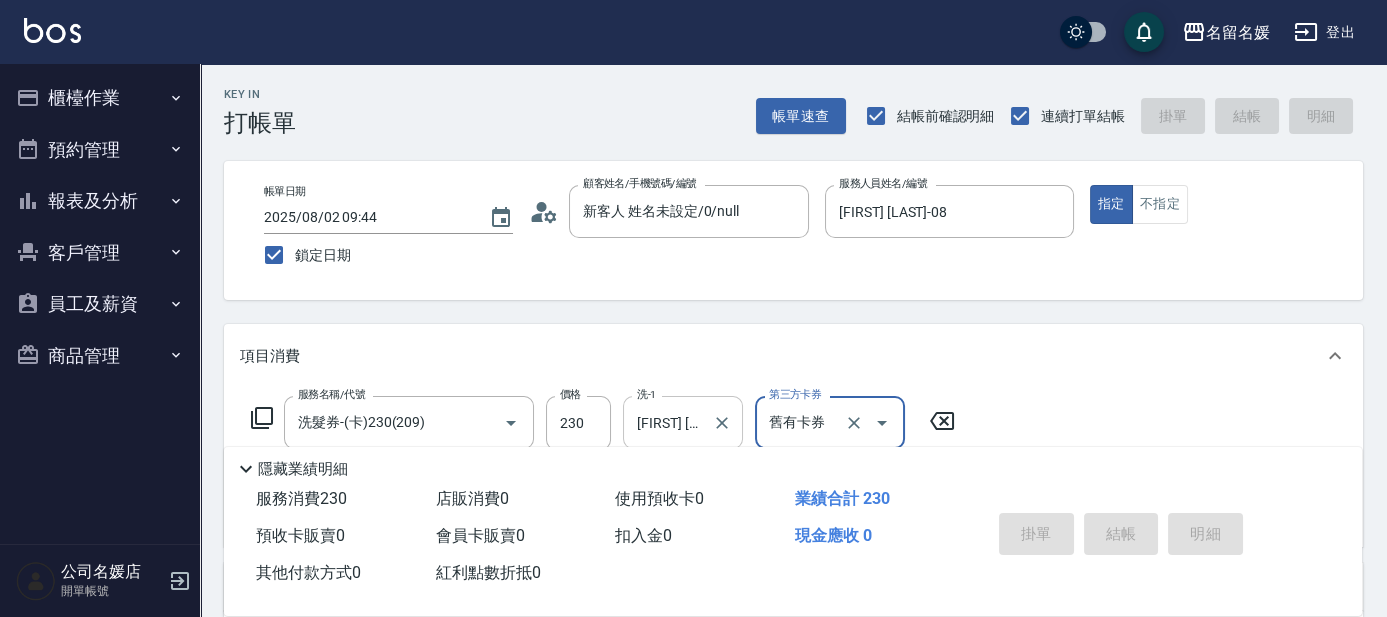 type 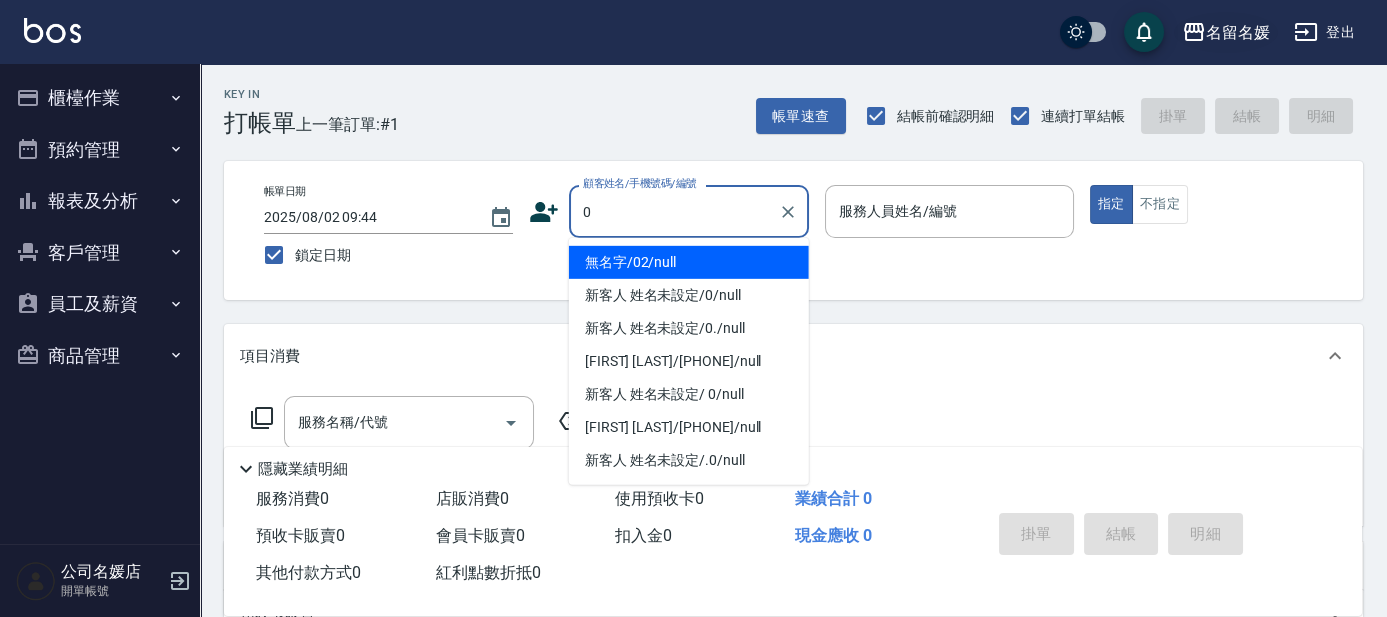 type on "0" 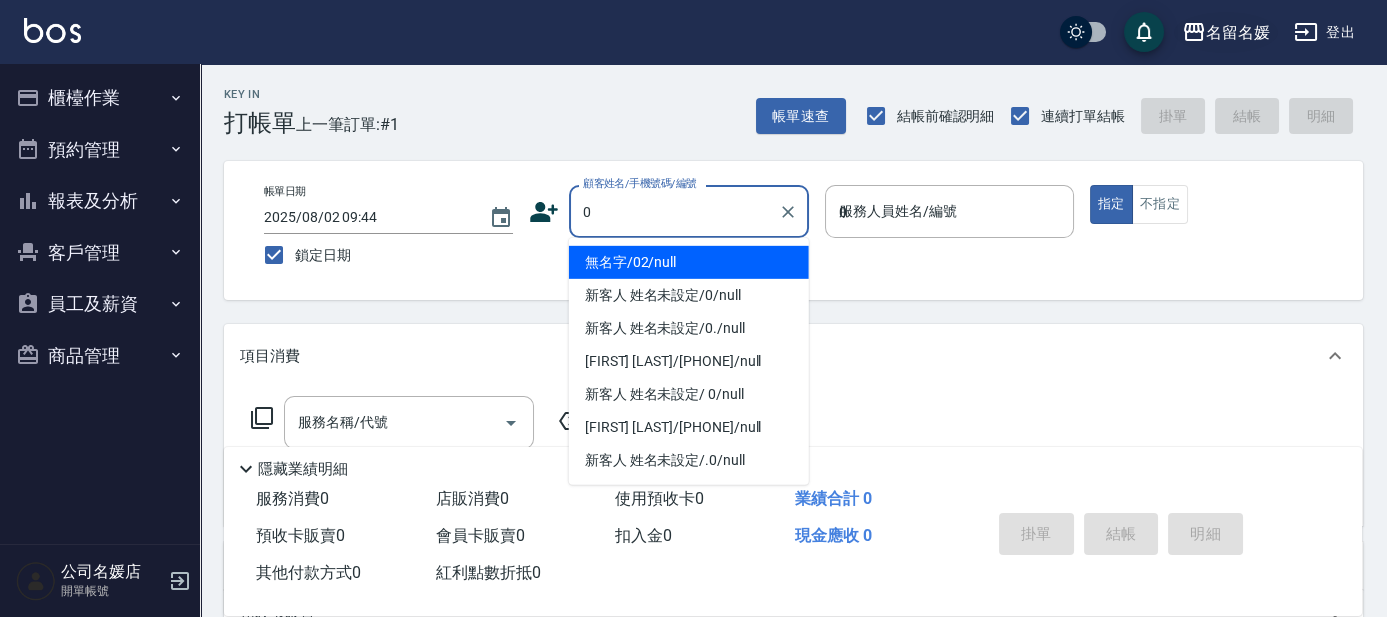 type on "04" 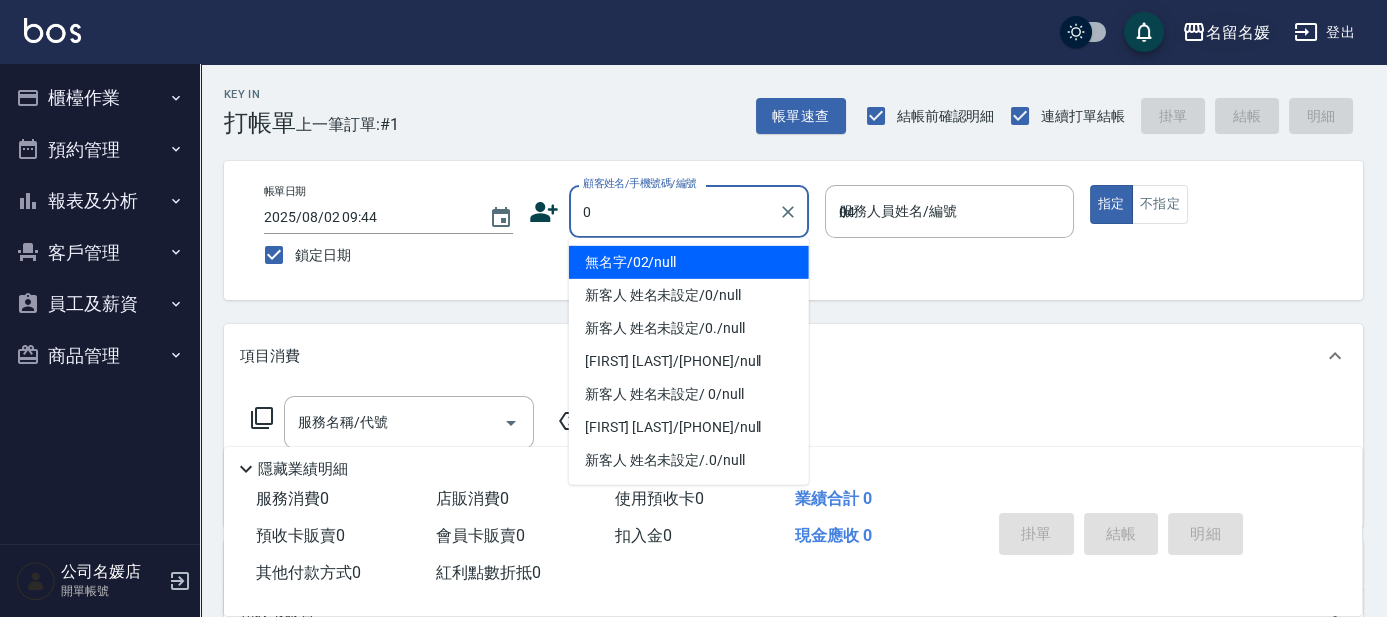 type on "無名字/02/null" 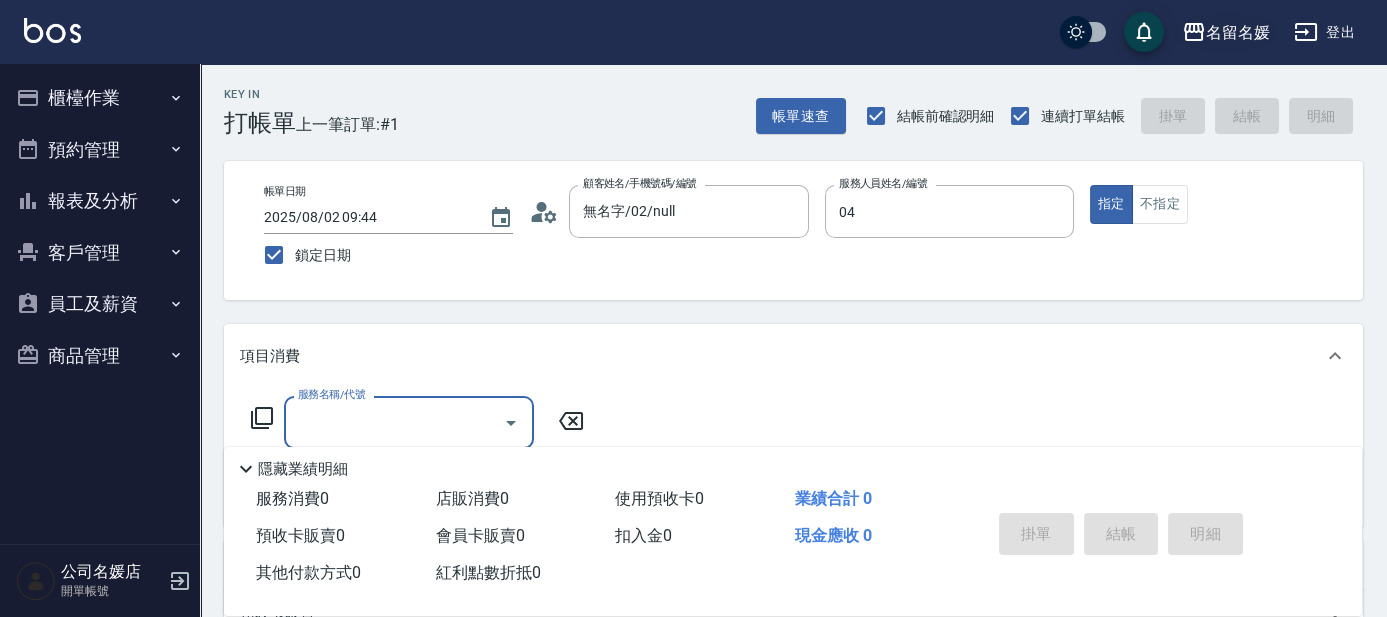 type on "[LAST] [FIRST]-04" 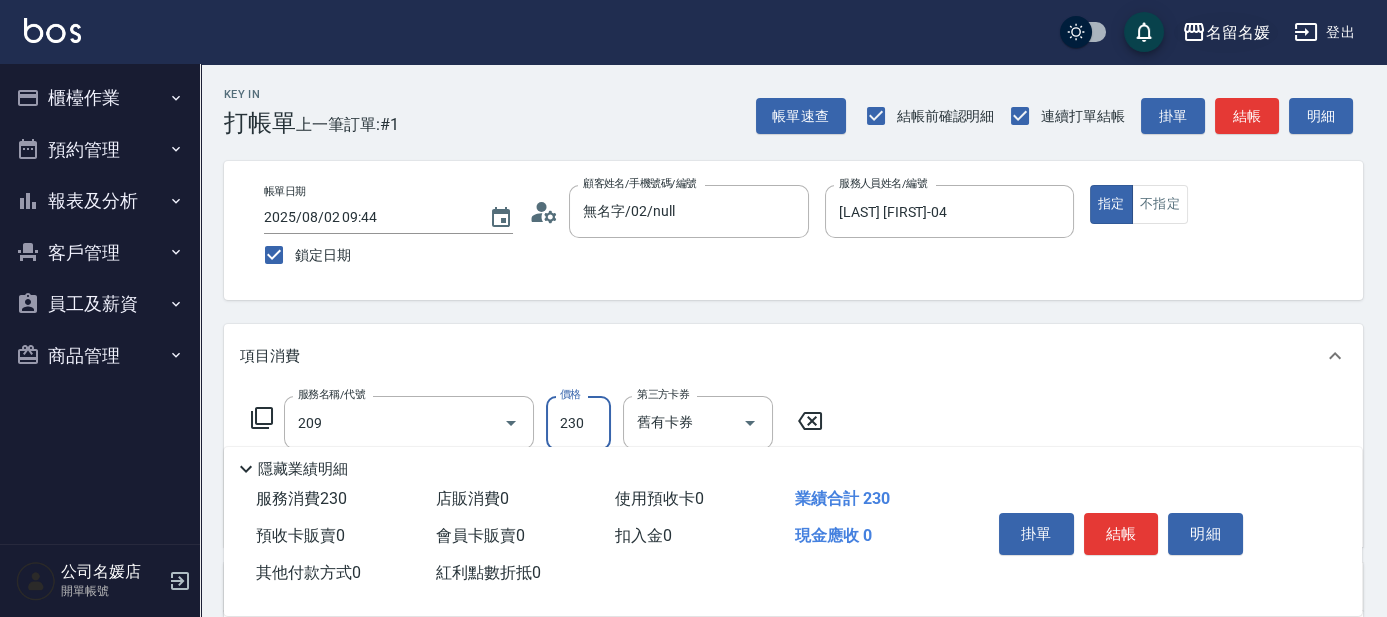 type on "洗髮券-(卡)230(209)" 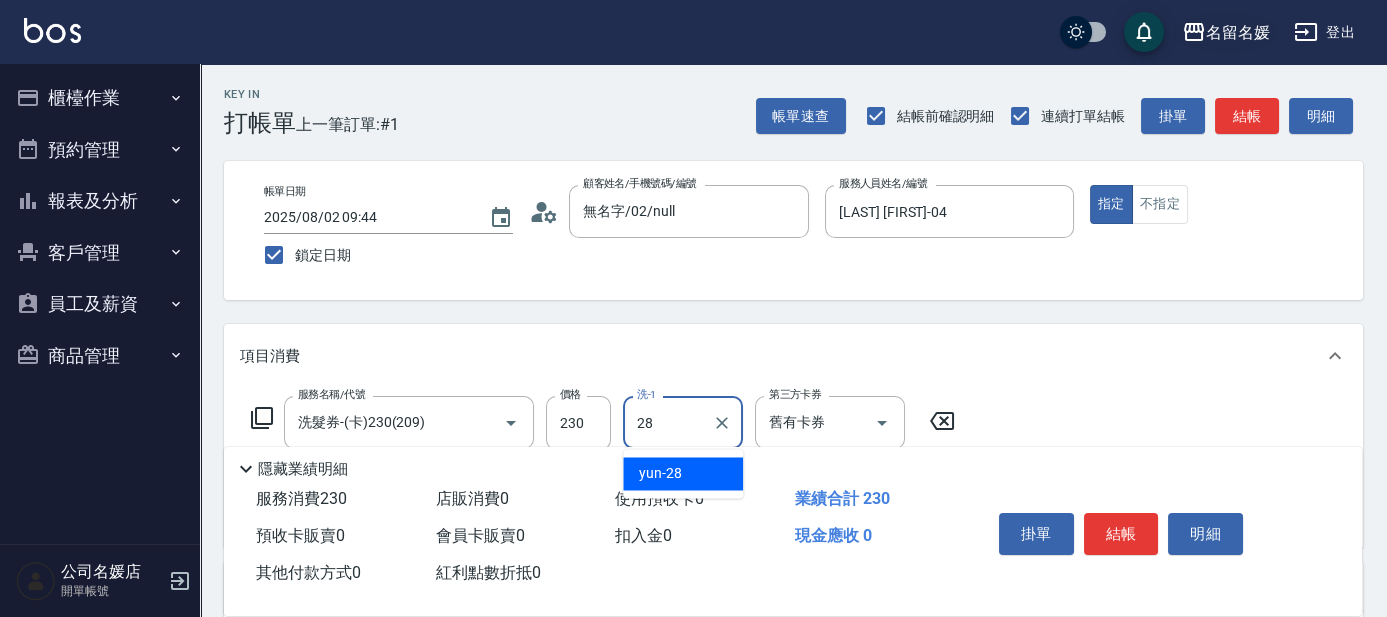 type on "yun-28" 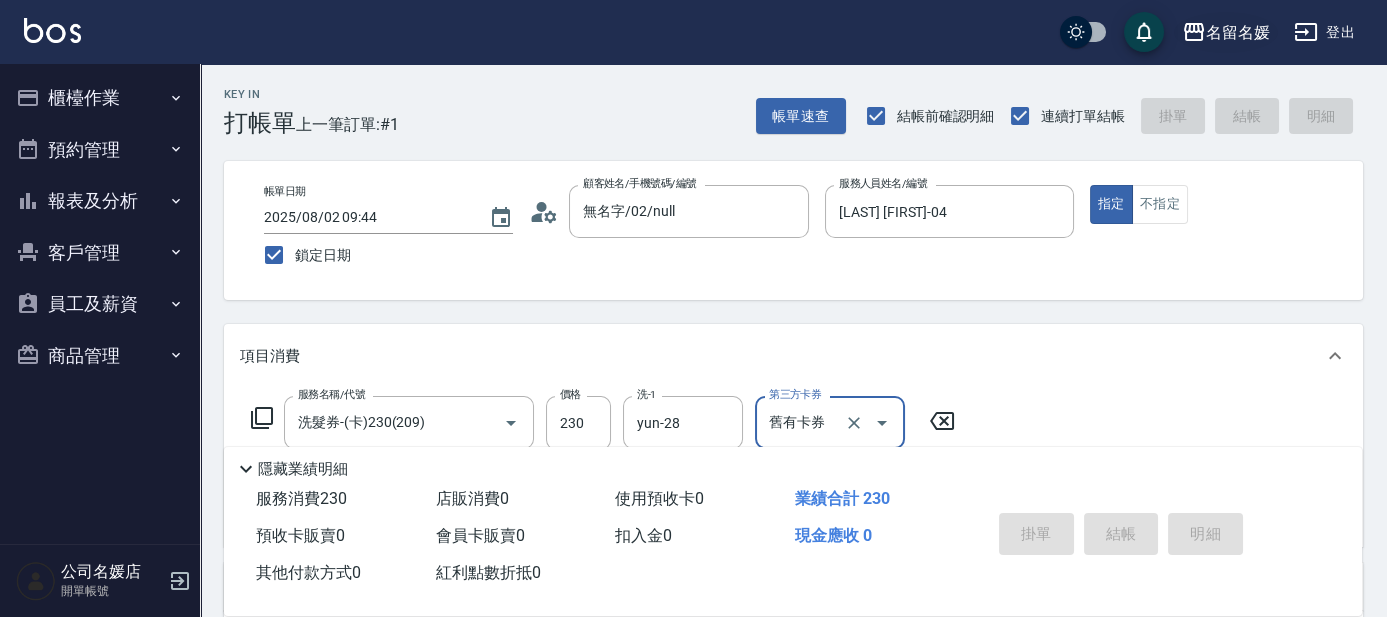 type 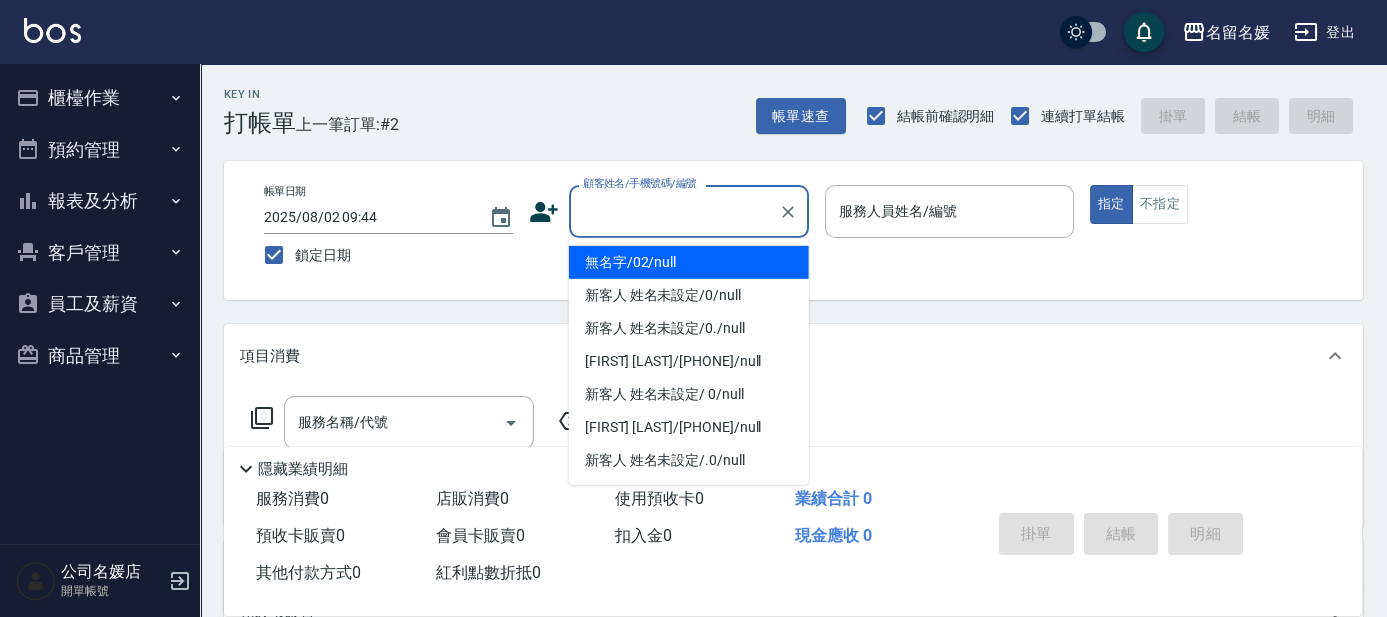 click on "顧客姓名/手機號碼/編號" at bounding box center (674, 211) 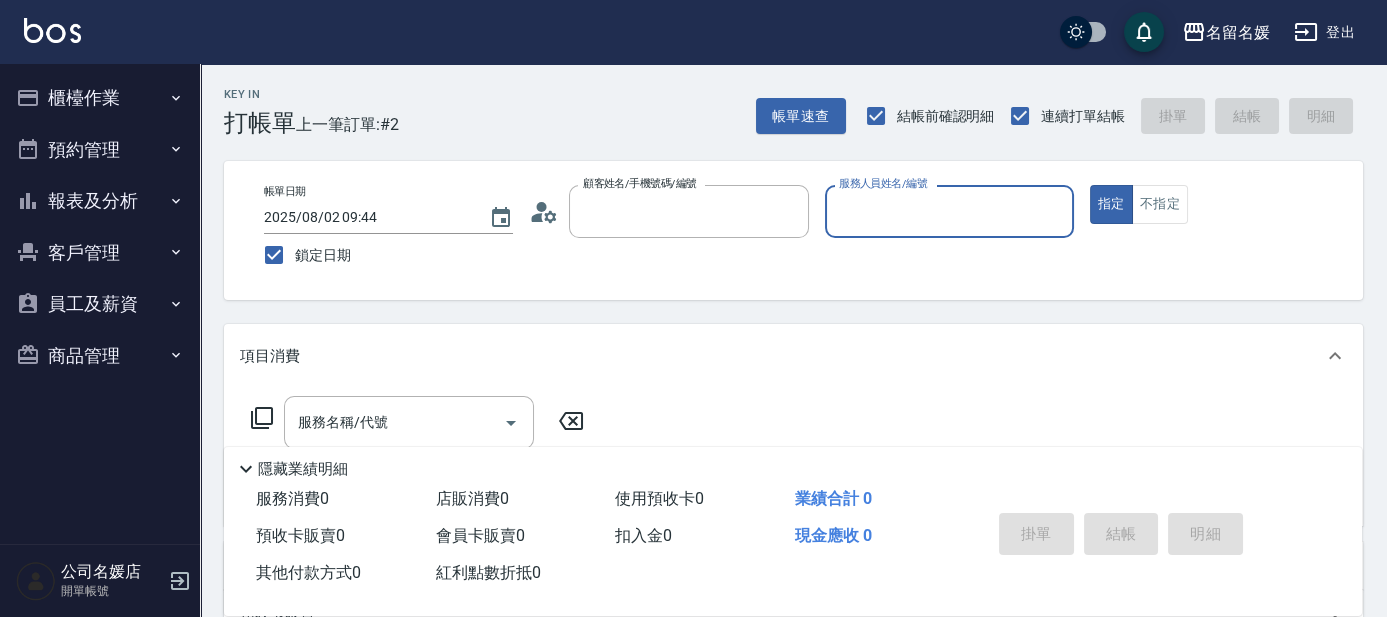 type on "無名字/02/null" 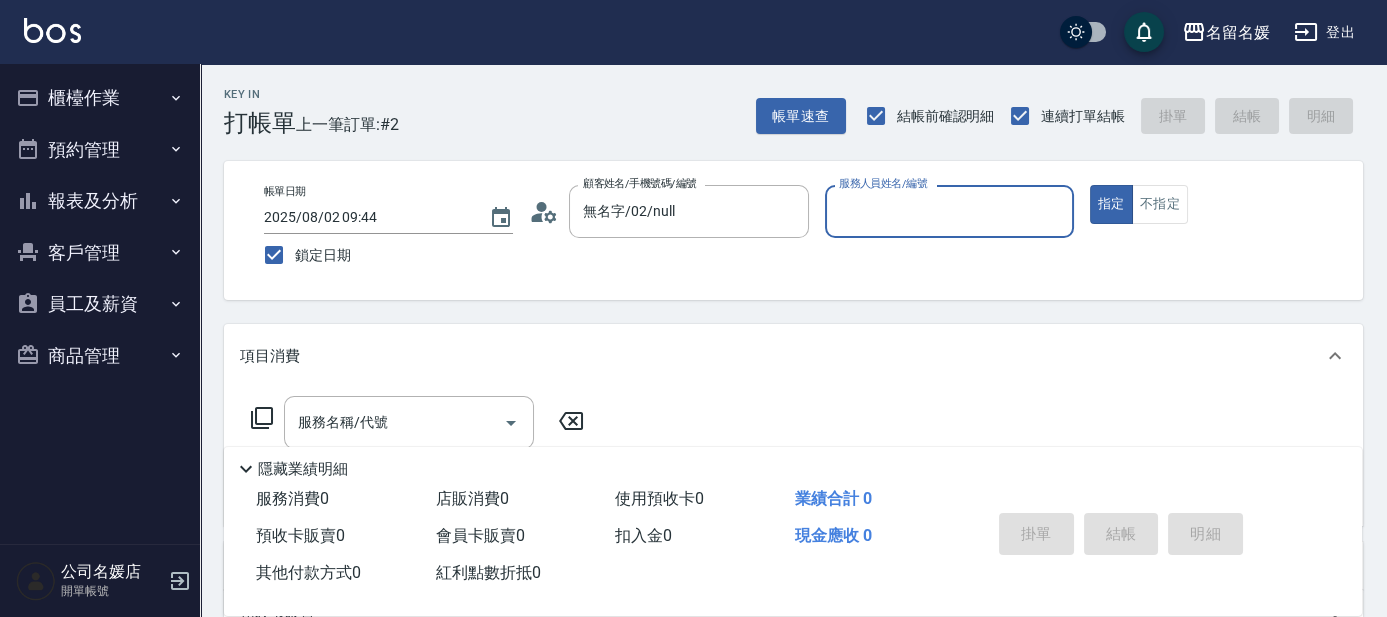 click on "服務人員姓名/編號" at bounding box center [949, 211] 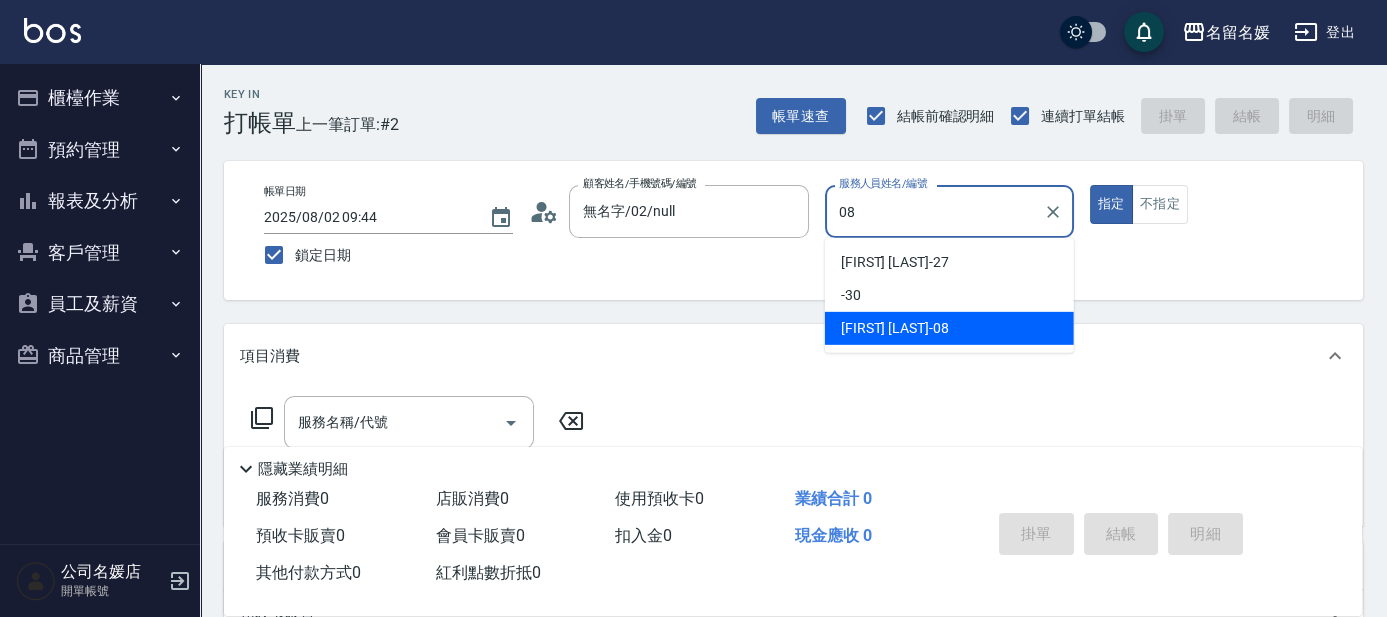 click on "[FIRST] [LAST] -08" at bounding box center [895, 328] 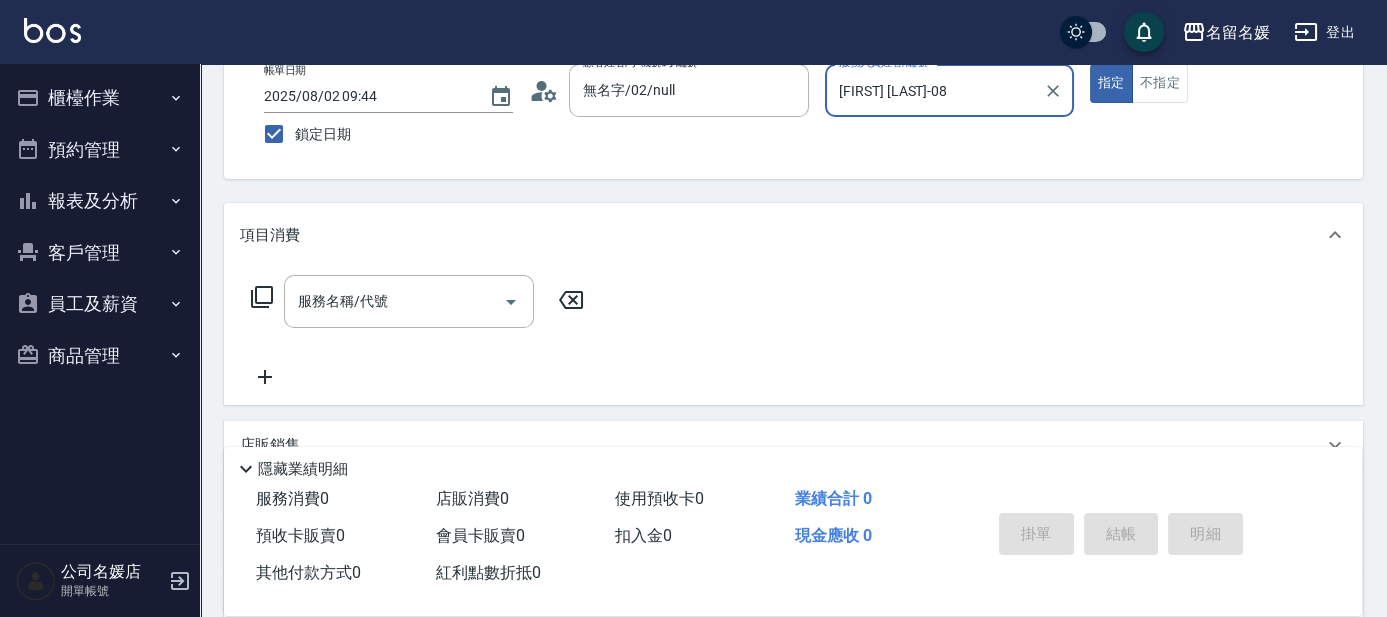 scroll, scrollTop: 181, scrollLeft: 0, axis: vertical 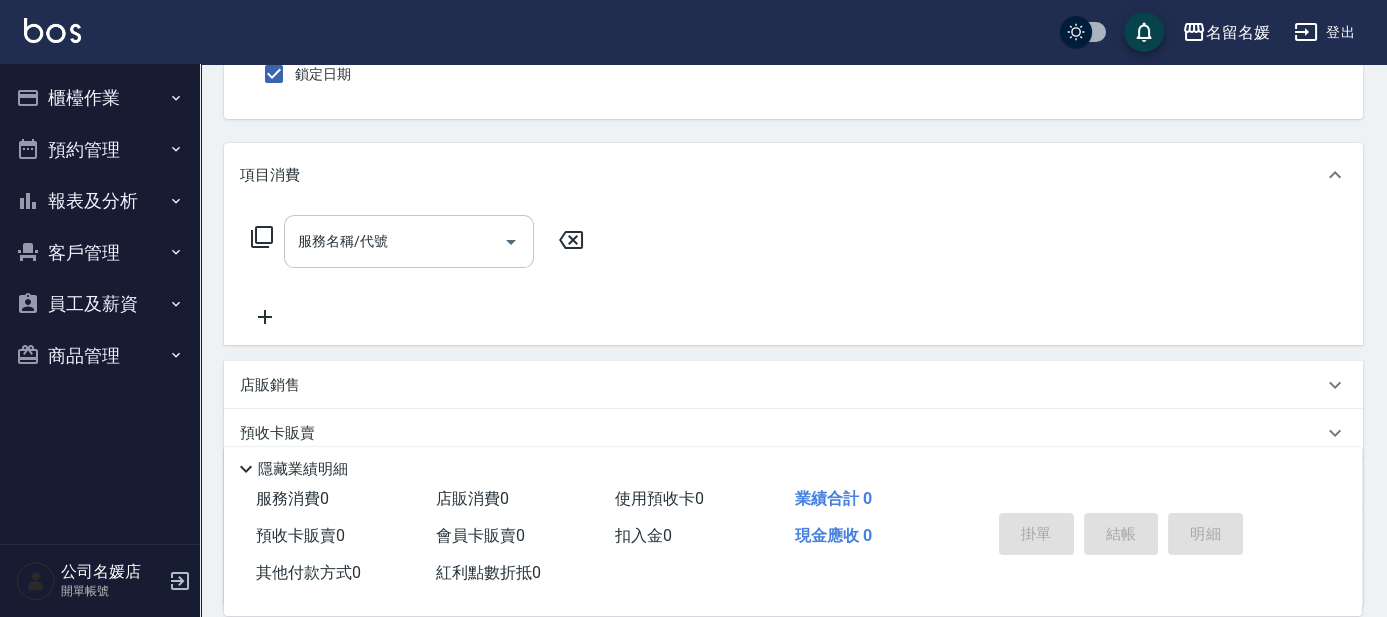type on "[FIRST] [LAST]-08" 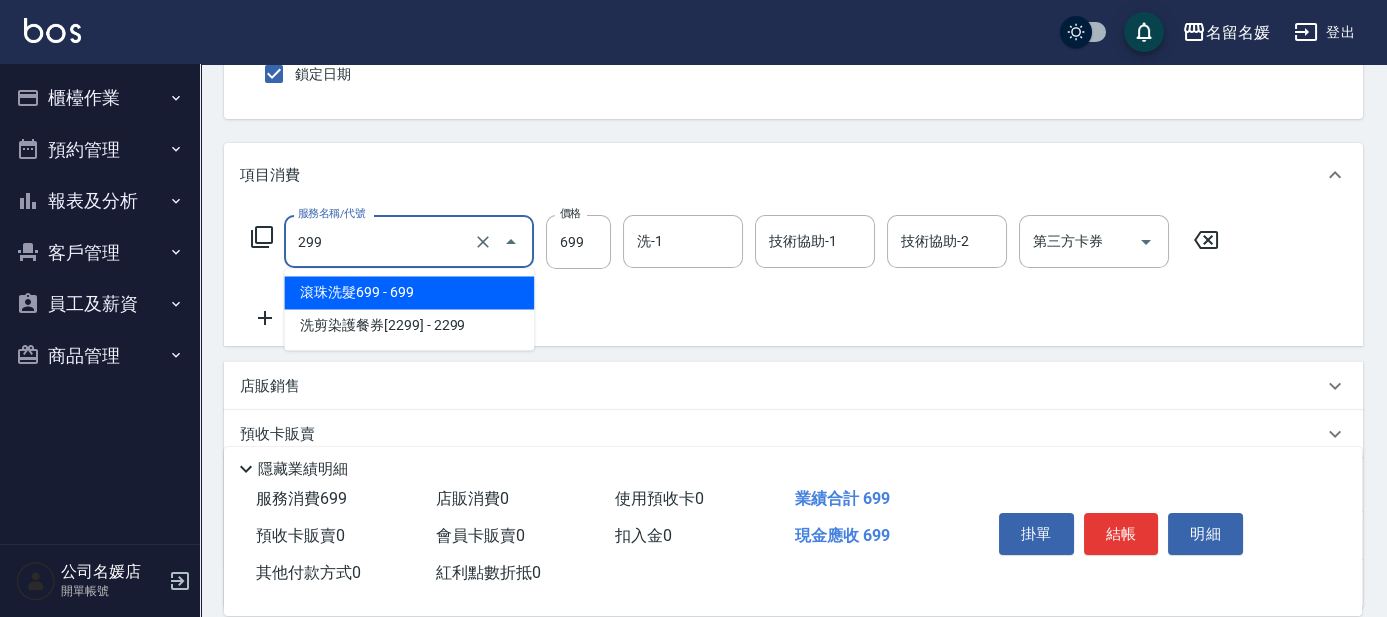click on "299" at bounding box center (381, 241) 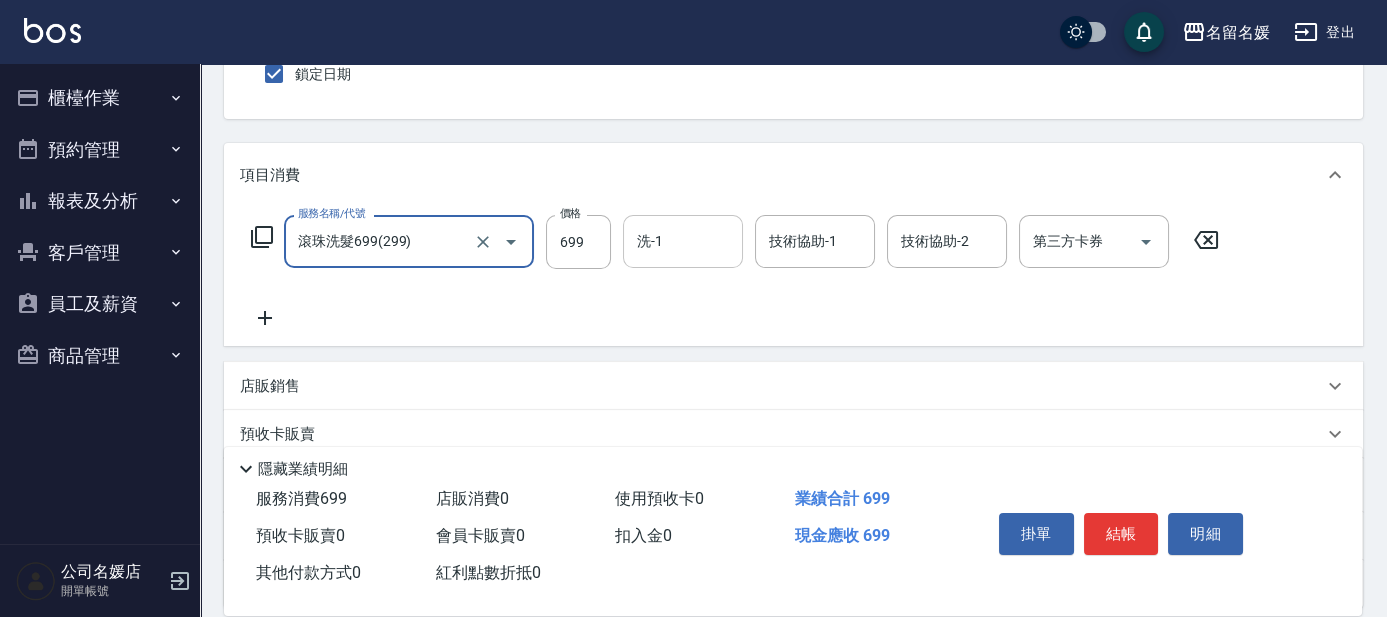 type on "滾珠洗髮699(299)" 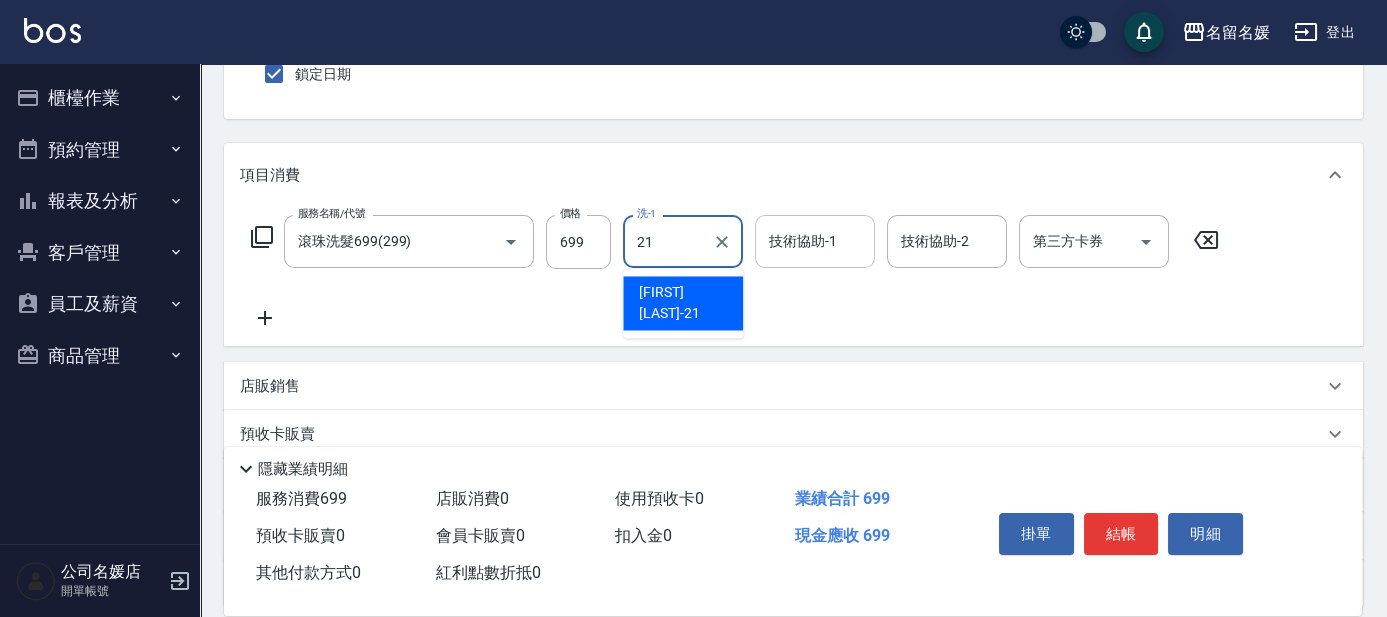 type on "21" 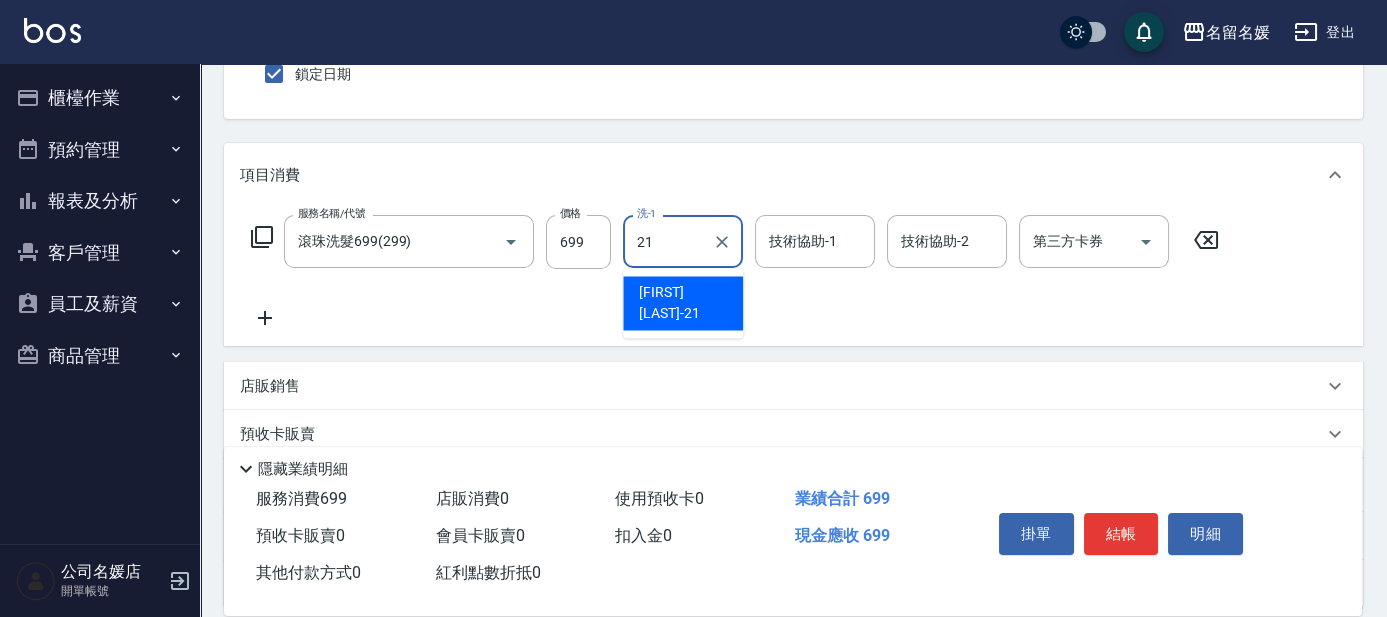 drag, startPoint x: 786, startPoint y: 234, endPoint x: 772, endPoint y: 225, distance: 16.643316 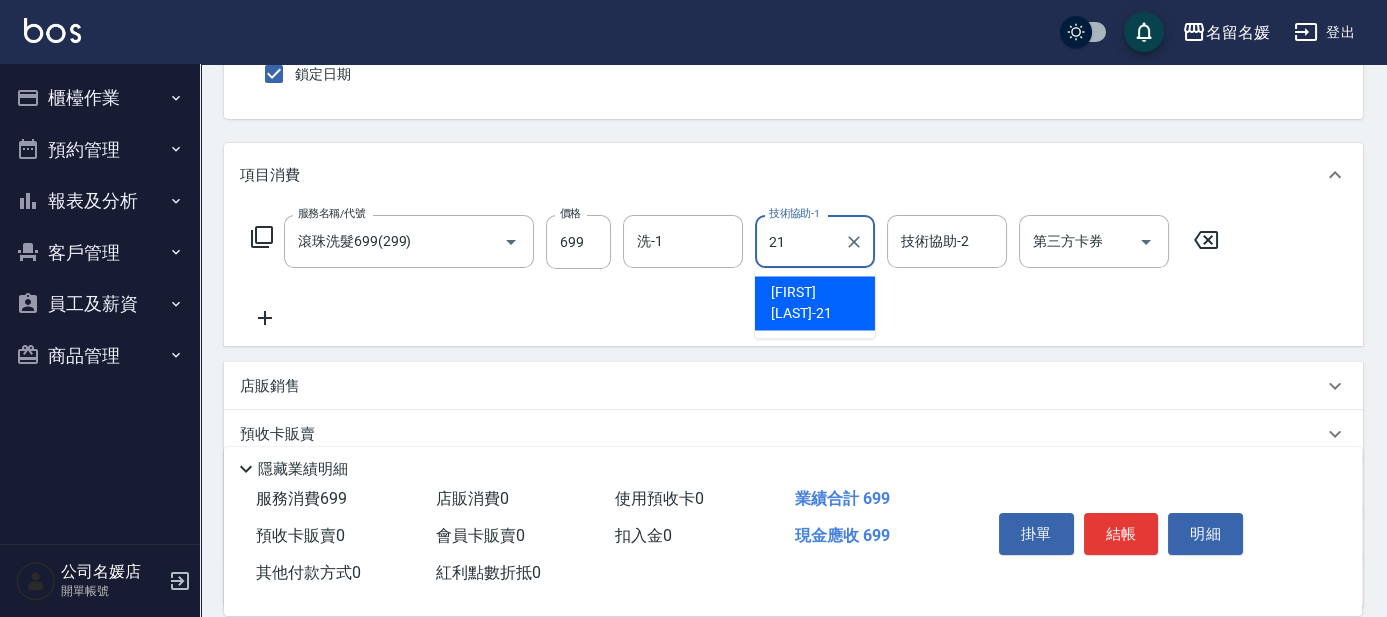 click on "[FIRST] [LAST] -21" at bounding box center (815, 303) 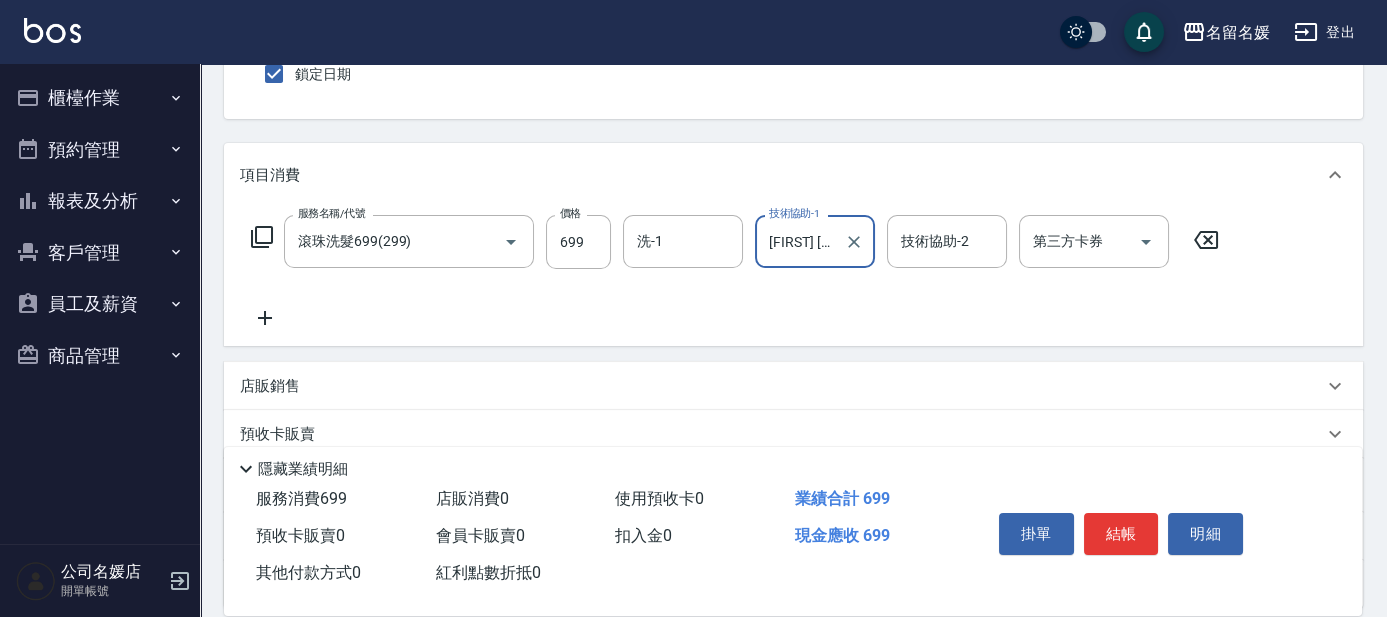 type on "[FIRST] [LAST]-21" 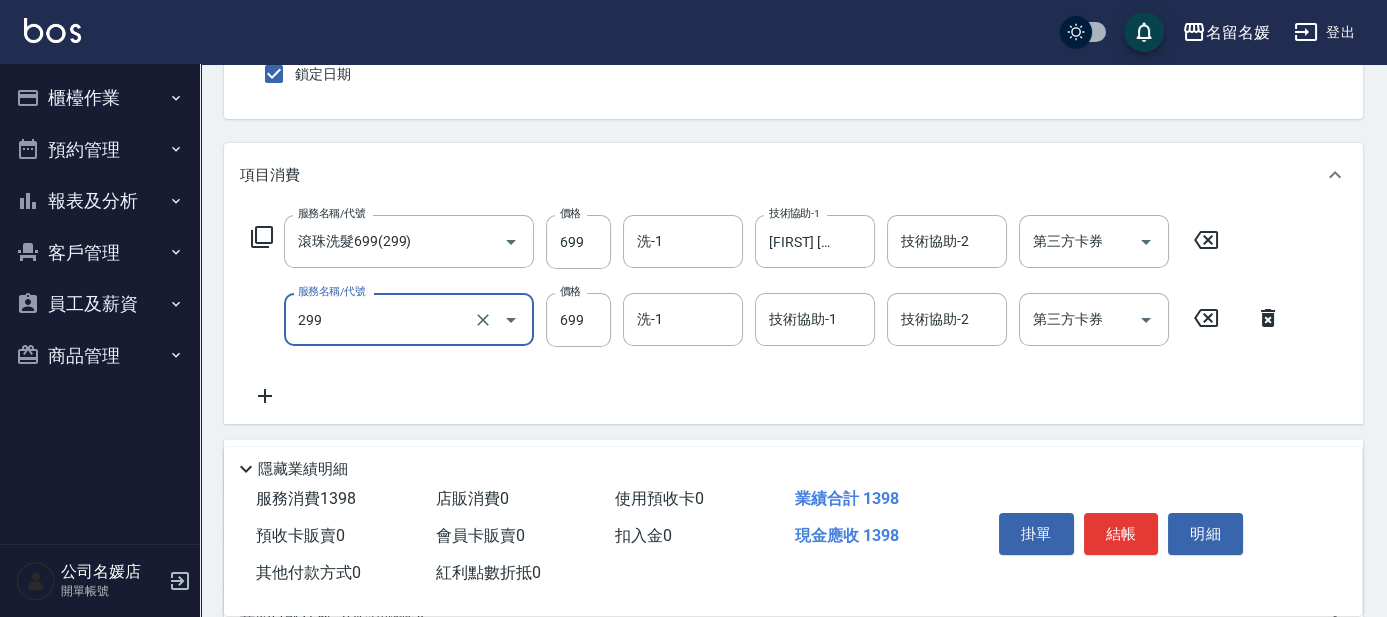 drag, startPoint x: 367, startPoint y: 312, endPoint x: 376, endPoint y: 339, distance: 28.460499 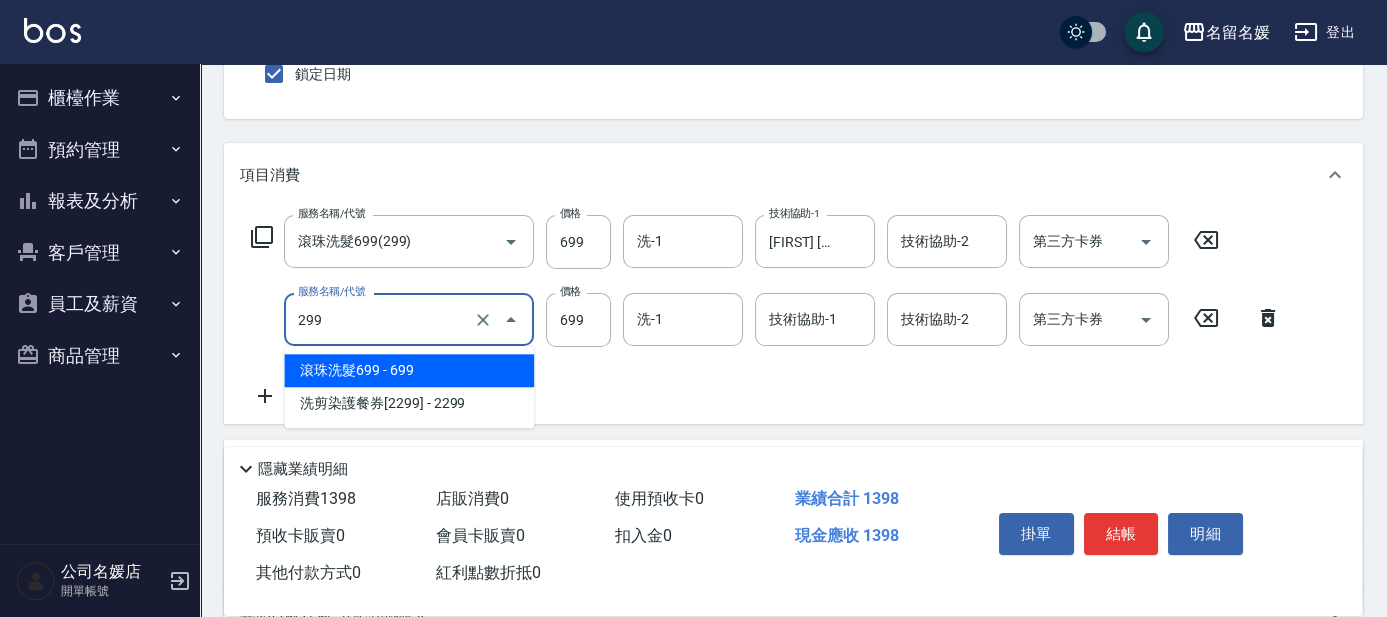 click on "滾珠洗髮699 - 699" at bounding box center [409, 370] 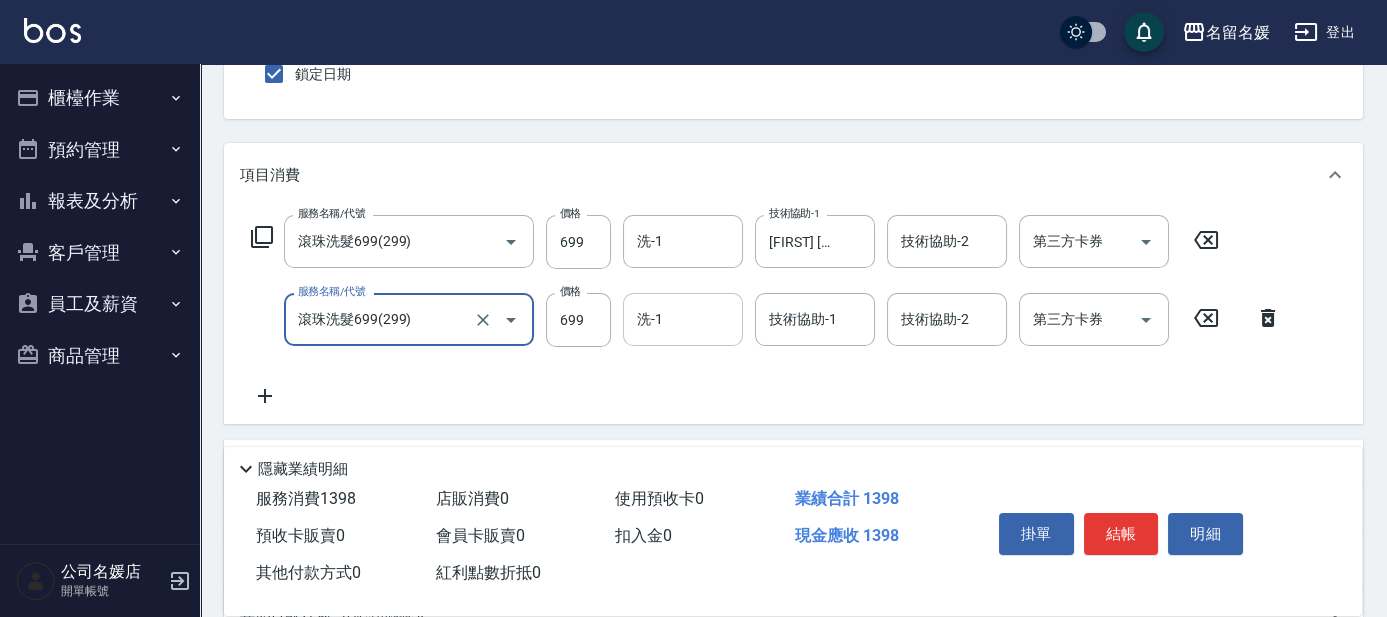 type on "滾珠洗髮699(299)" 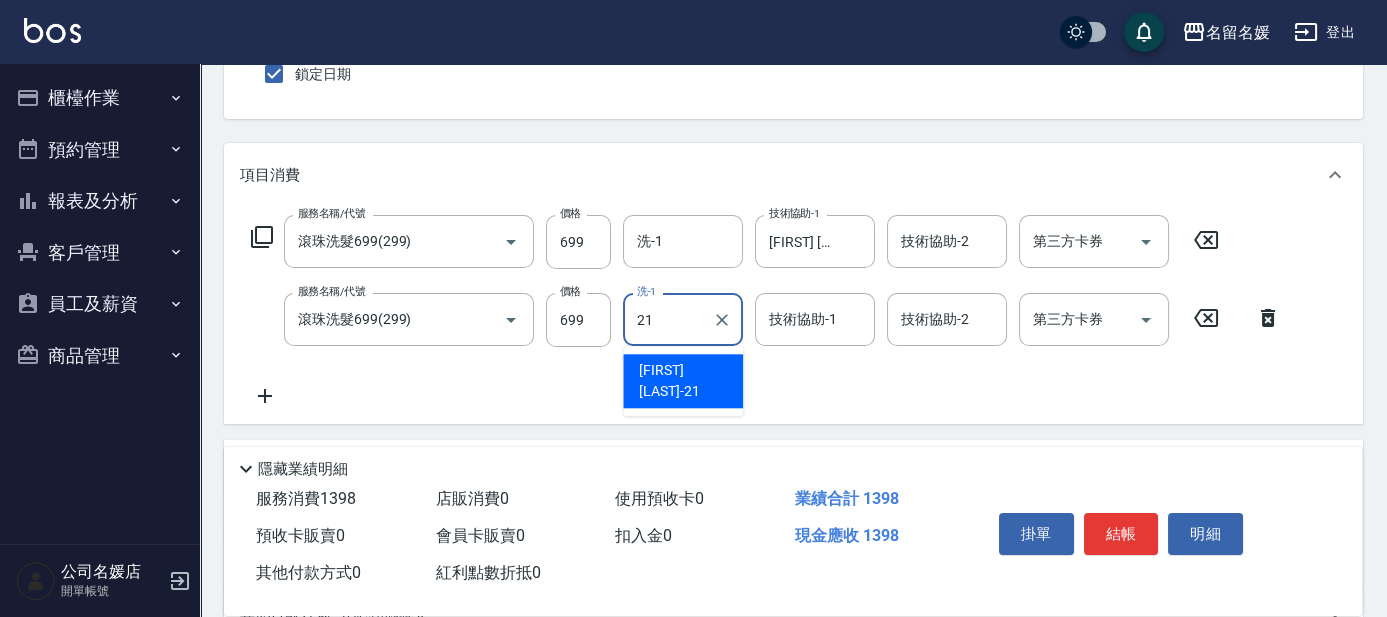 click on "[FIRST] [LAST] -21" at bounding box center (683, 381) 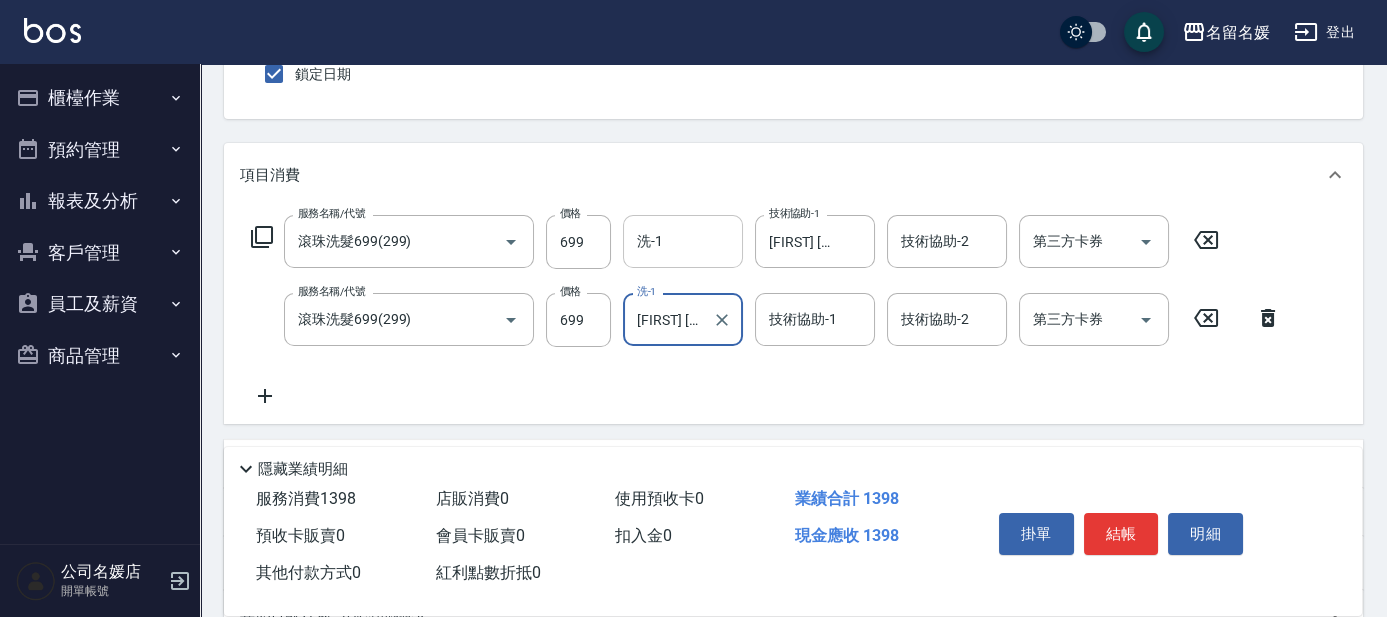 type on "[FIRST] [LAST]-21" 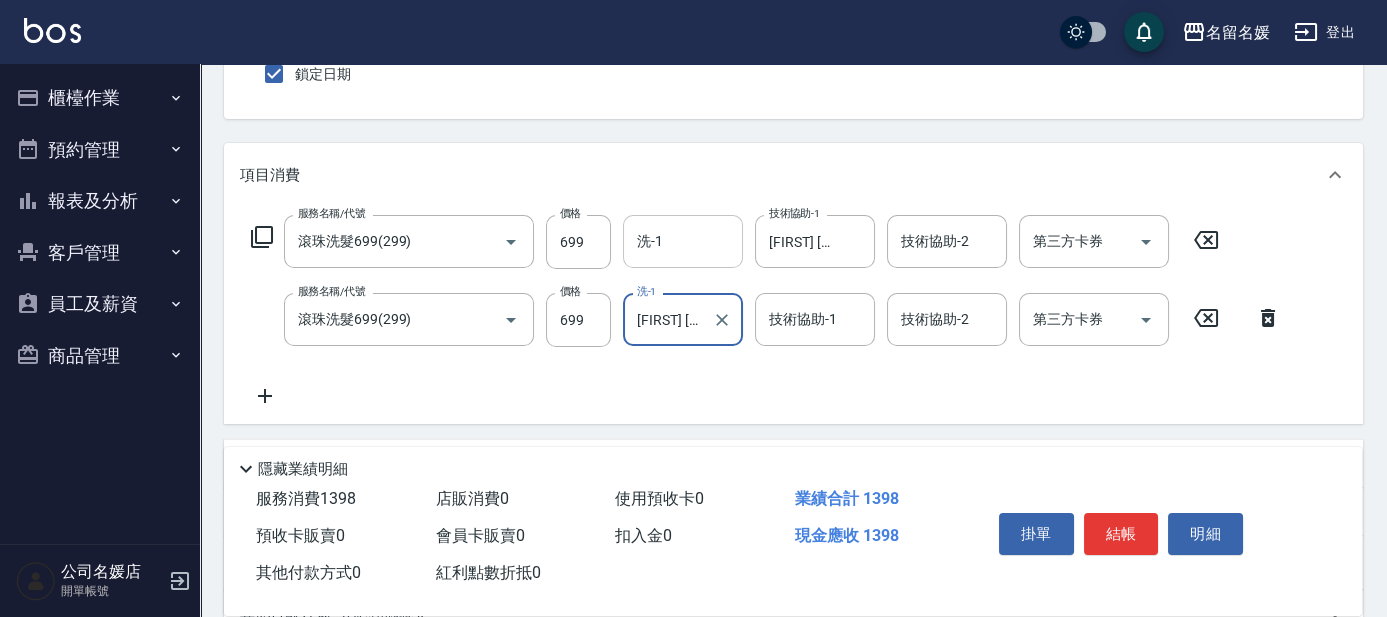 click on "洗-1" at bounding box center [683, 241] 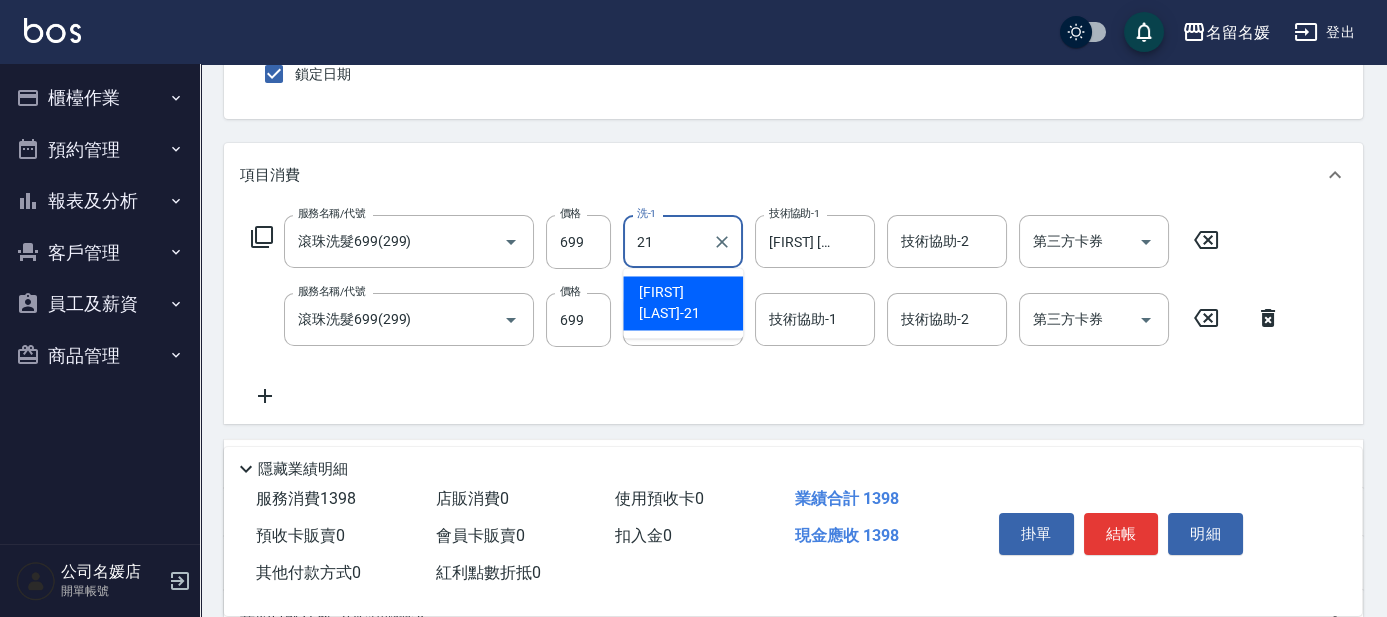 click on "[FIRST] [LAST] -21" at bounding box center (683, 303) 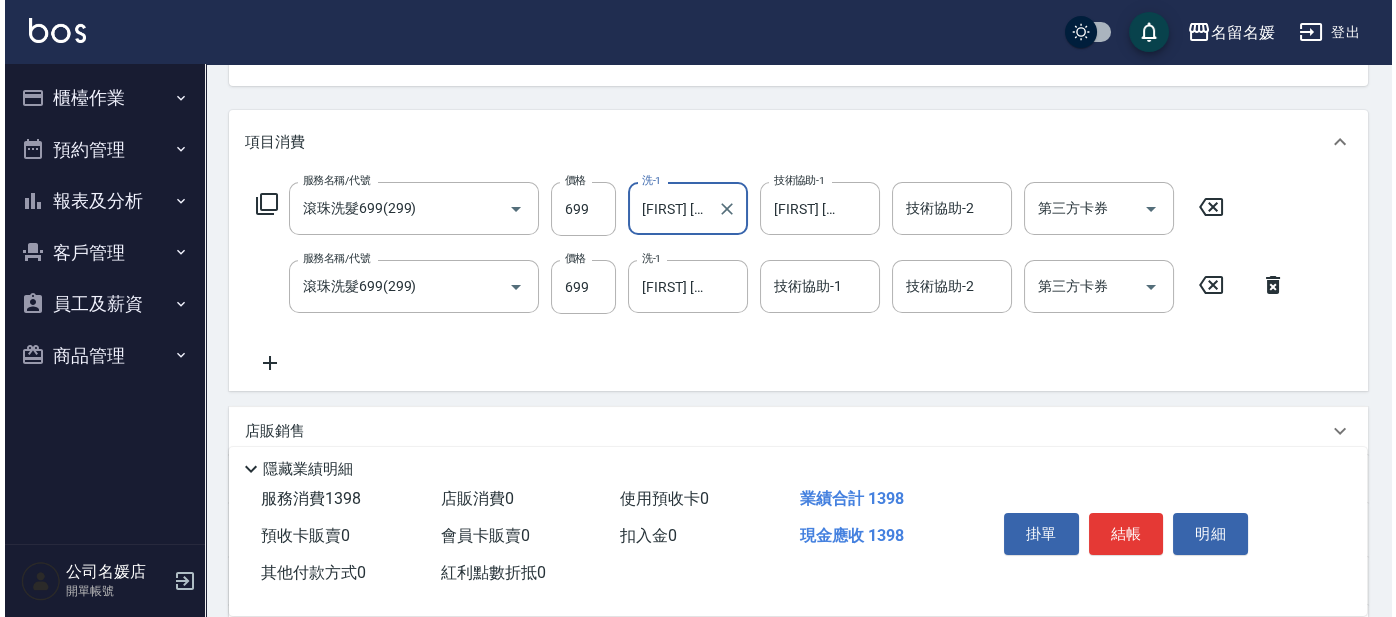 scroll, scrollTop: 272, scrollLeft: 0, axis: vertical 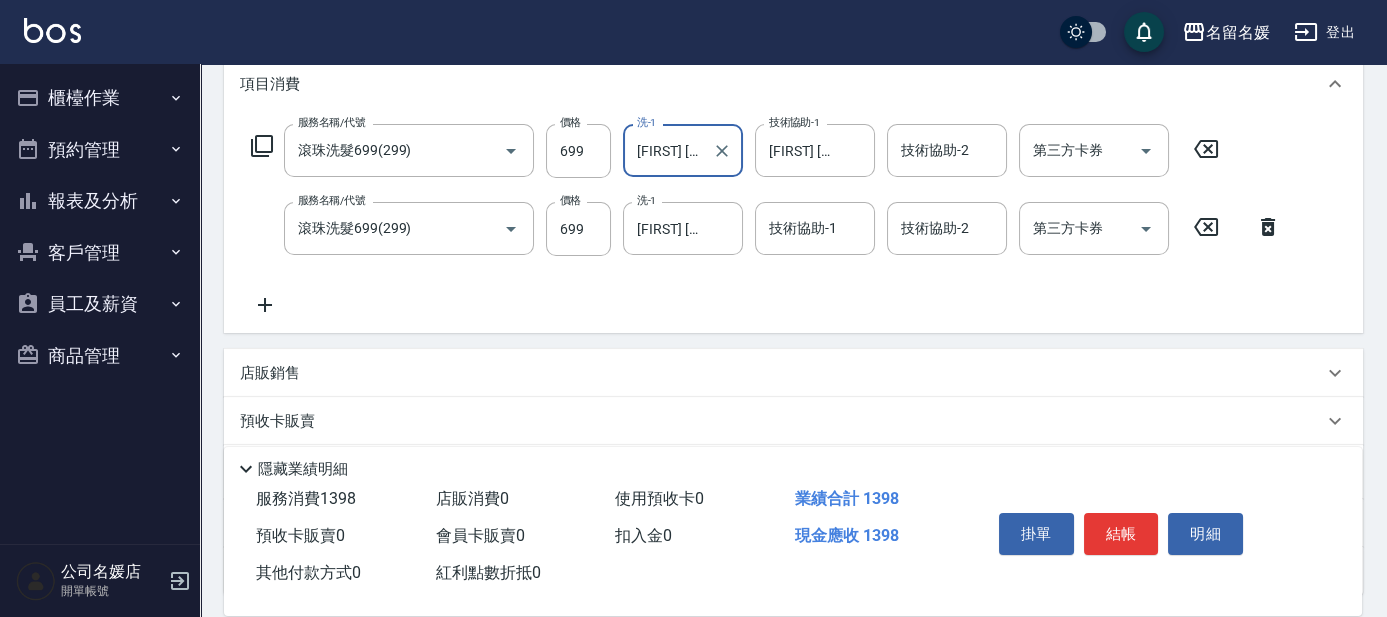 type on "[FIRST] [LAST]-21" 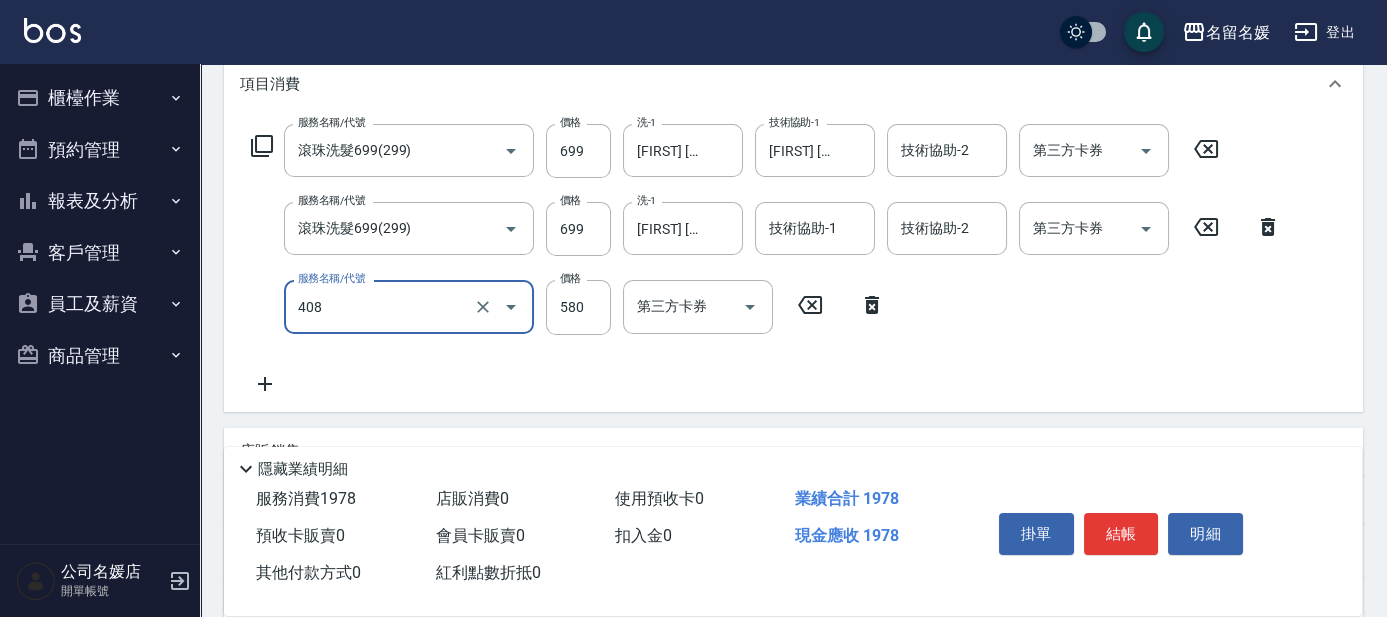 click on "408" at bounding box center [381, 306] 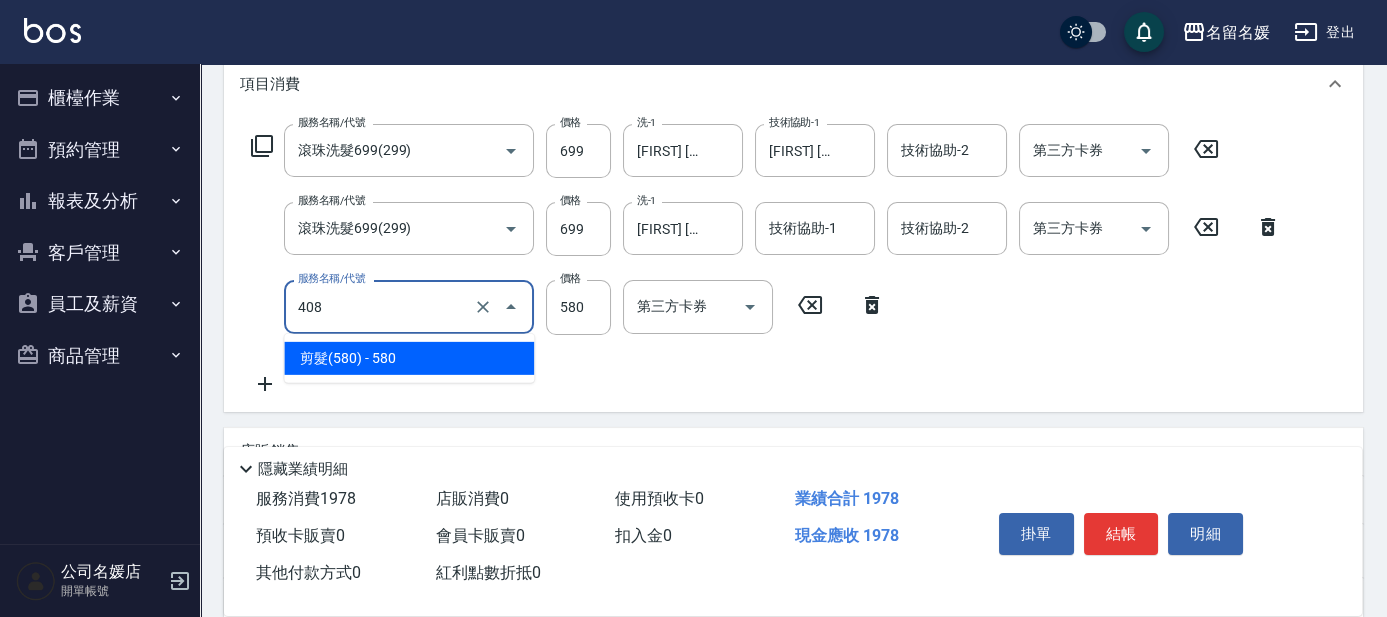 click on "剪髮(580) - 580" at bounding box center (409, 358) 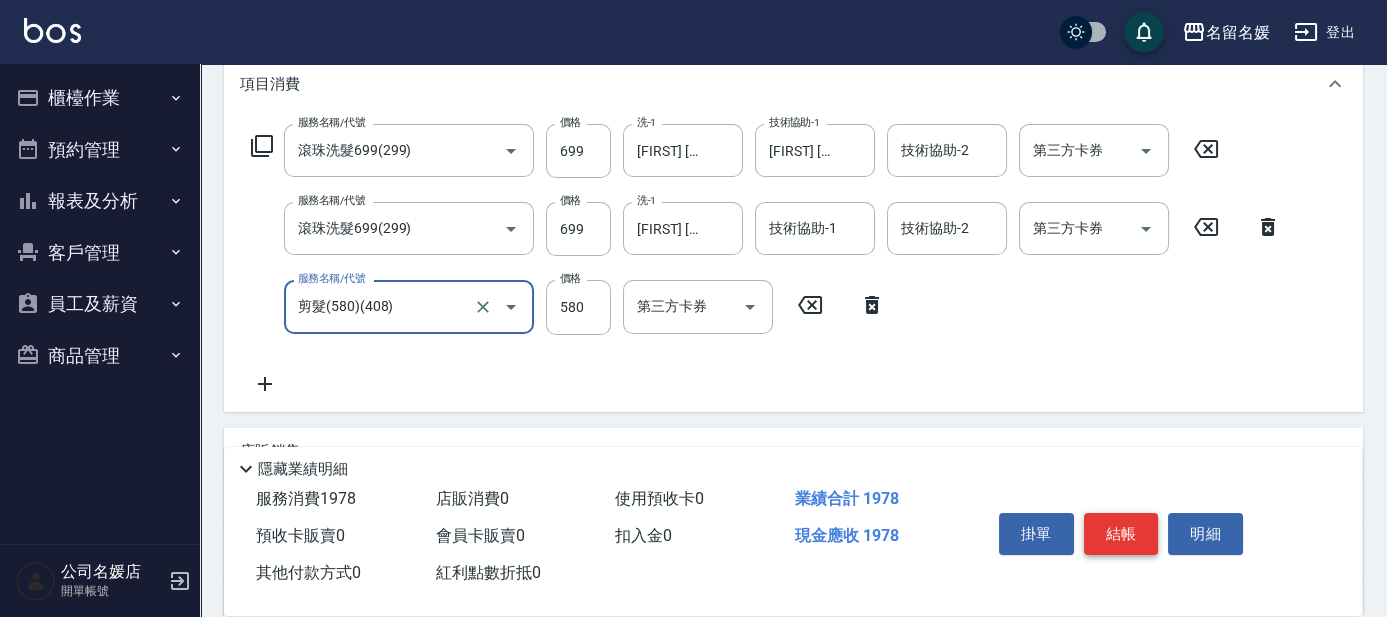 type on "剪髮(580)(408)" 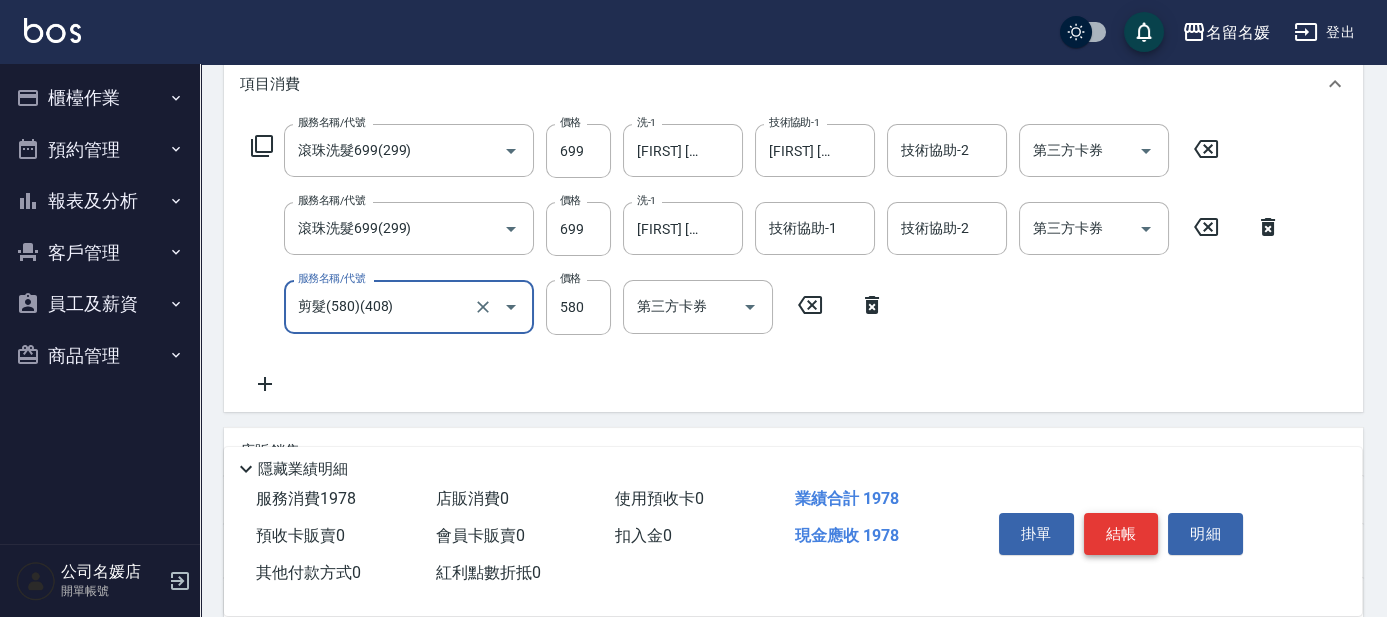 click on "結帳" at bounding box center [1121, 534] 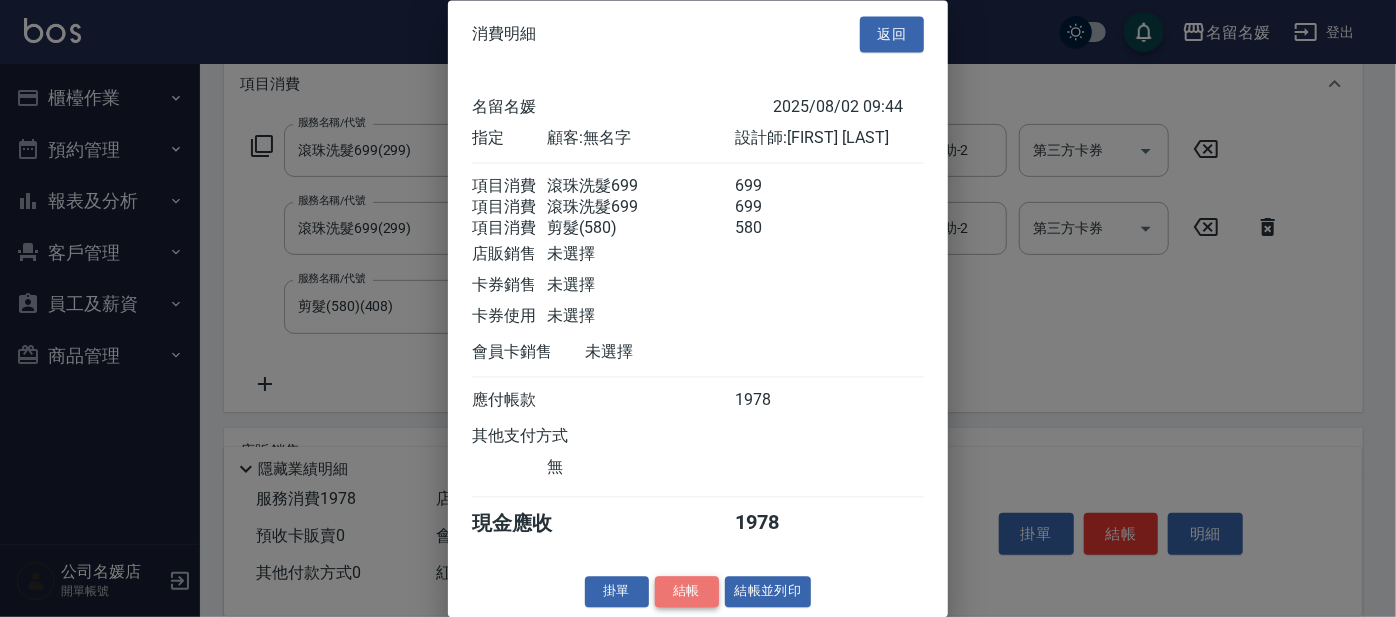 click on "結帳" at bounding box center [687, 592] 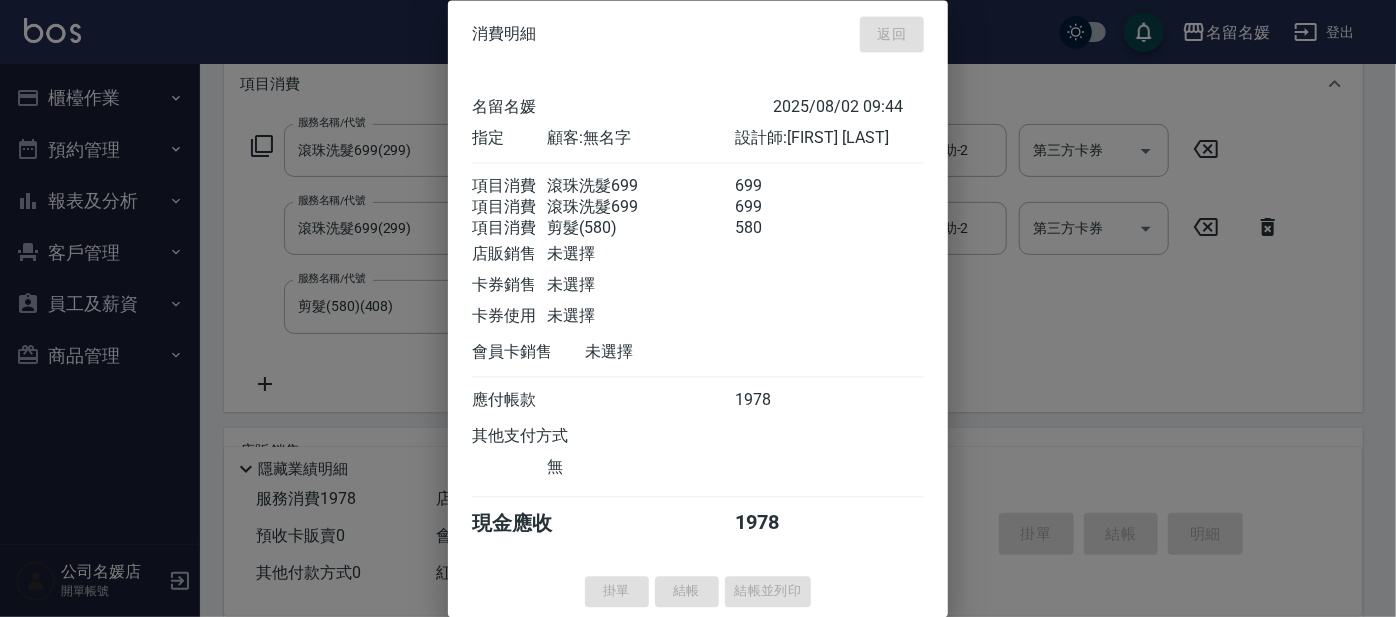 type 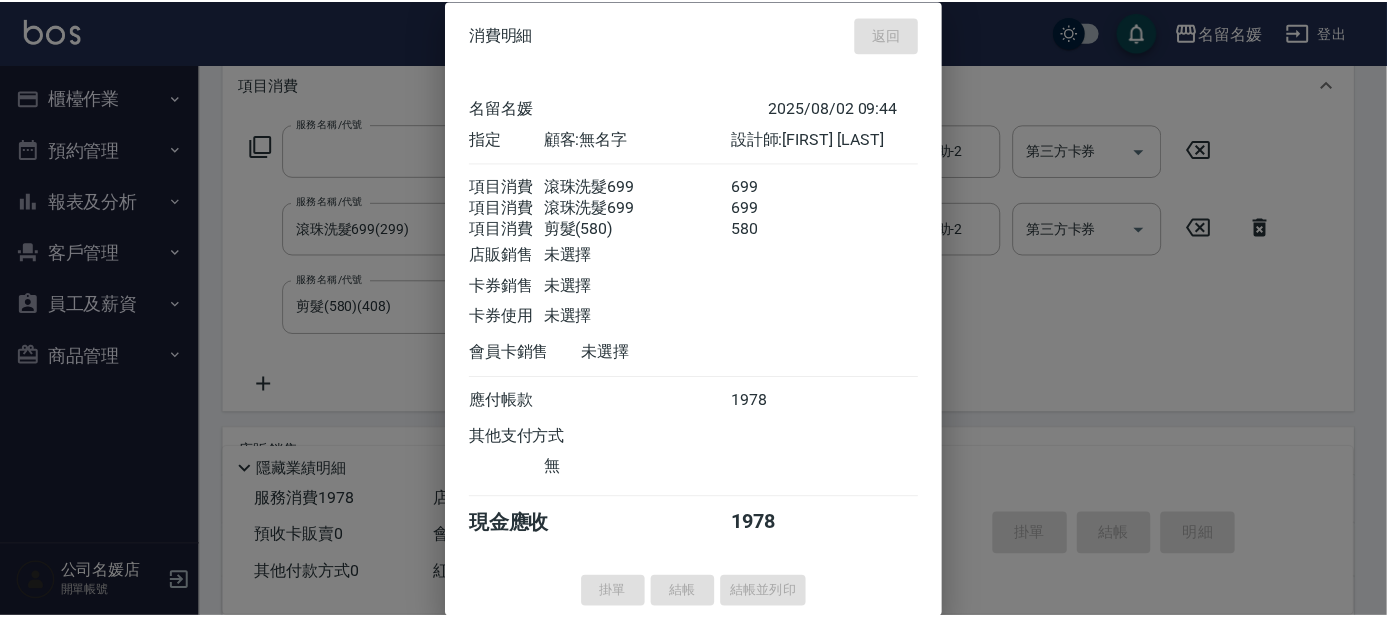scroll, scrollTop: 0, scrollLeft: 0, axis: both 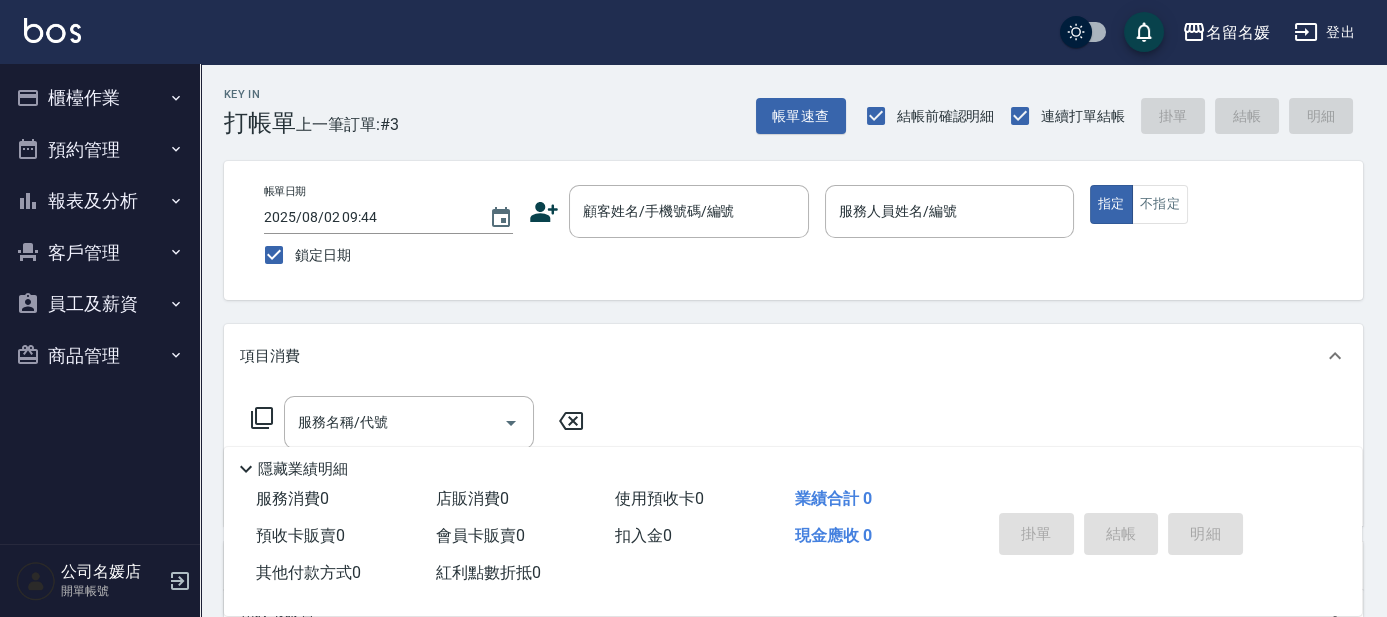 drag, startPoint x: 1117, startPoint y: 414, endPoint x: 723, endPoint y: 650, distance: 459.27335 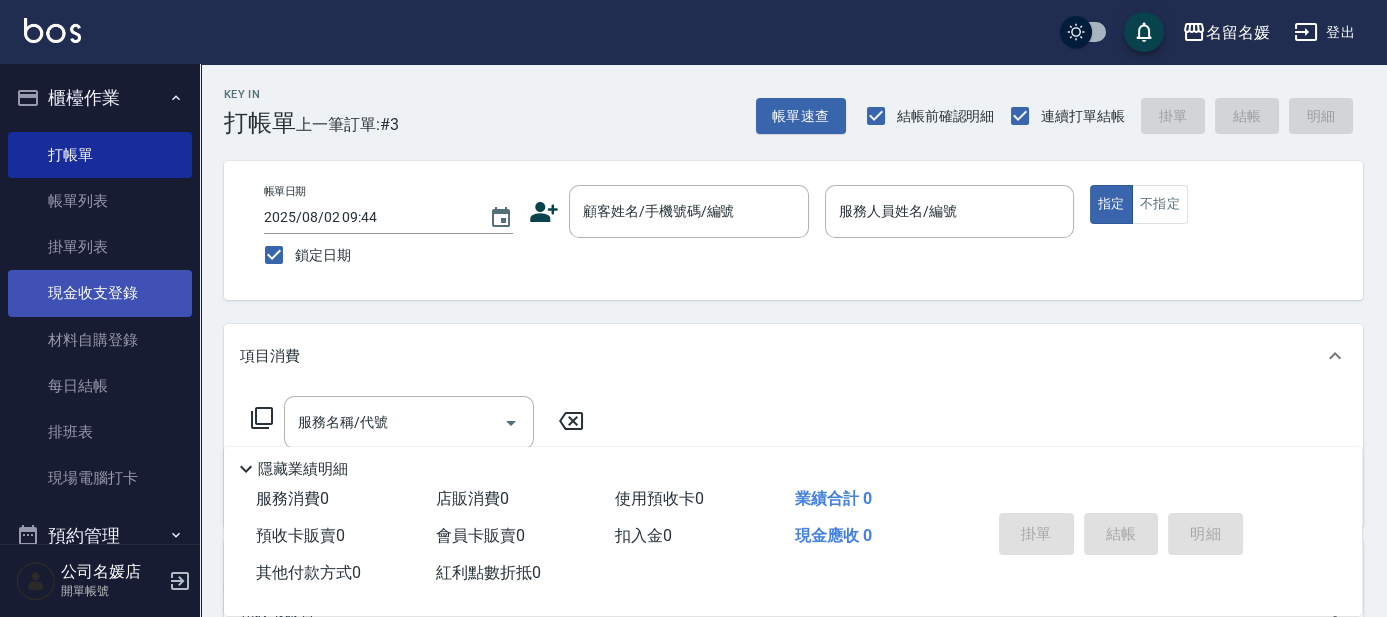 click on "現金收支登錄" at bounding box center [100, 293] 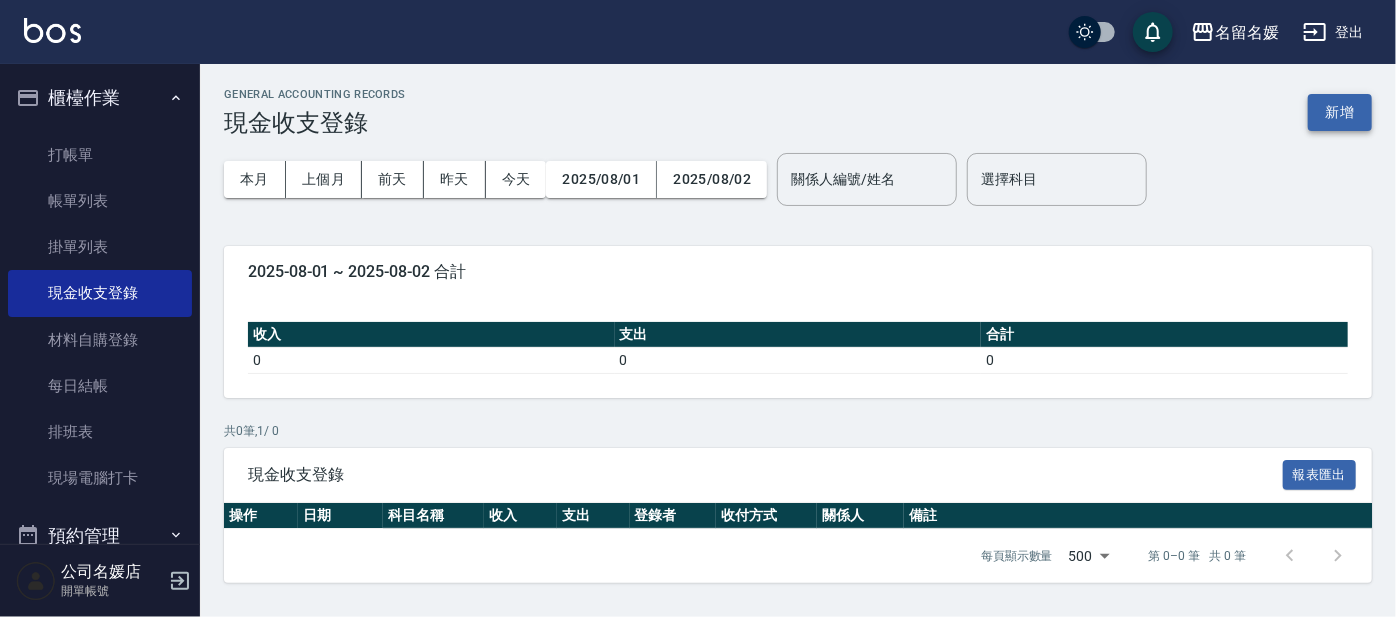 click on "新增" at bounding box center (1340, 112) 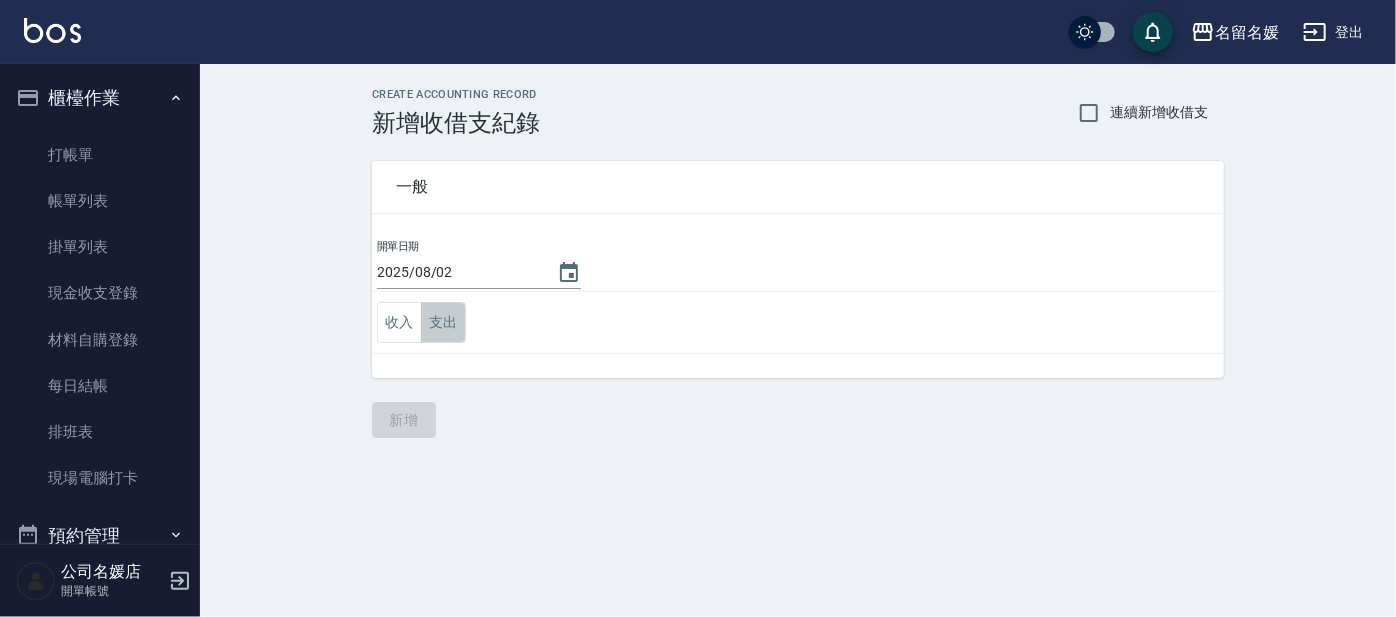 click on "支出" at bounding box center [443, 322] 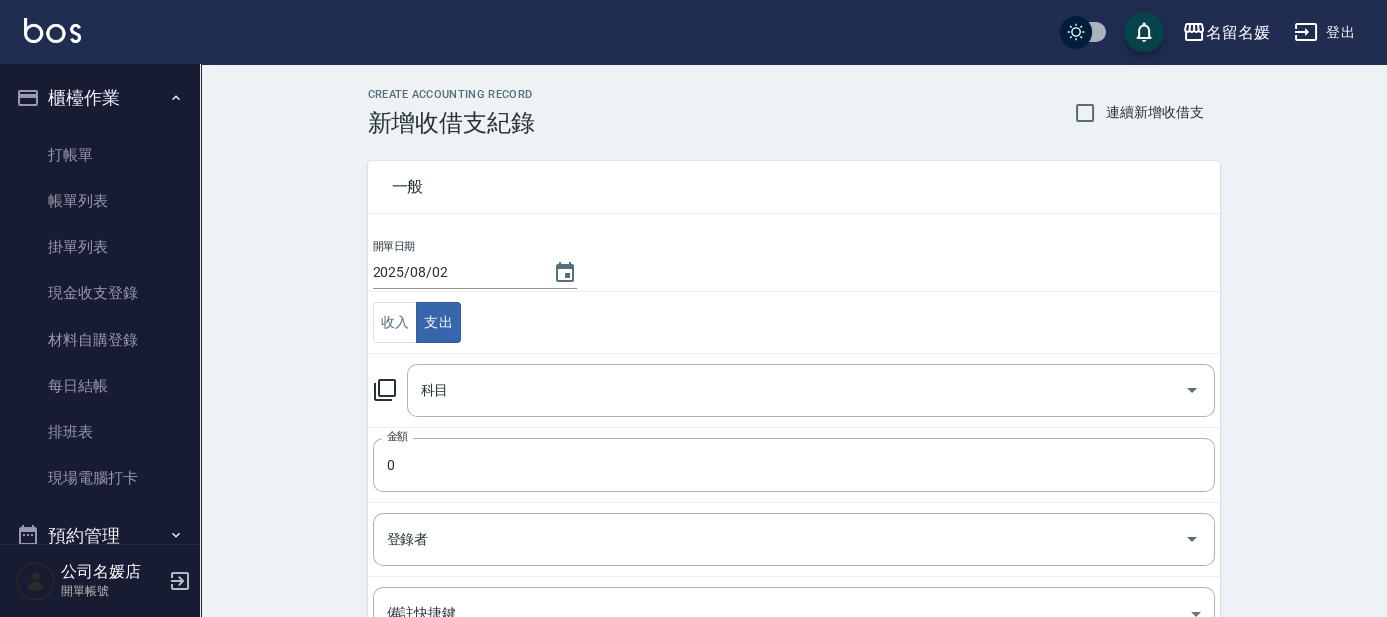 click 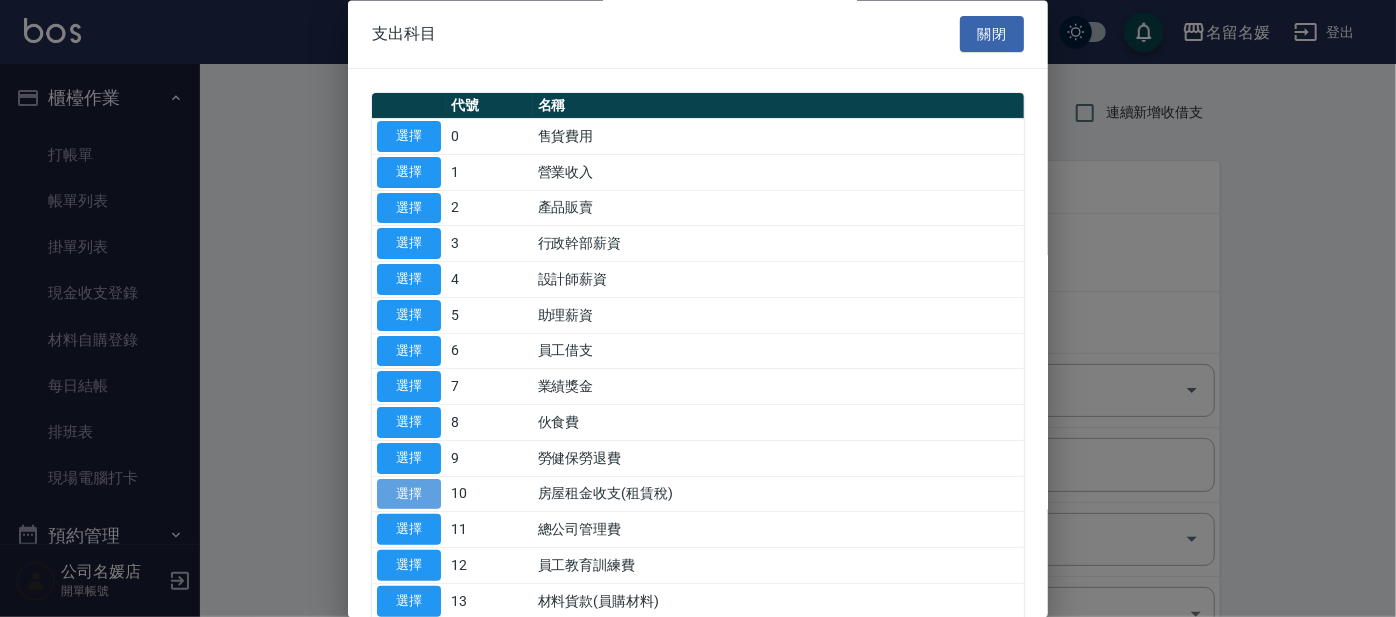 click on "選擇" at bounding box center (409, 494) 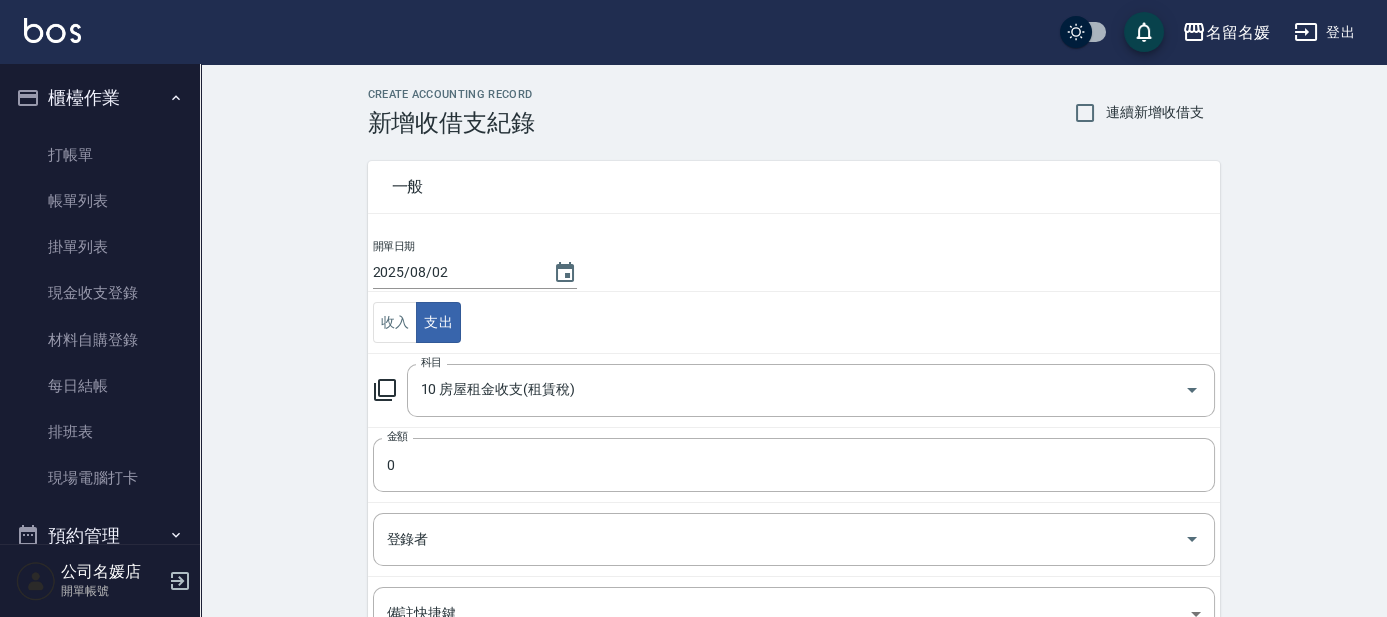 click on "金額 0 金額" at bounding box center [794, 464] 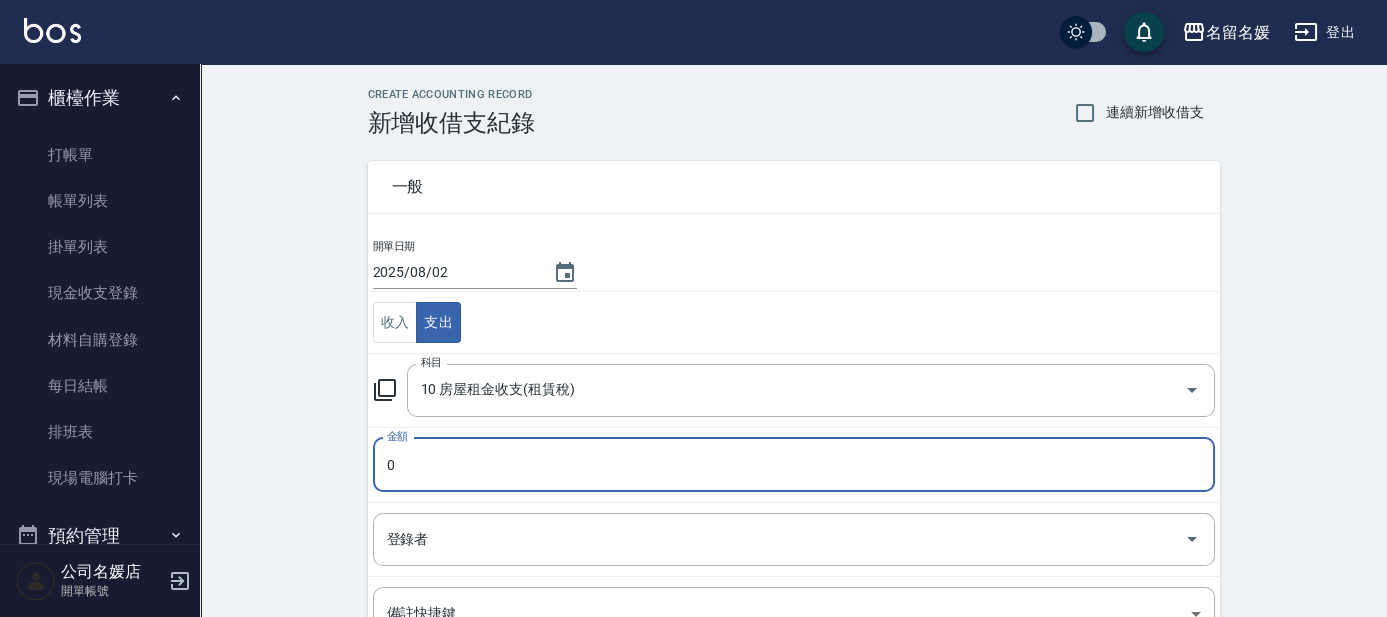 click on "0" at bounding box center [794, 465] 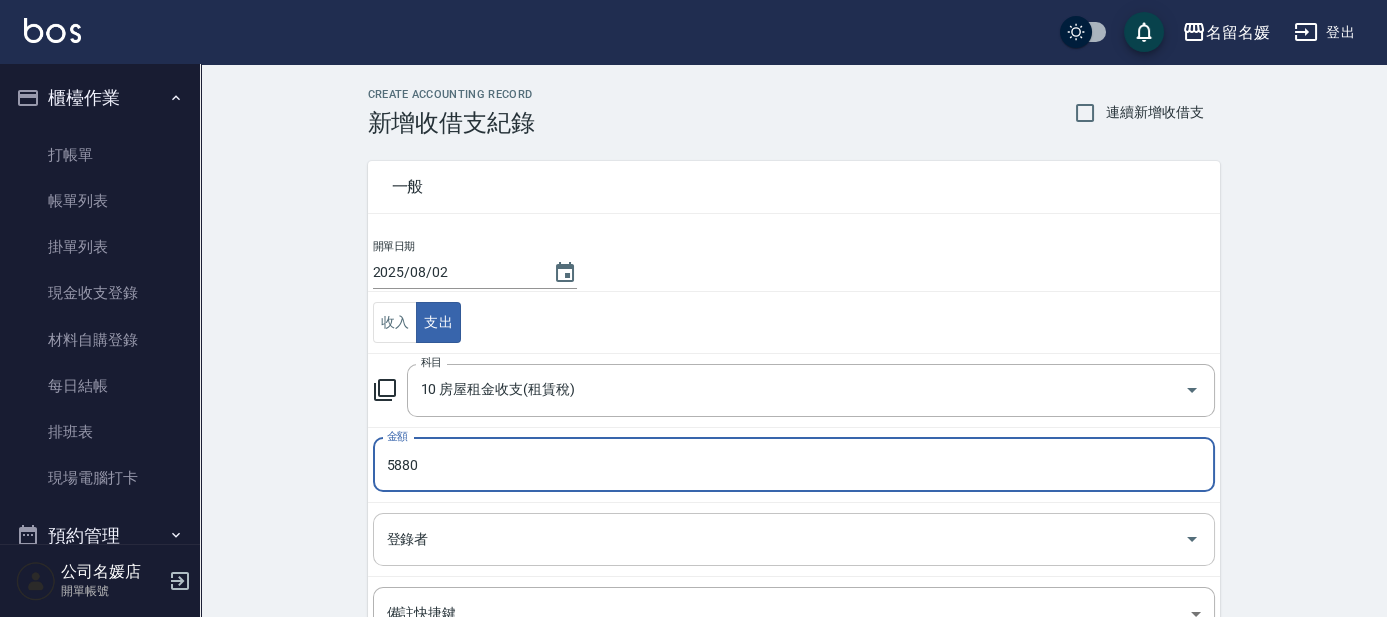 type on "5880" 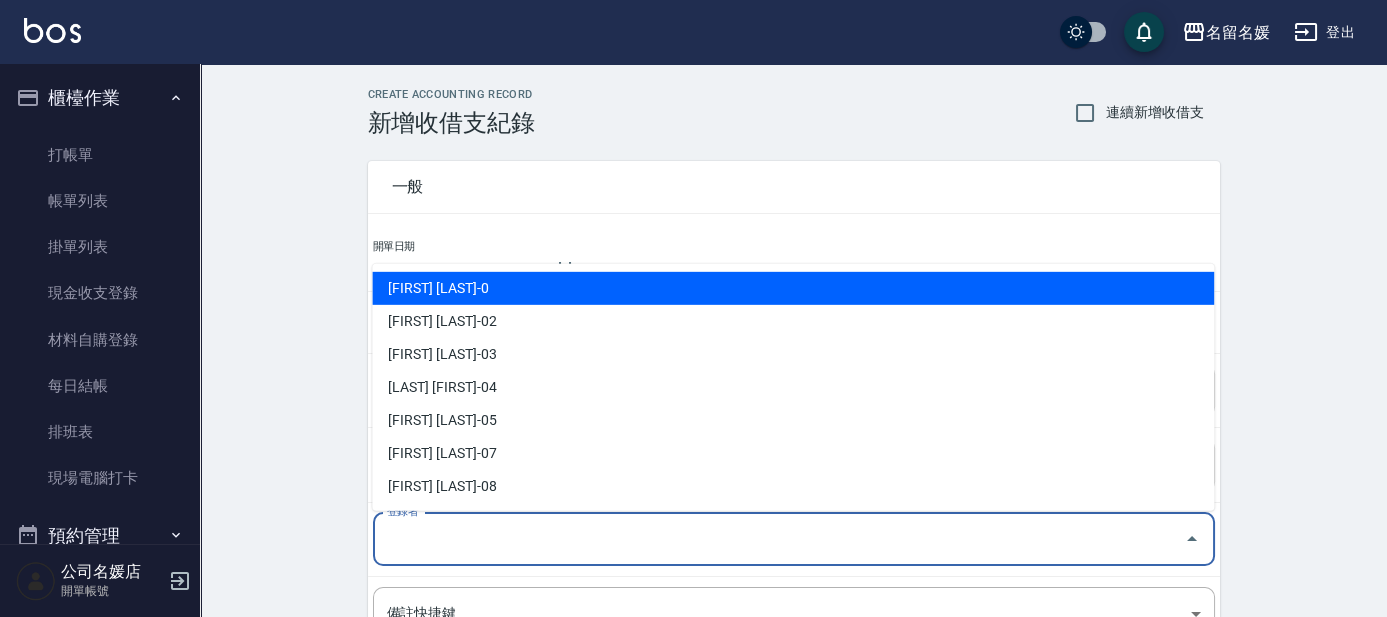 click on "登錄者" at bounding box center [779, 539] 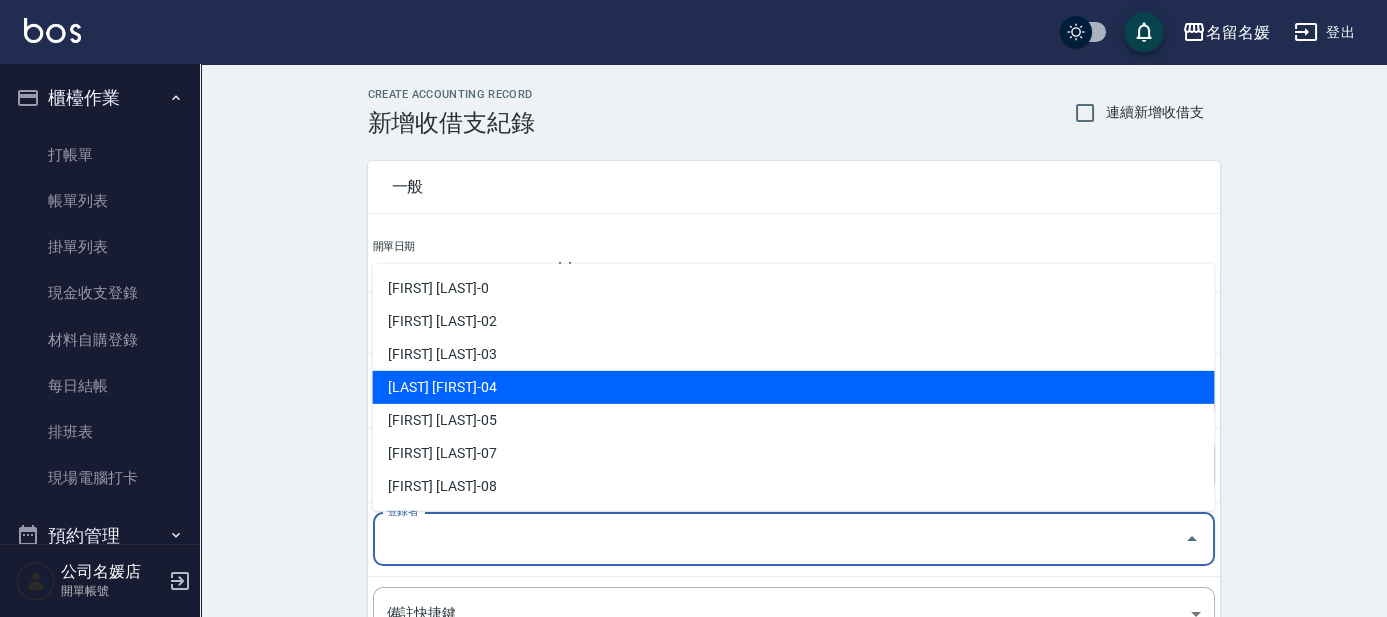 click on "[LAST] [FIRST]-04" at bounding box center (793, 387) 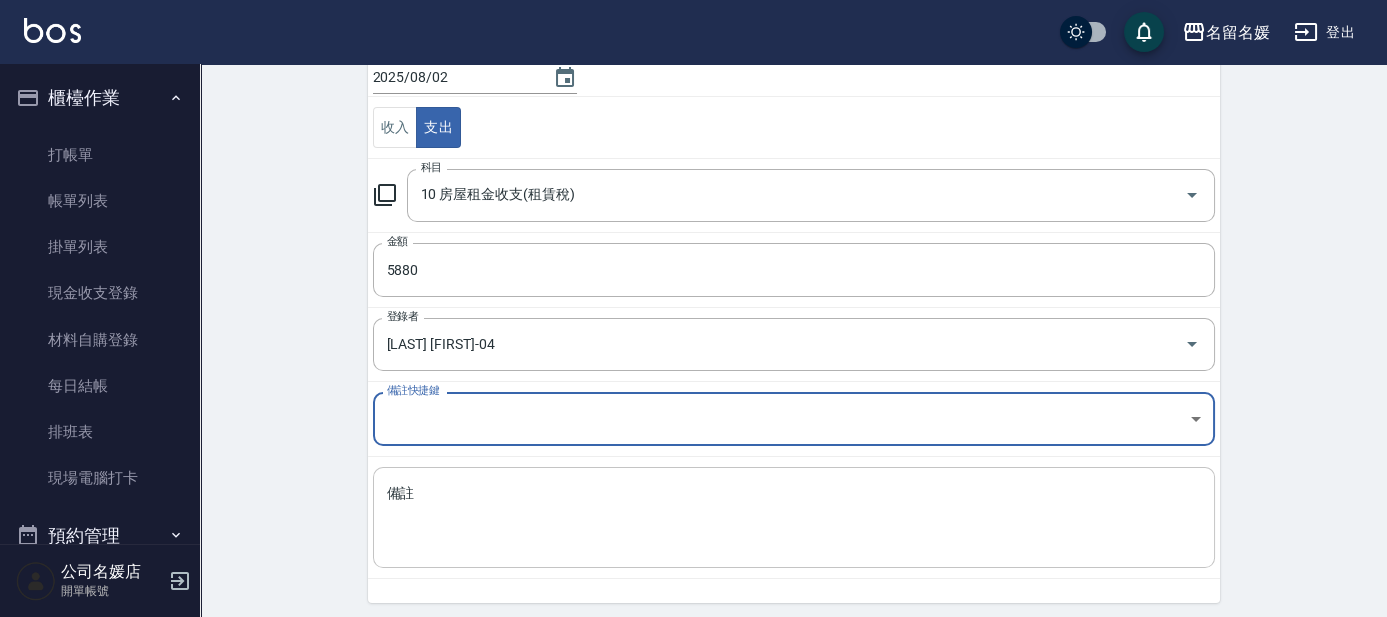 scroll, scrollTop: 203, scrollLeft: 0, axis: vertical 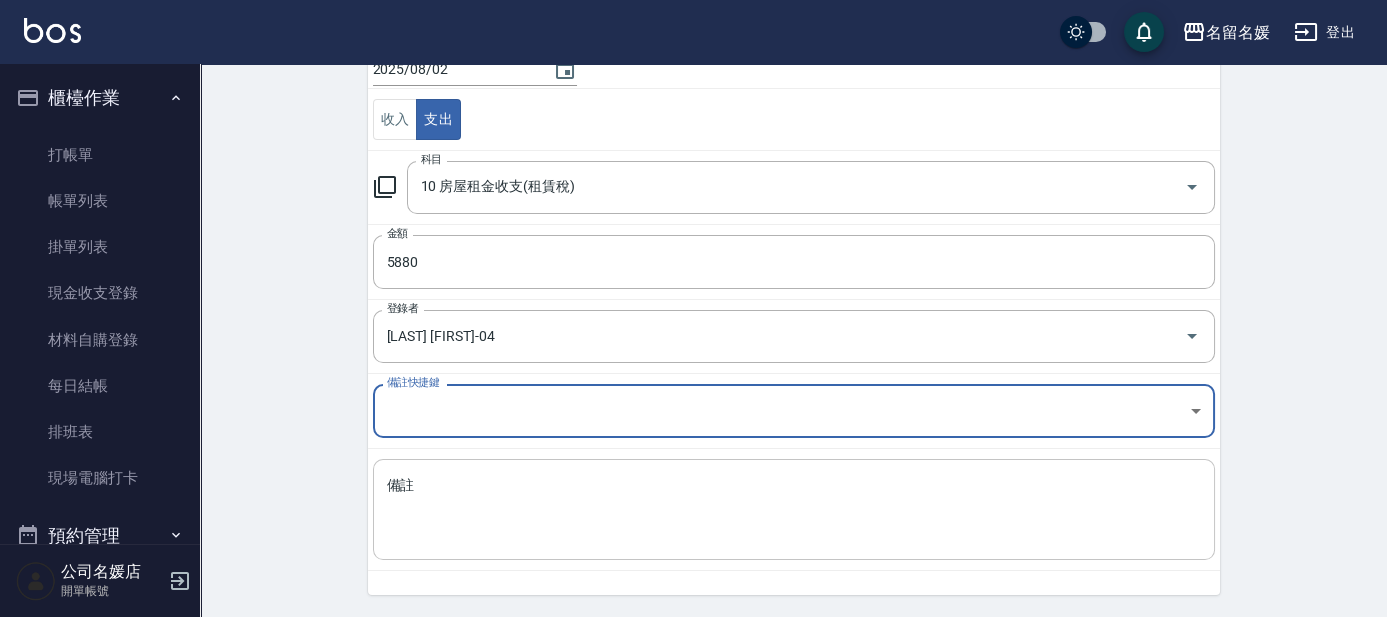 click on "備註" at bounding box center (794, 510) 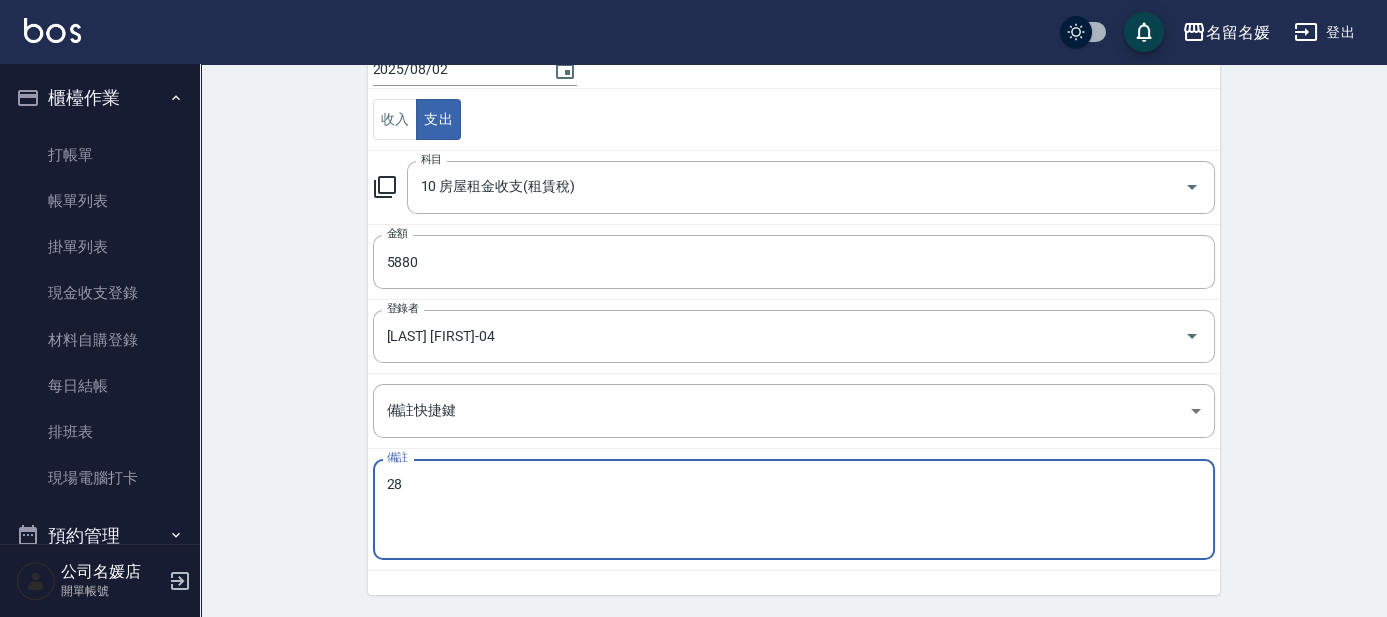 type on "2" 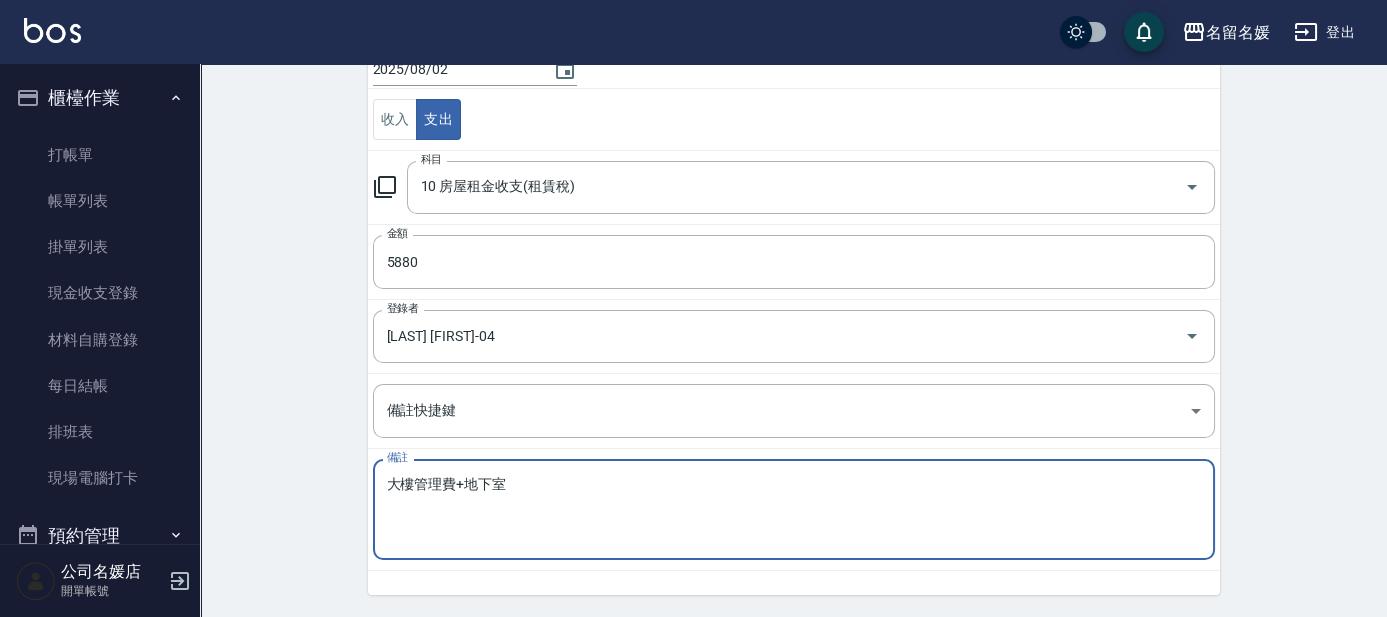 scroll, scrollTop: 263, scrollLeft: 0, axis: vertical 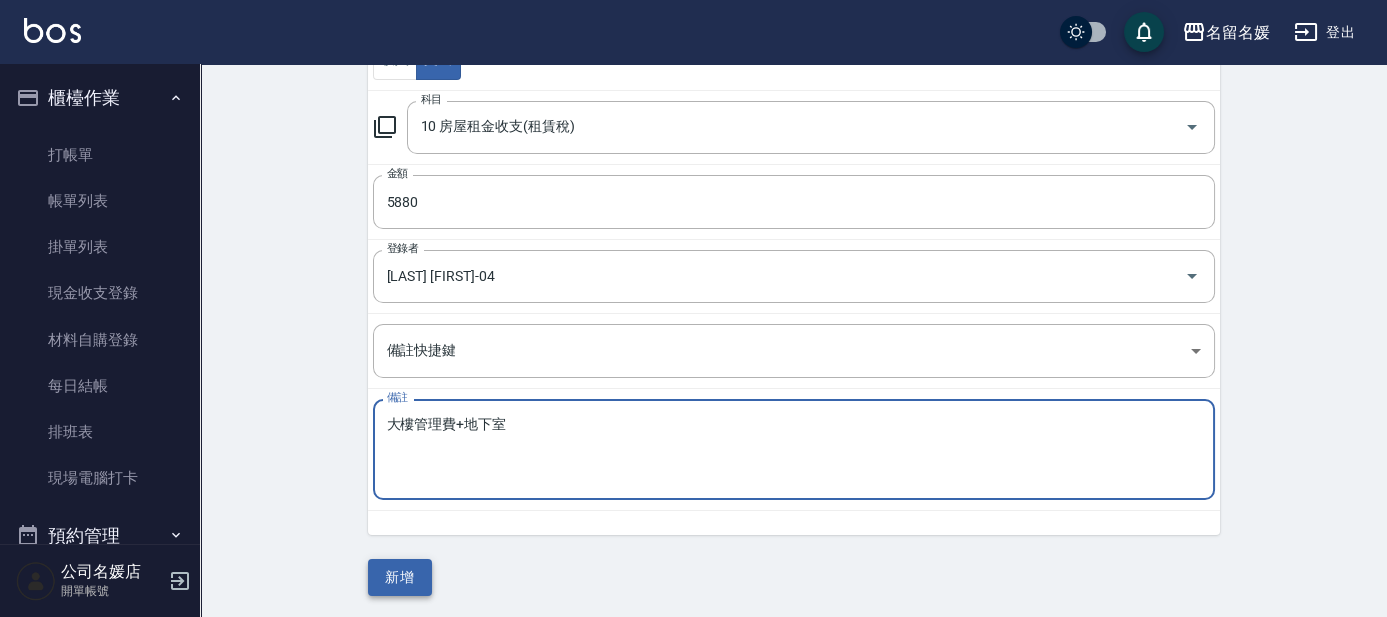 type on "大樓管理費+地下室" 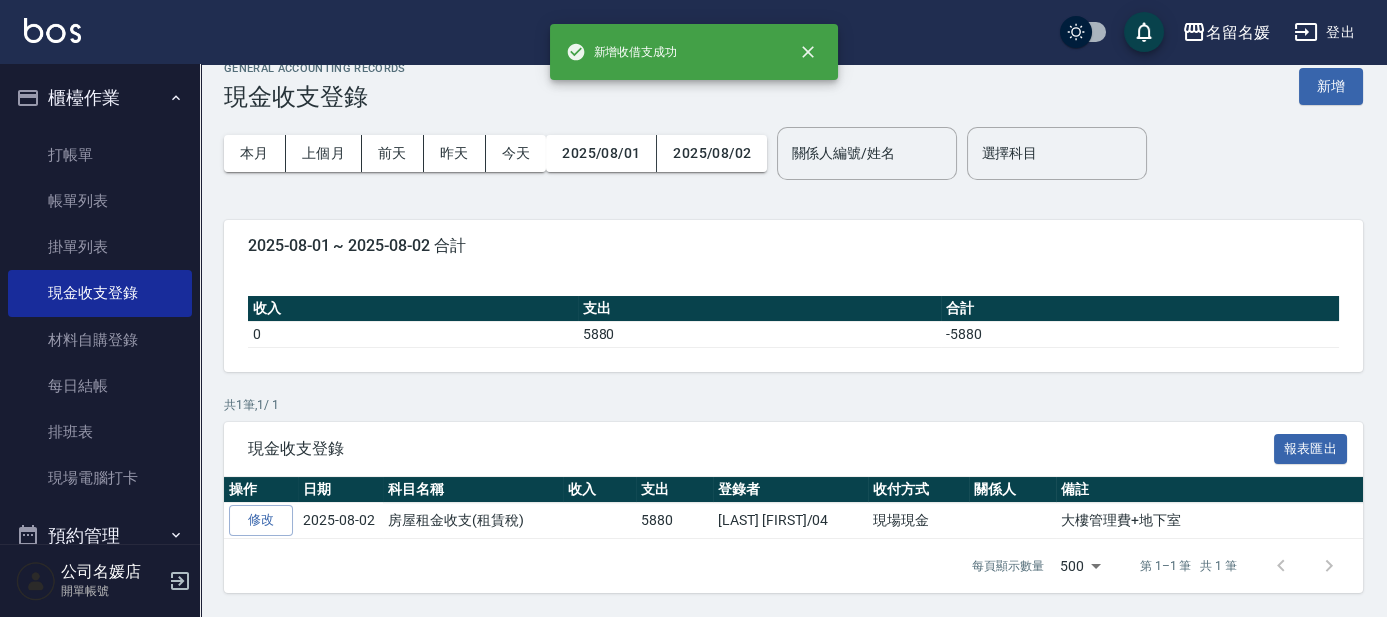 scroll, scrollTop: 0, scrollLeft: 0, axis: both 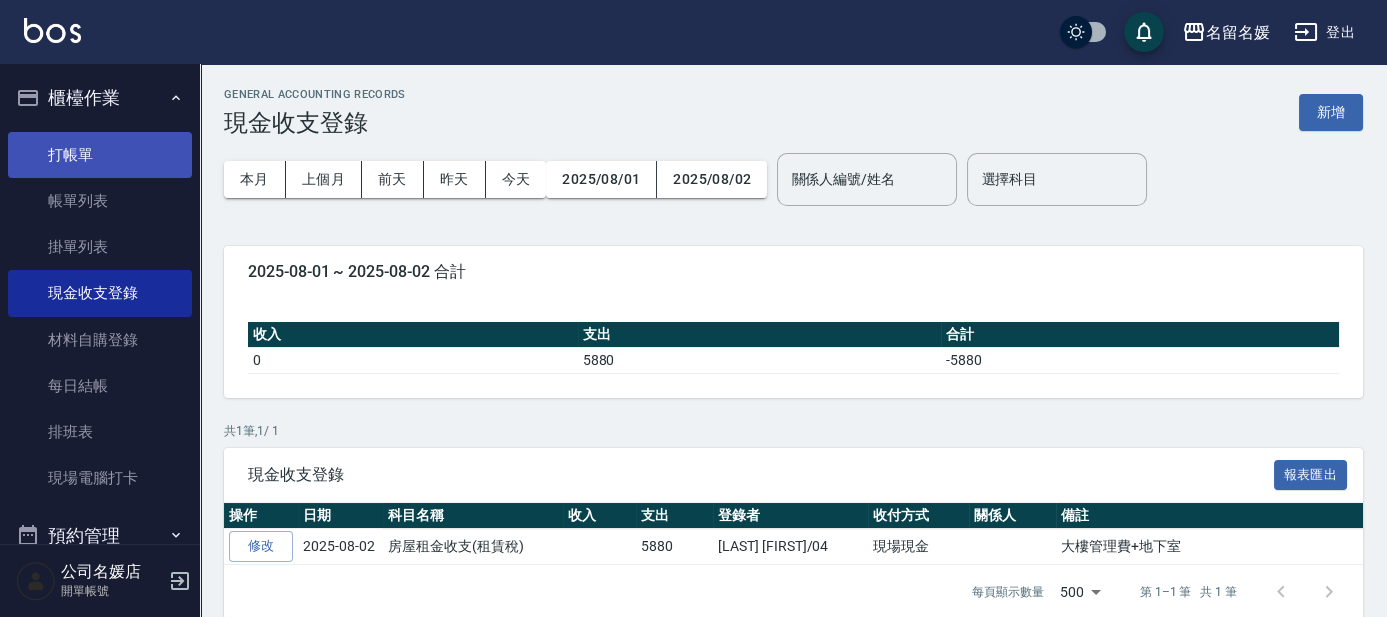 click on "打帳單" at bounding box center [100, 155] 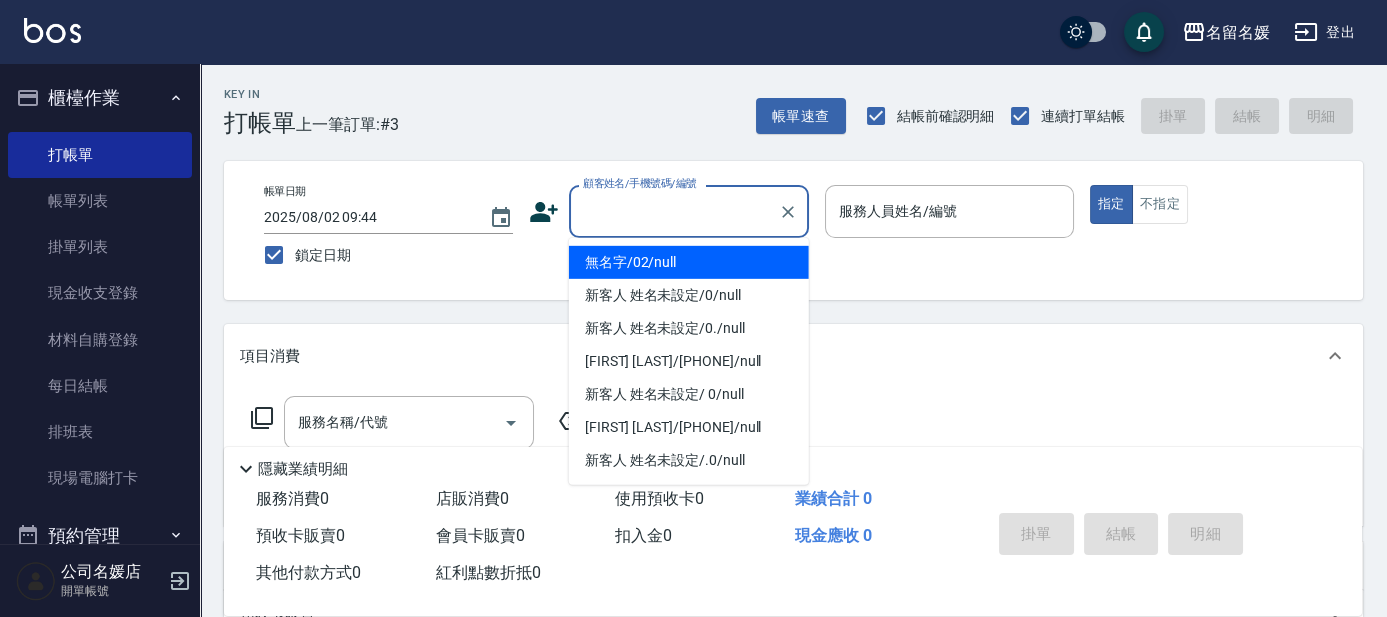 type on "無名字/02/null" 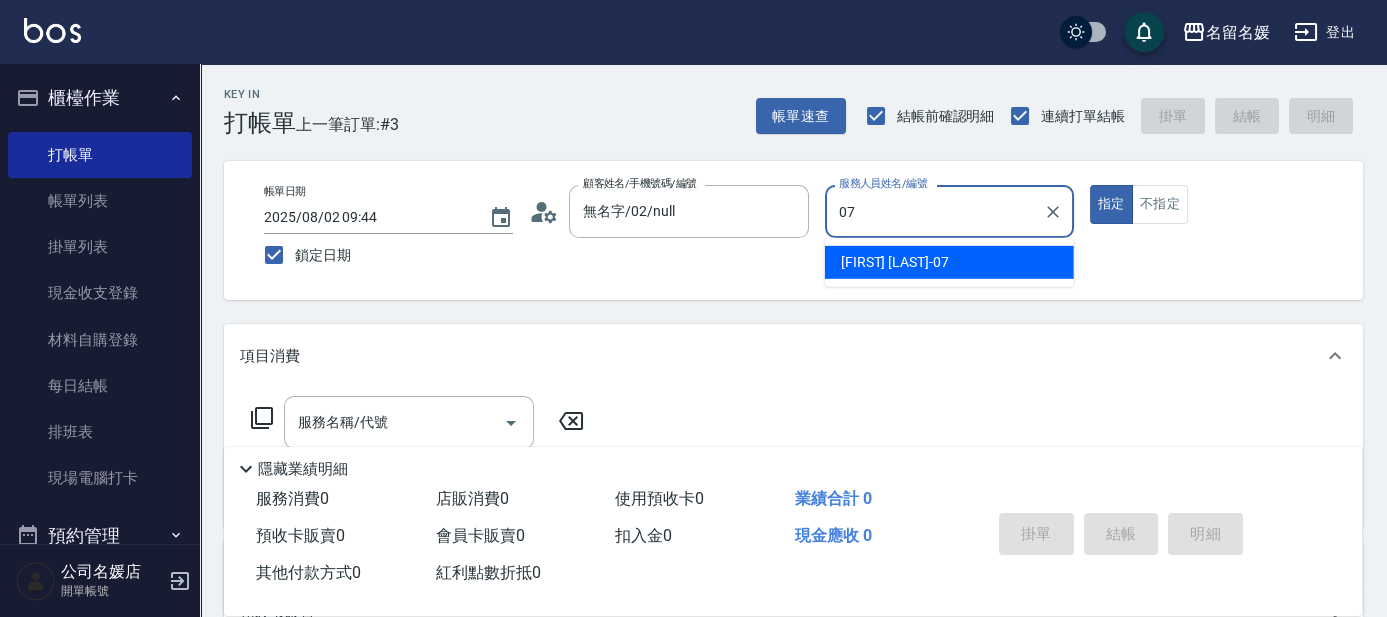 type on "07" 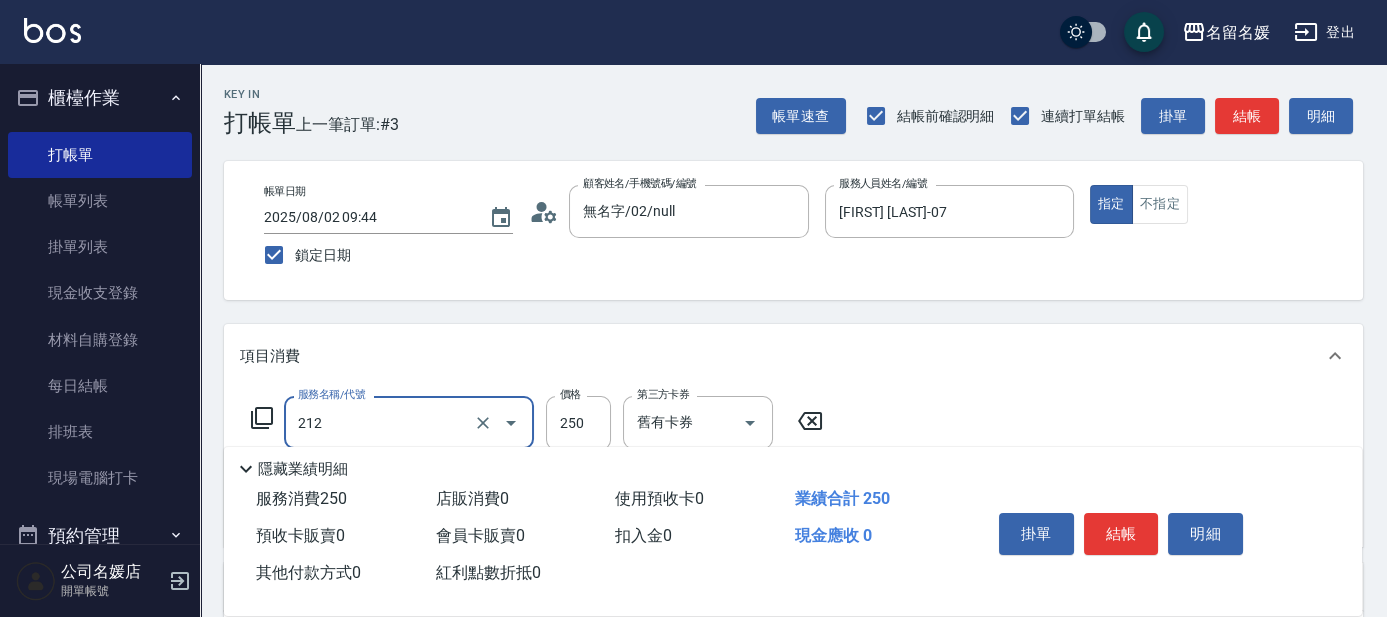 type on "洗髮券-(卡)250(212)" 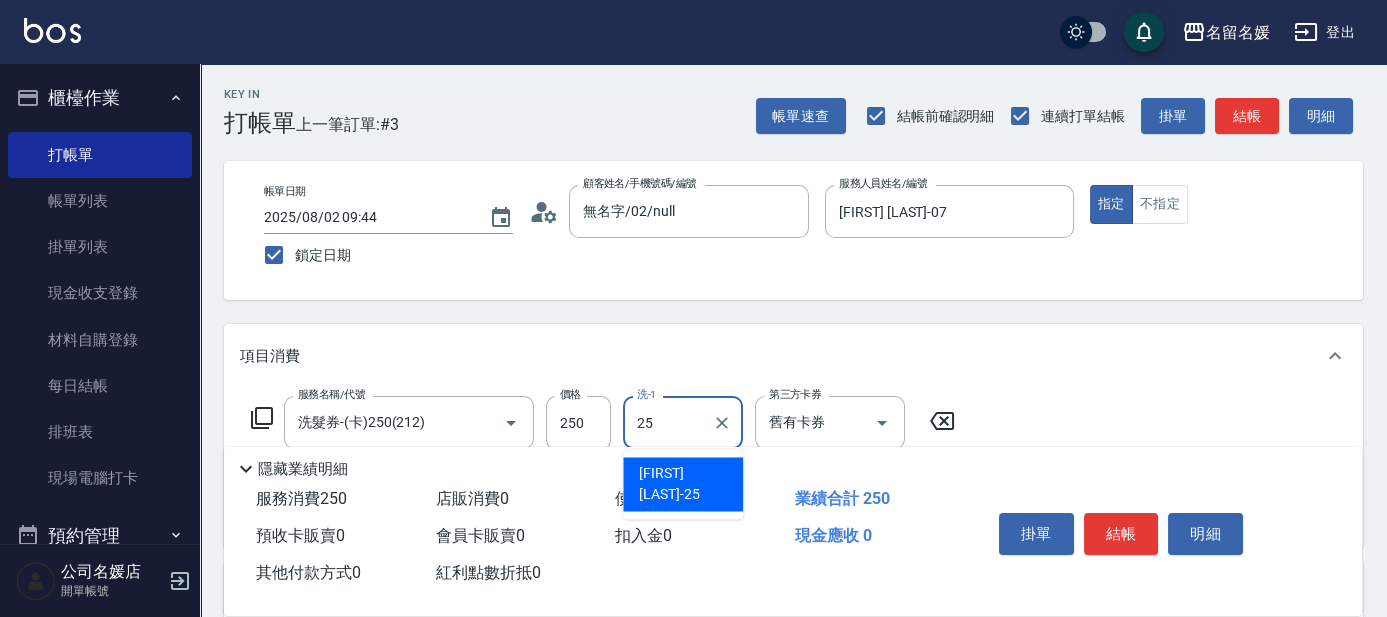 type on "[FIRST] [LAST]-25" 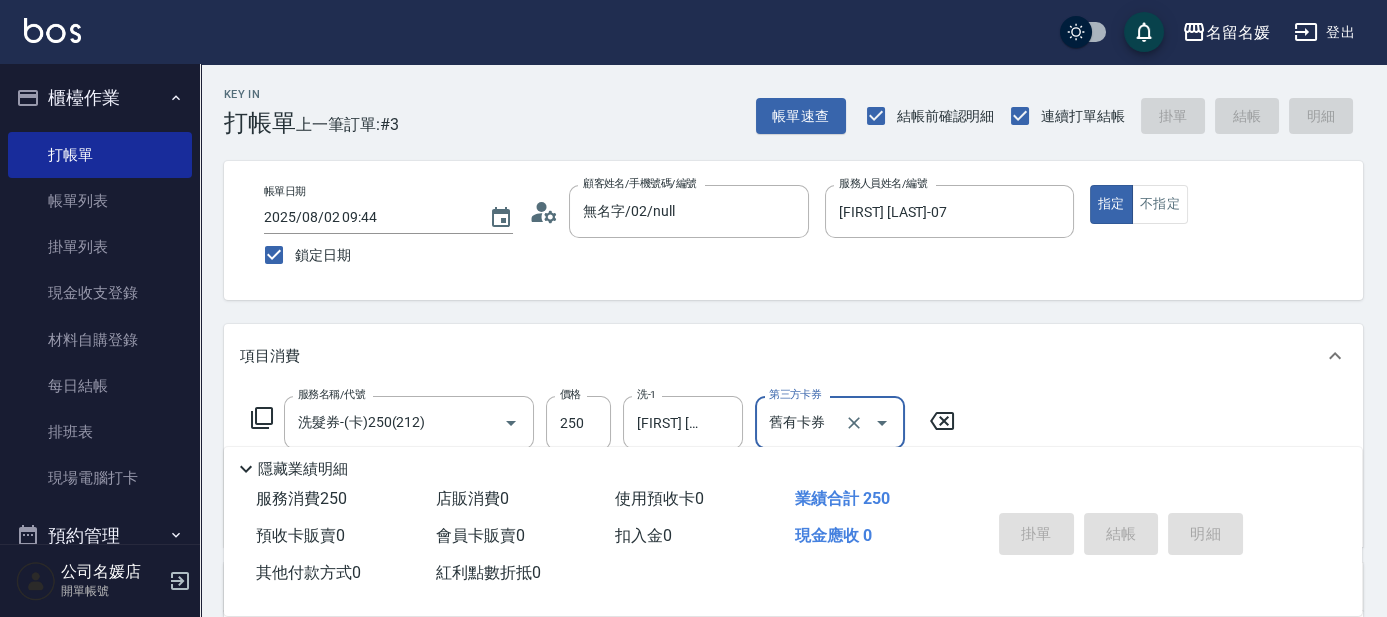 type 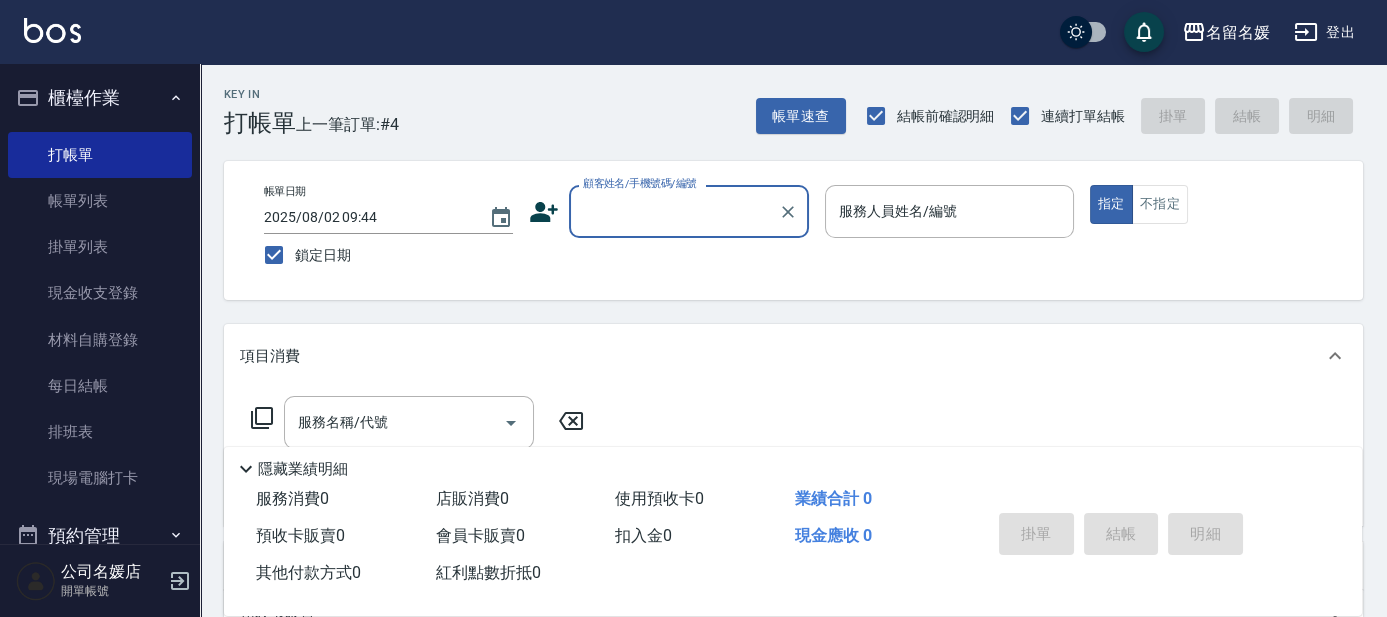 click on "顧客姓名/手機號碼/編號" at bounding box center (674, 211) 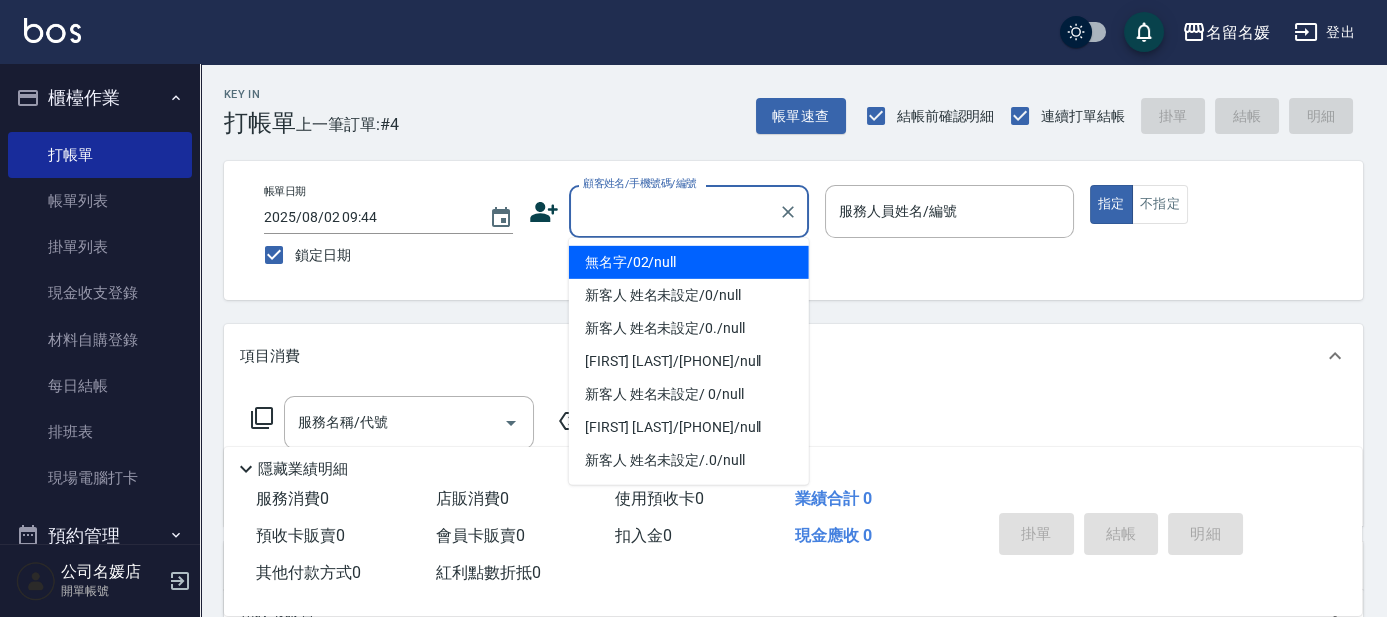 click on "無名字/02/null" at bounding box center (689, 262) 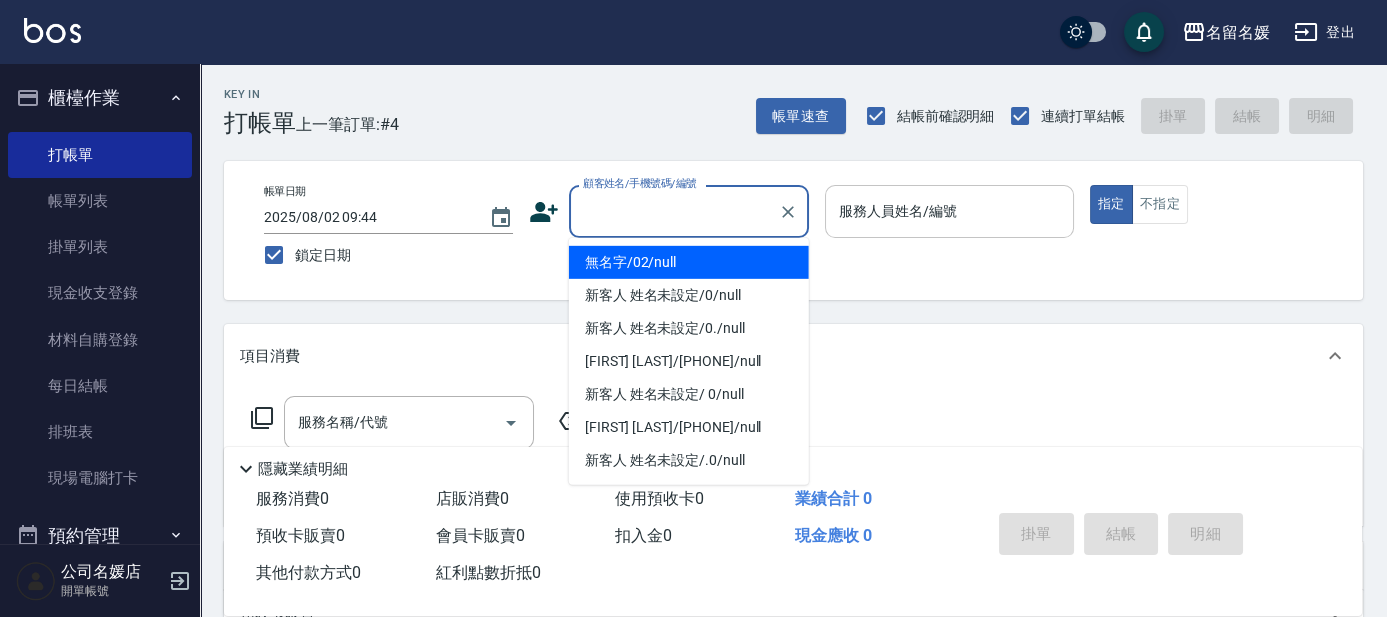 type on "無名字/02/null" 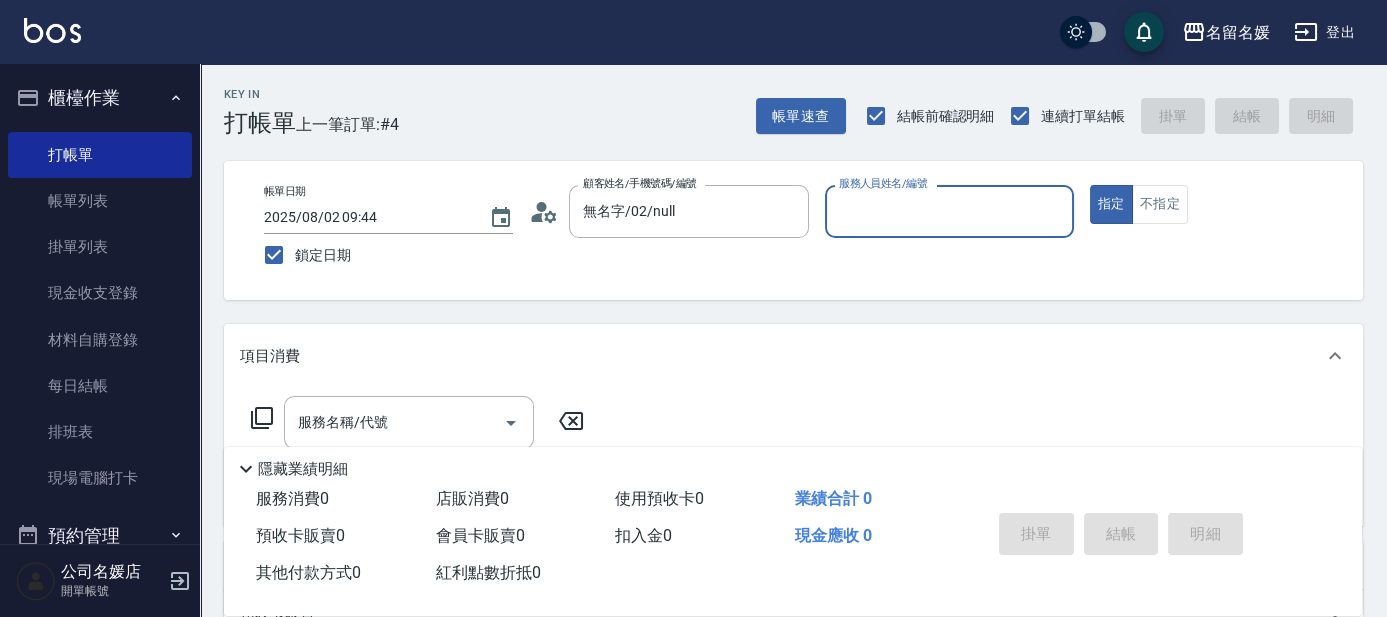 click on "服務人員姓名/編號" at bounding box center [949, 211] 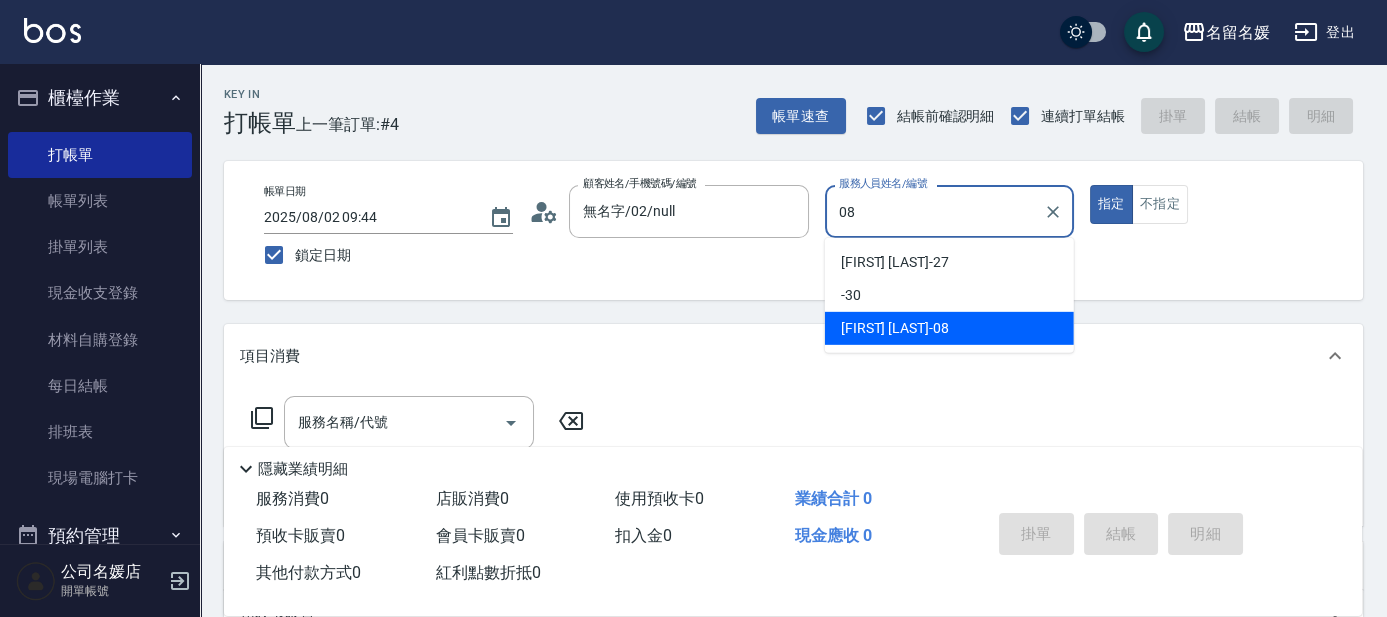click on "[FIRST] [LAST] -08" at bounding box center [949, 328] 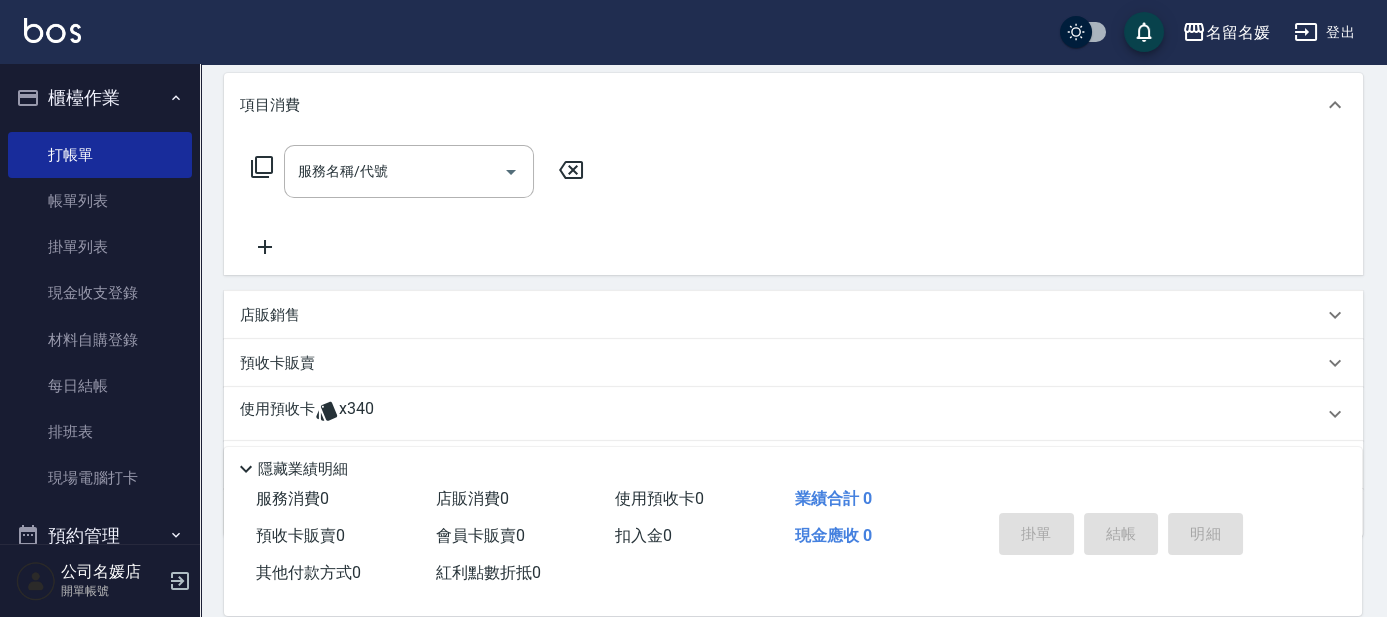 scroll, scrollTop: 181, scrollLeft: 0, axis: vertical 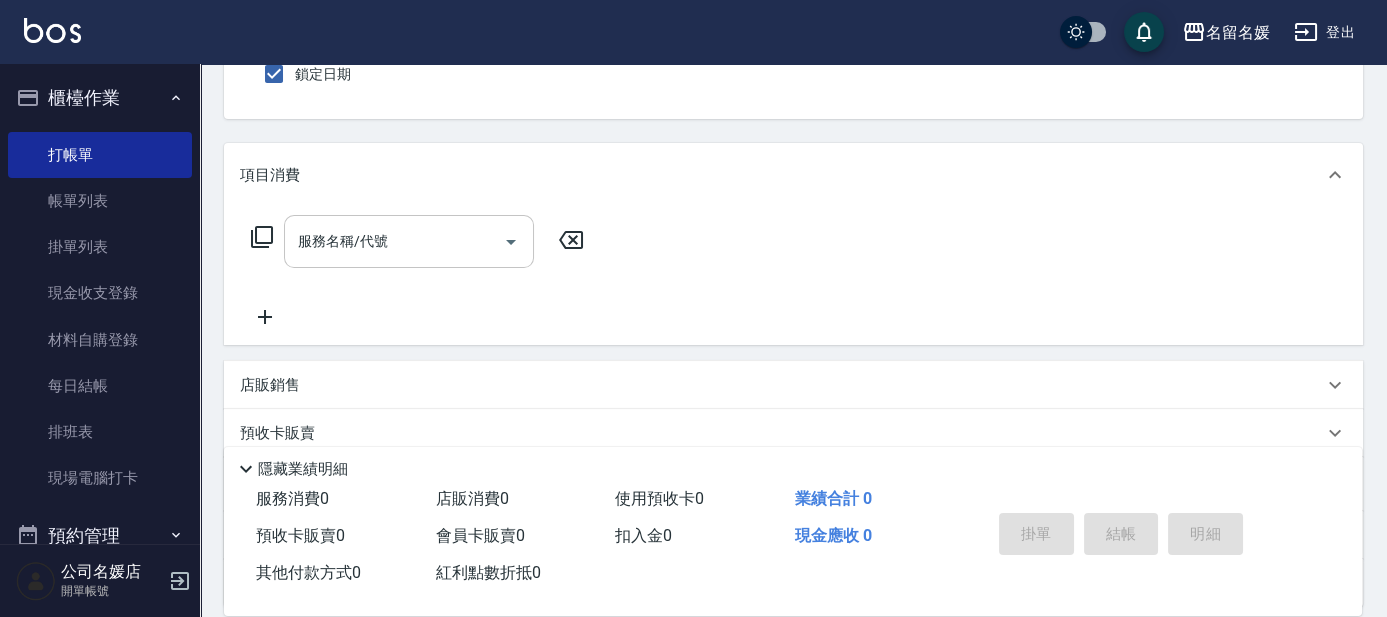type on "[FIRST] [LAST]-08" 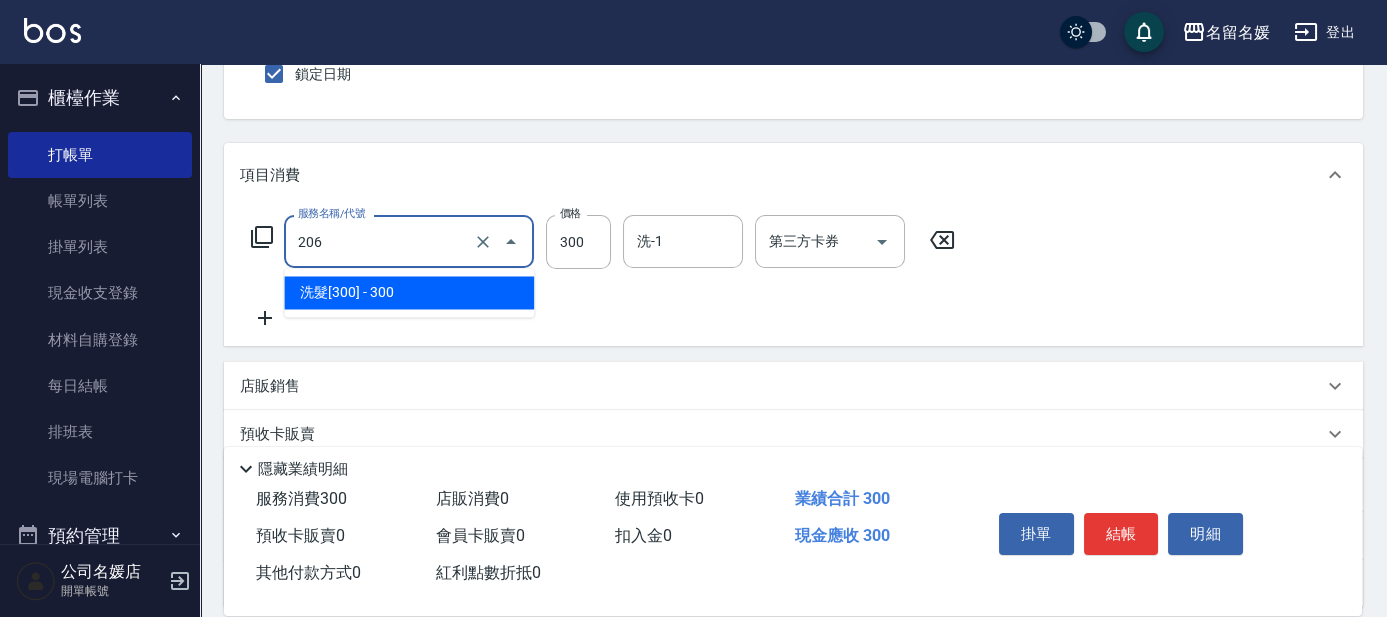 drag, startPoint x: 376, startPoint y: 233, endPoint x: 373, endPoint y: 280, distance: 47.095646 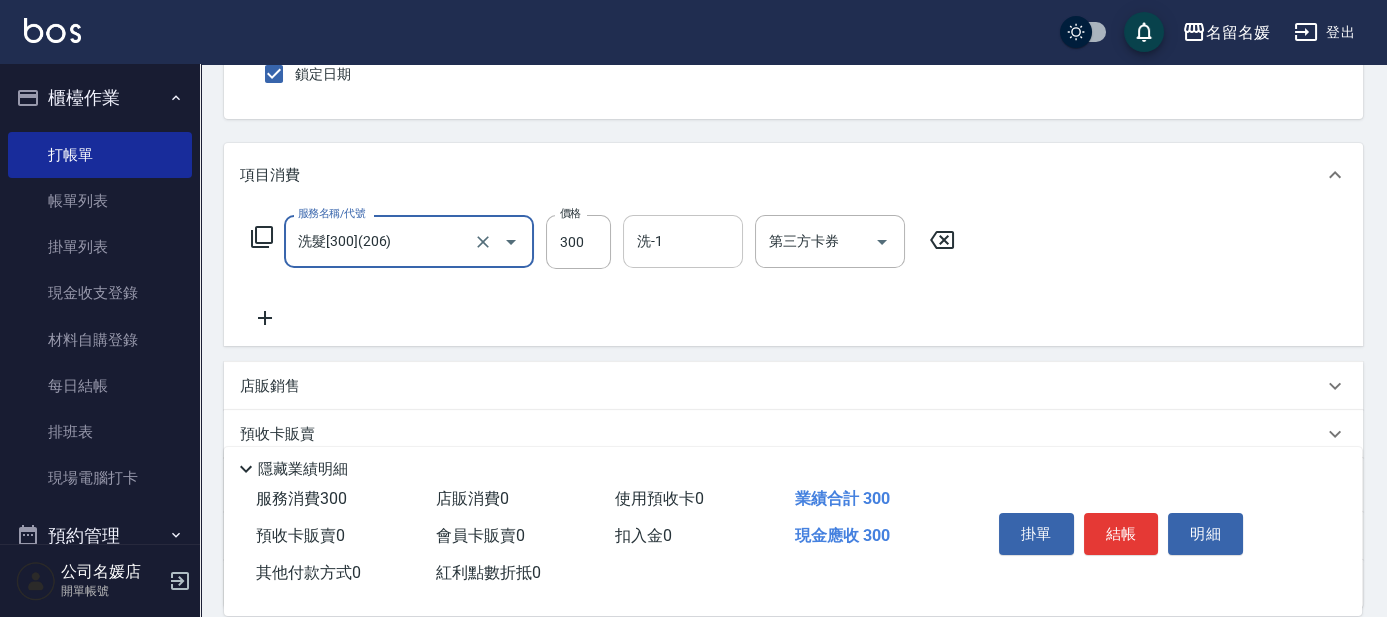 type on "洗髮[300](206)" 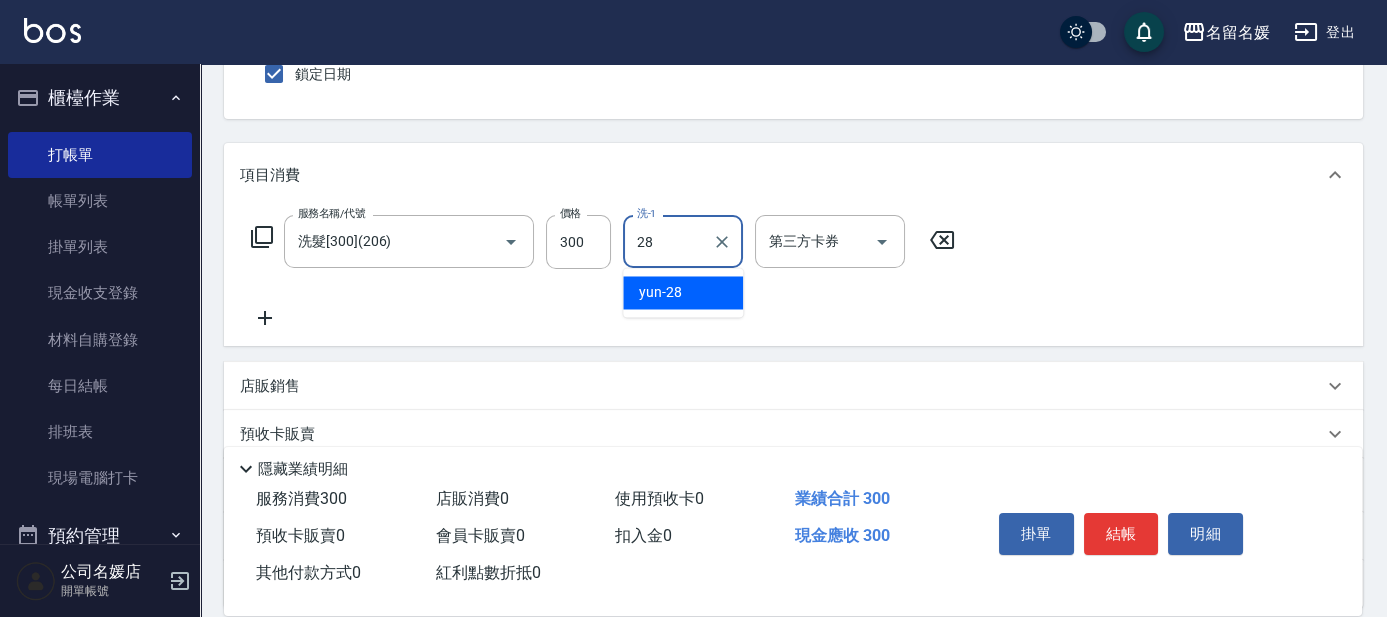 click on "yun -28" at bounding box center [660, 292] 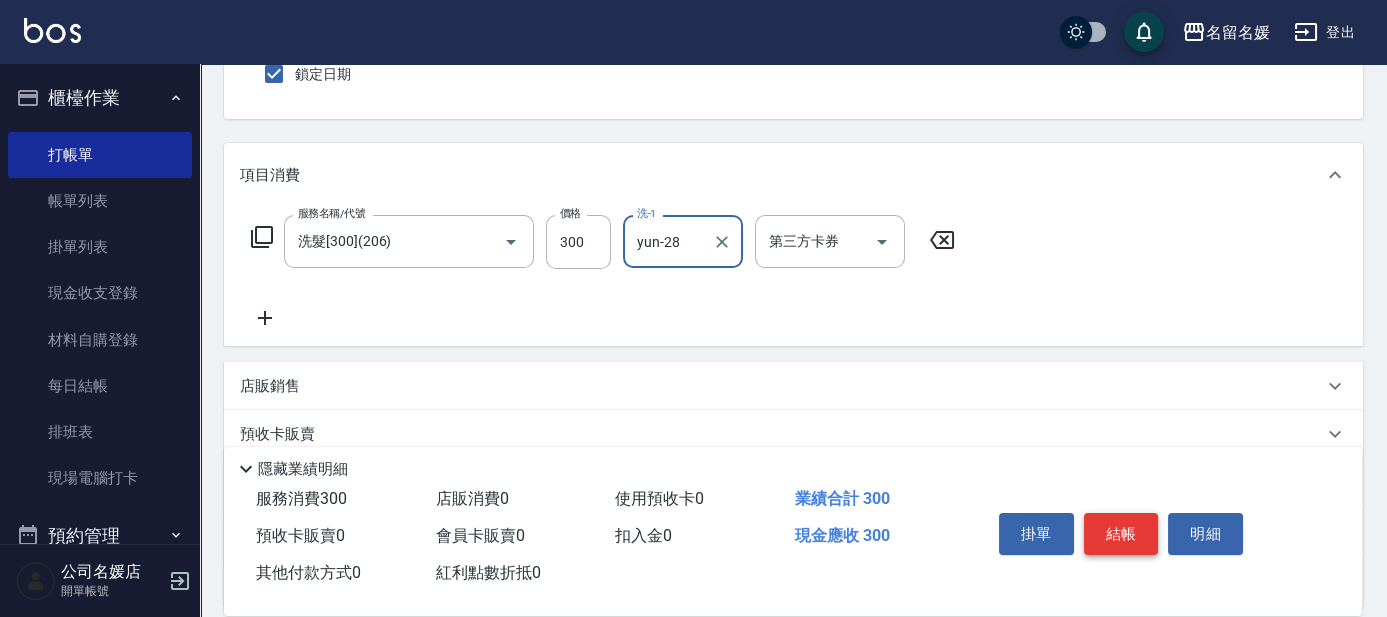 type on "yun-28" 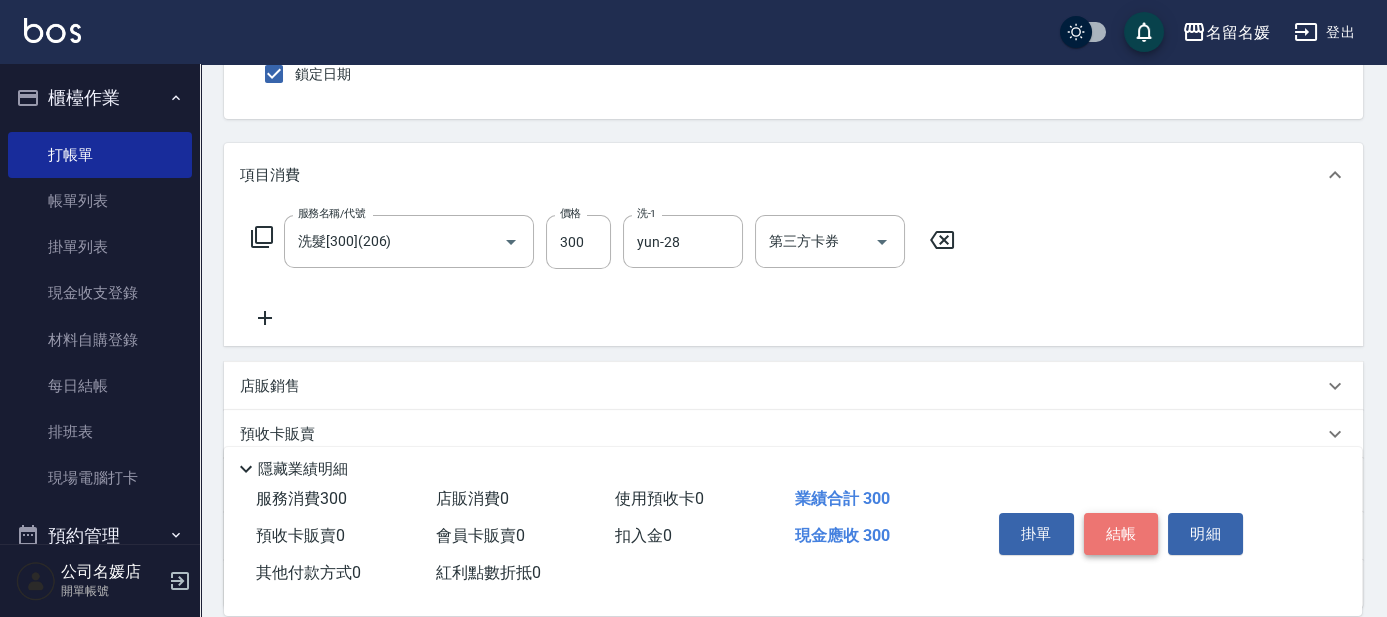 click on "結帳" at bounding box center [1121, 534] 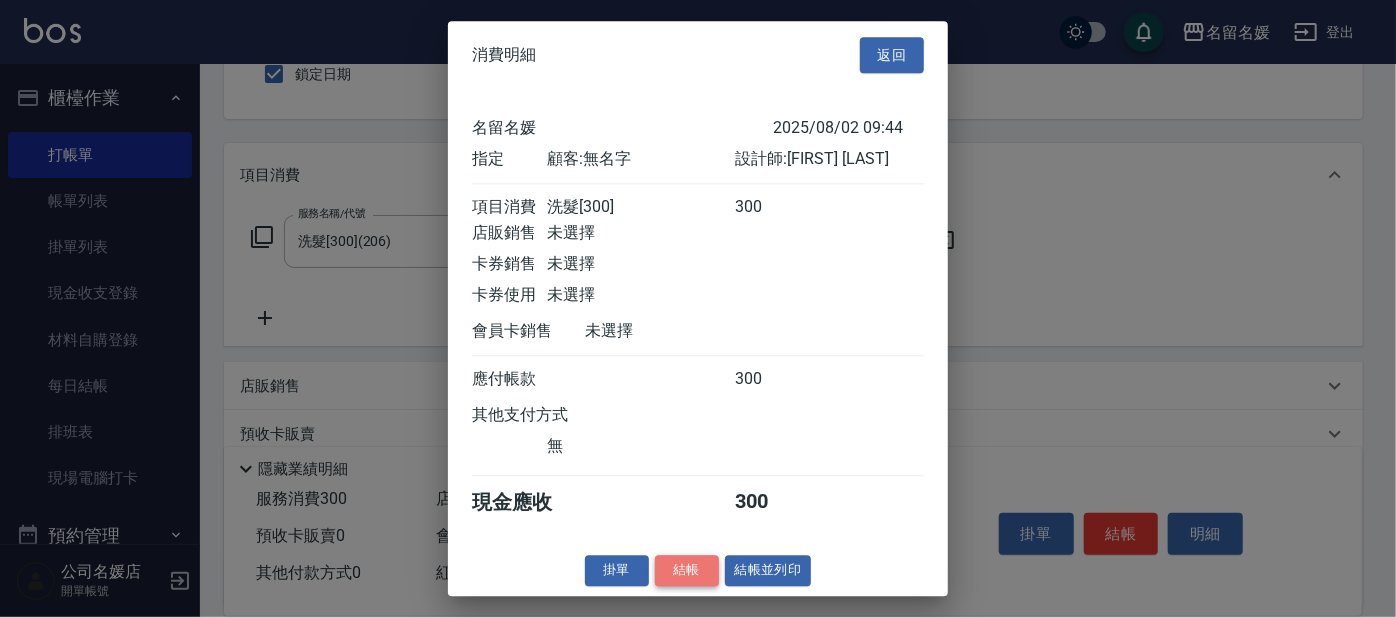 click on "結帳" at bounding box center (687, 570) 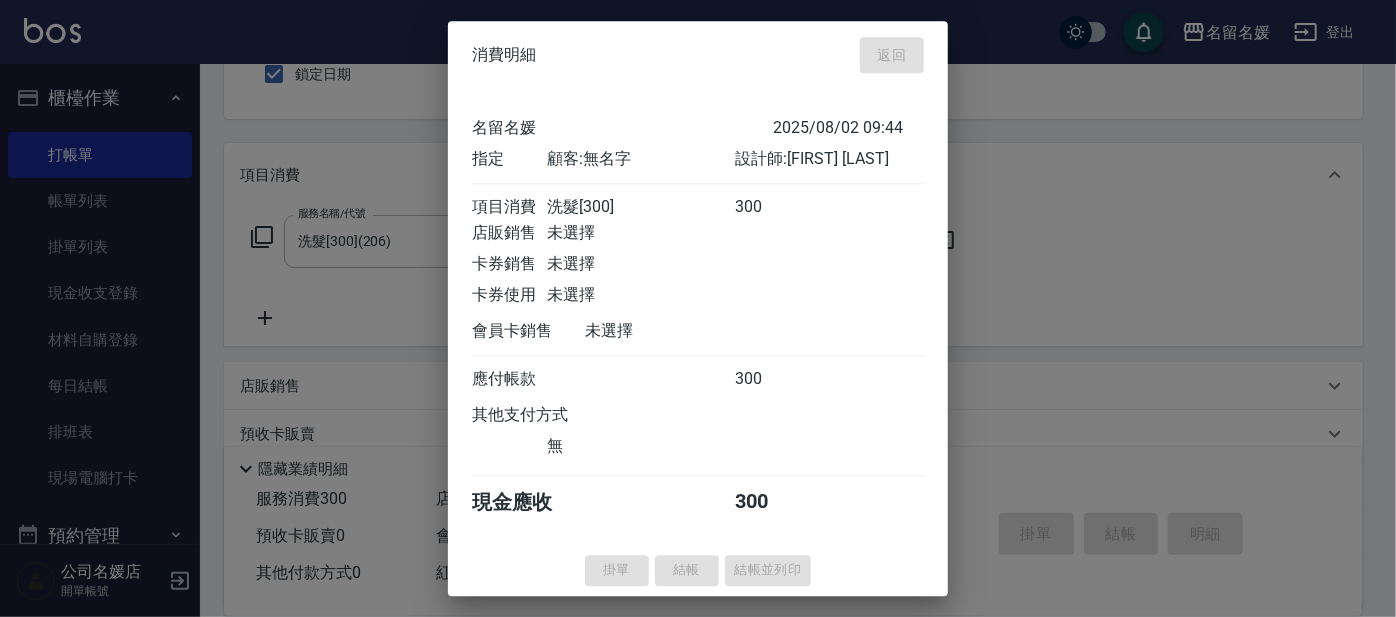 type 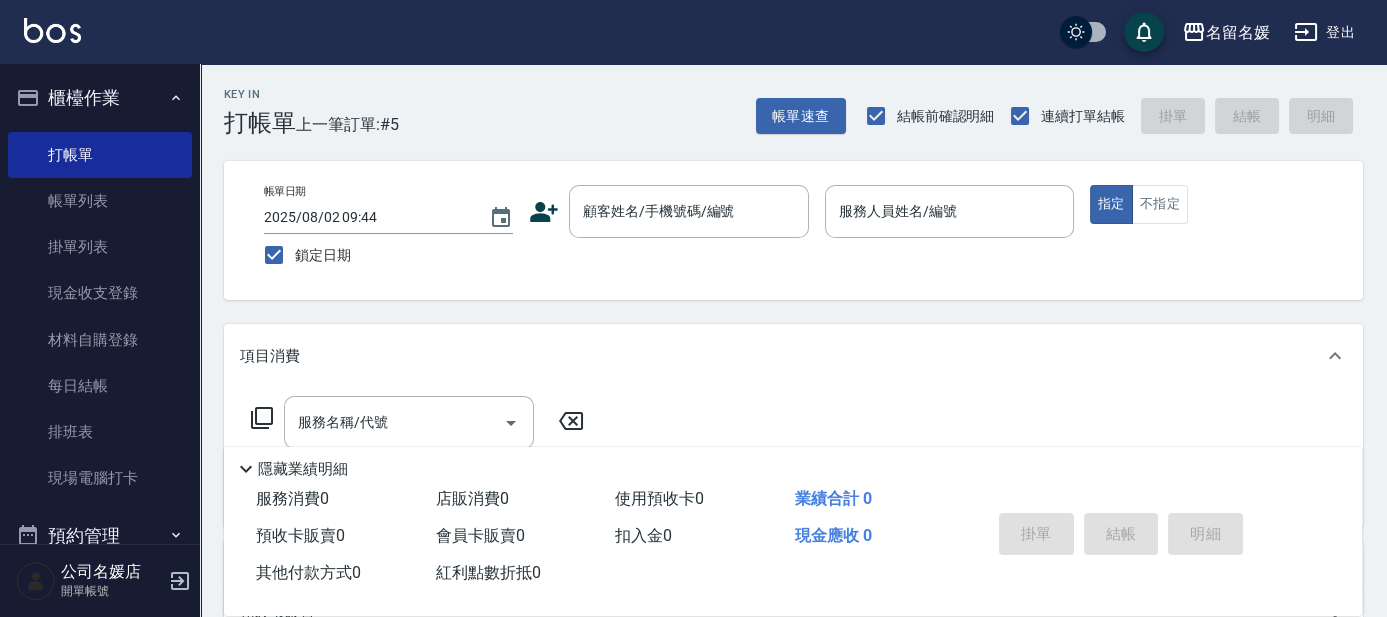 scroll, scrollTop: 36, scrollLeft: 0, axis: vertical 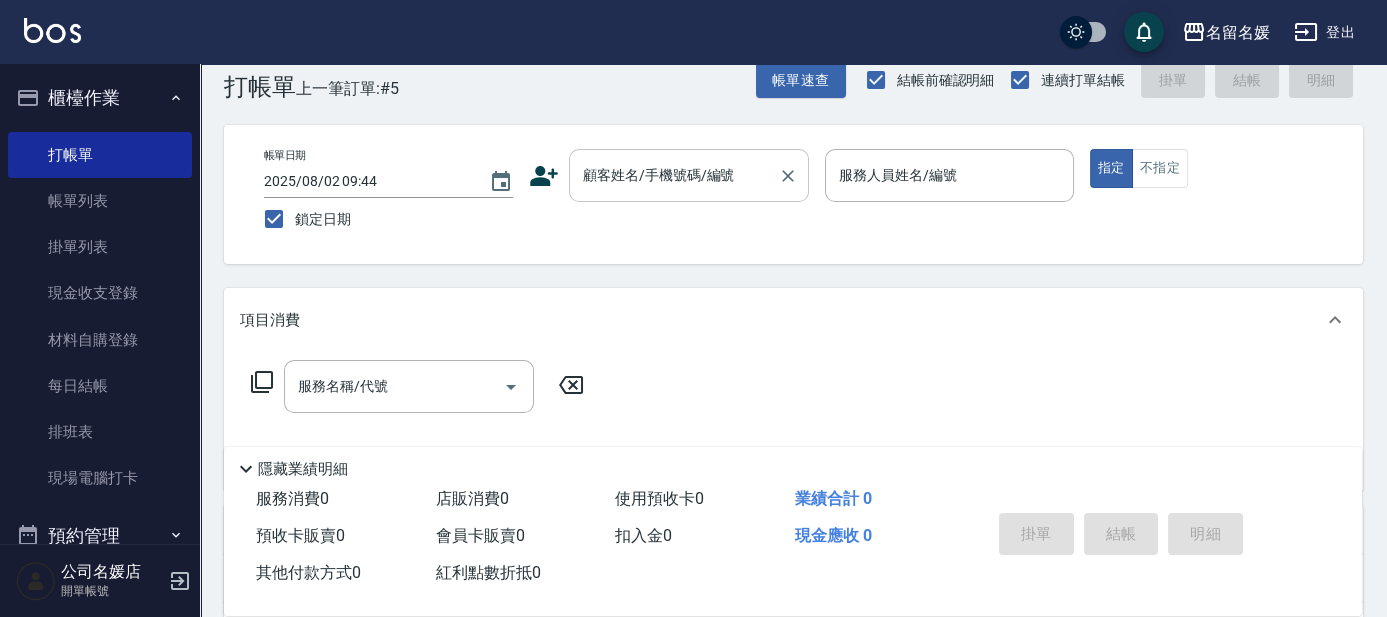 click on "顧客姓名/手機號碼/編號" at bounding box center (689, 175) 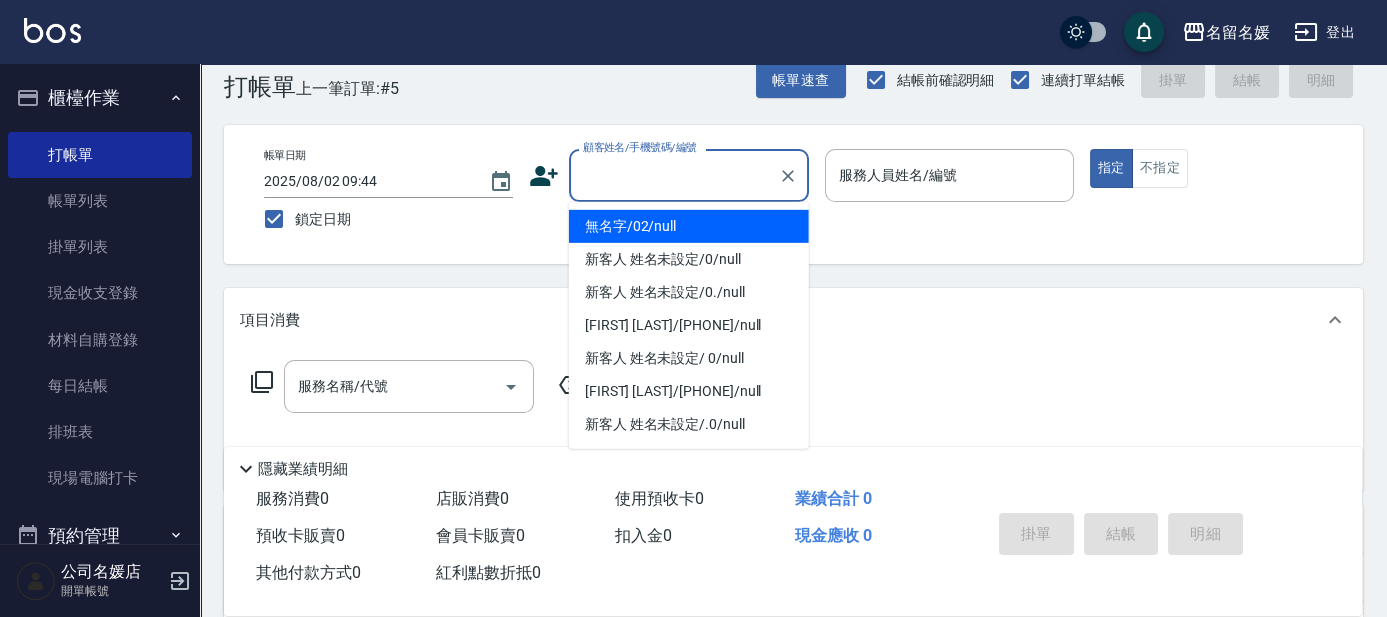 type on "無名字/02/null" 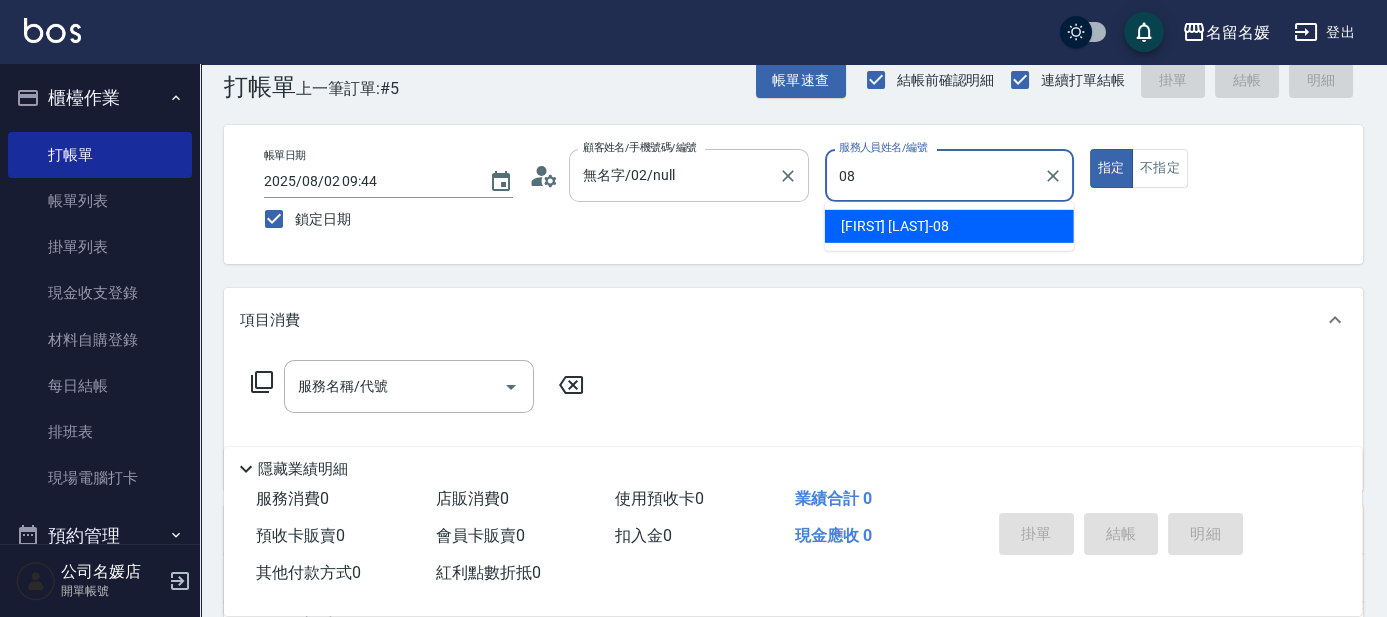 type on "[FIRST] [LAST]-08" 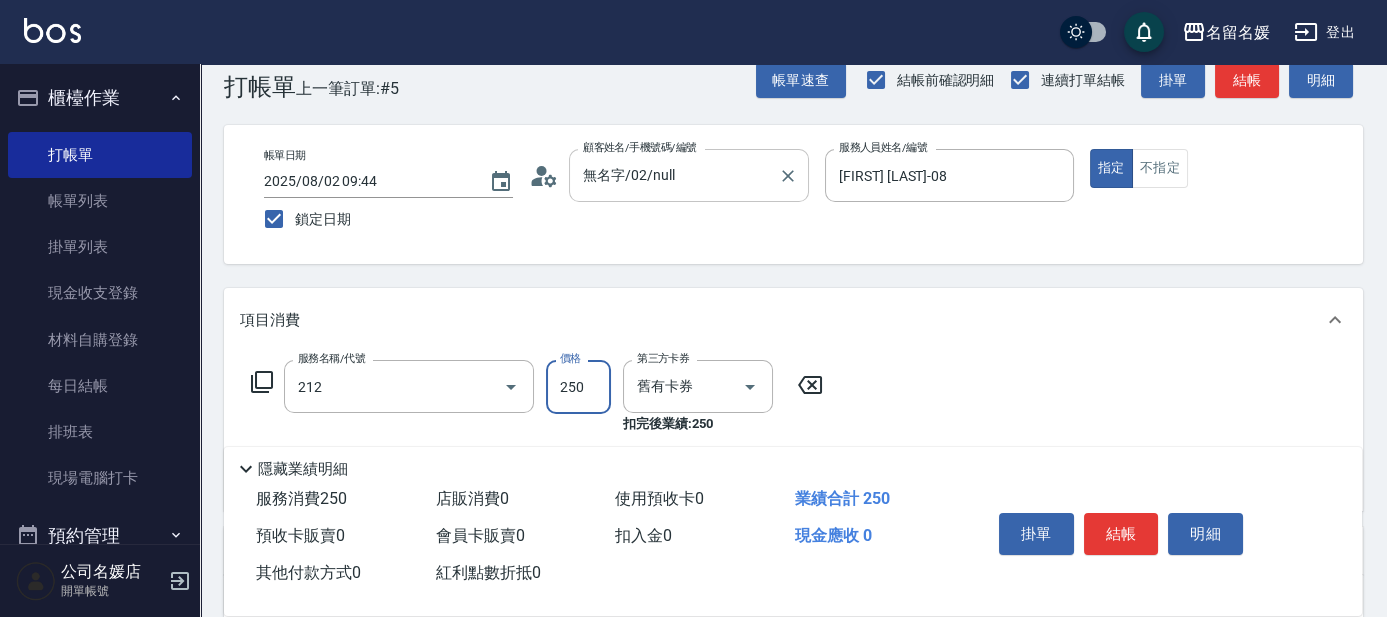 type on "洗髮券-(卡)250(212)" 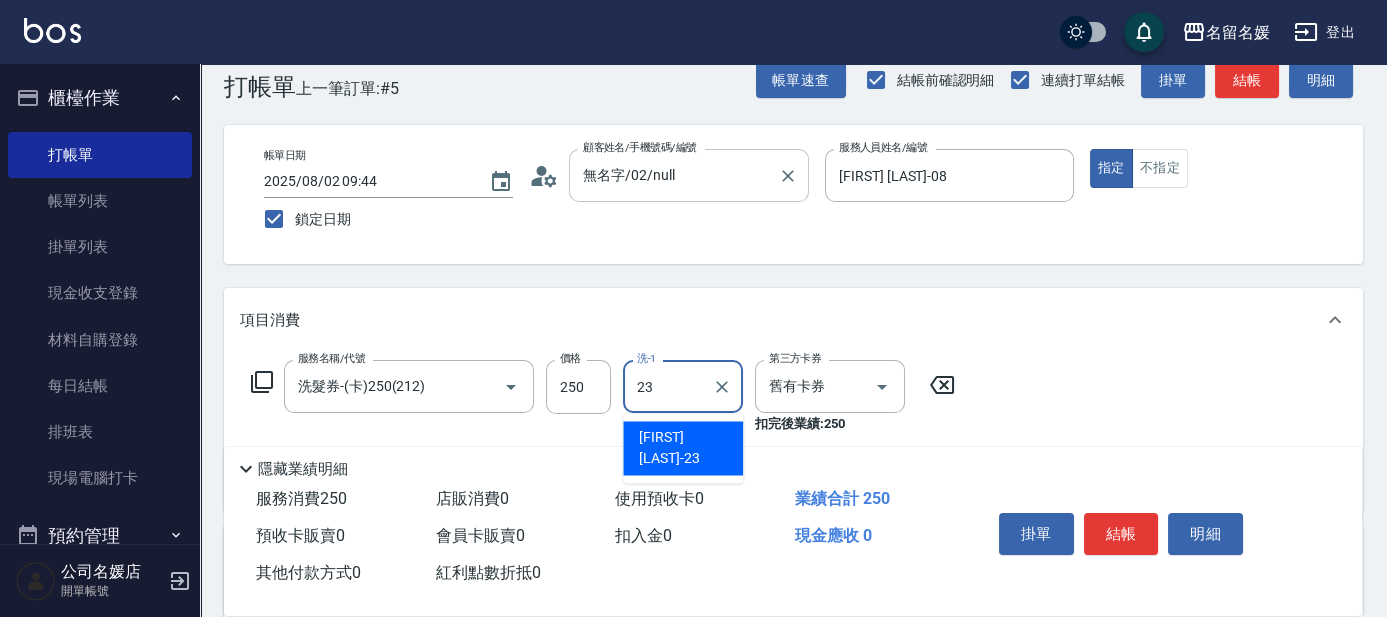 type on "[FIRST] [LAST]-23" 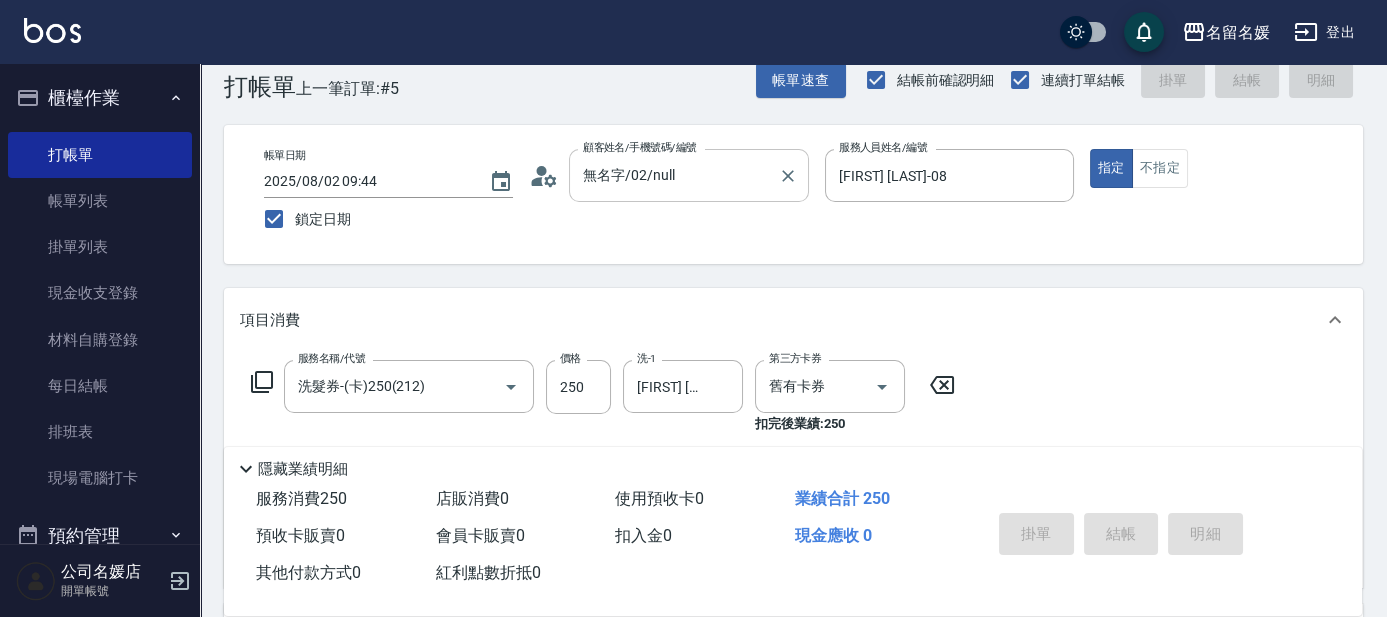 type 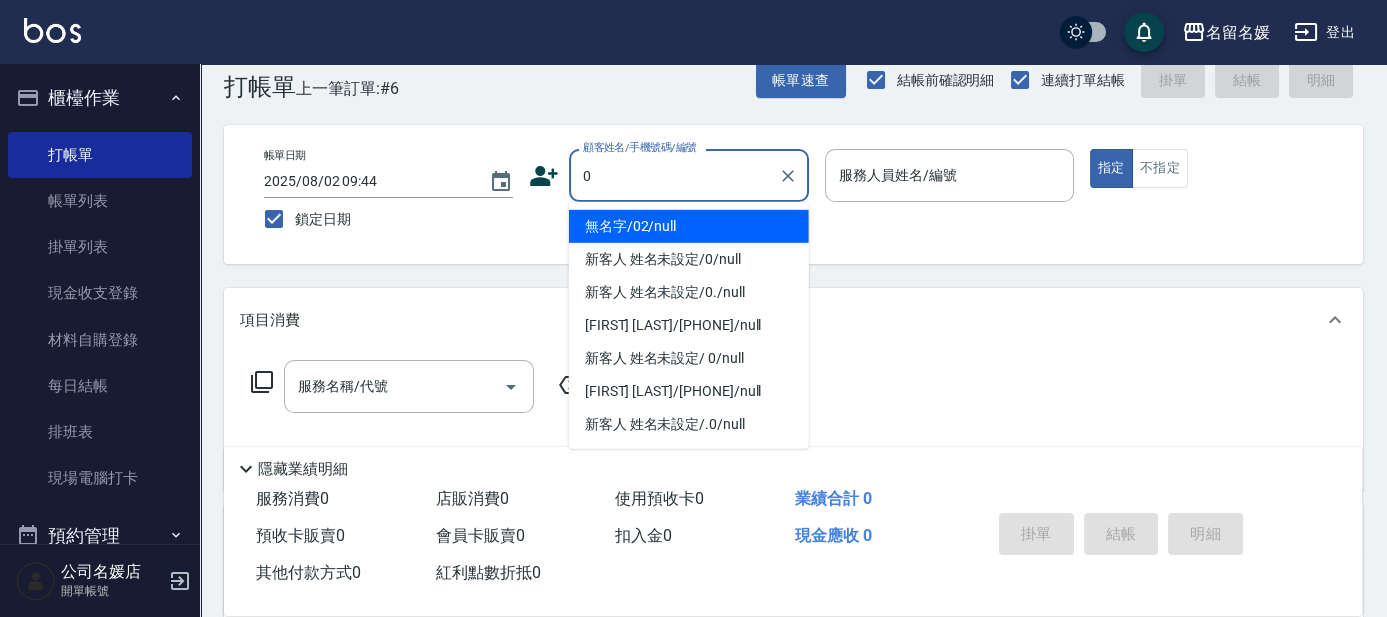 type on "0" 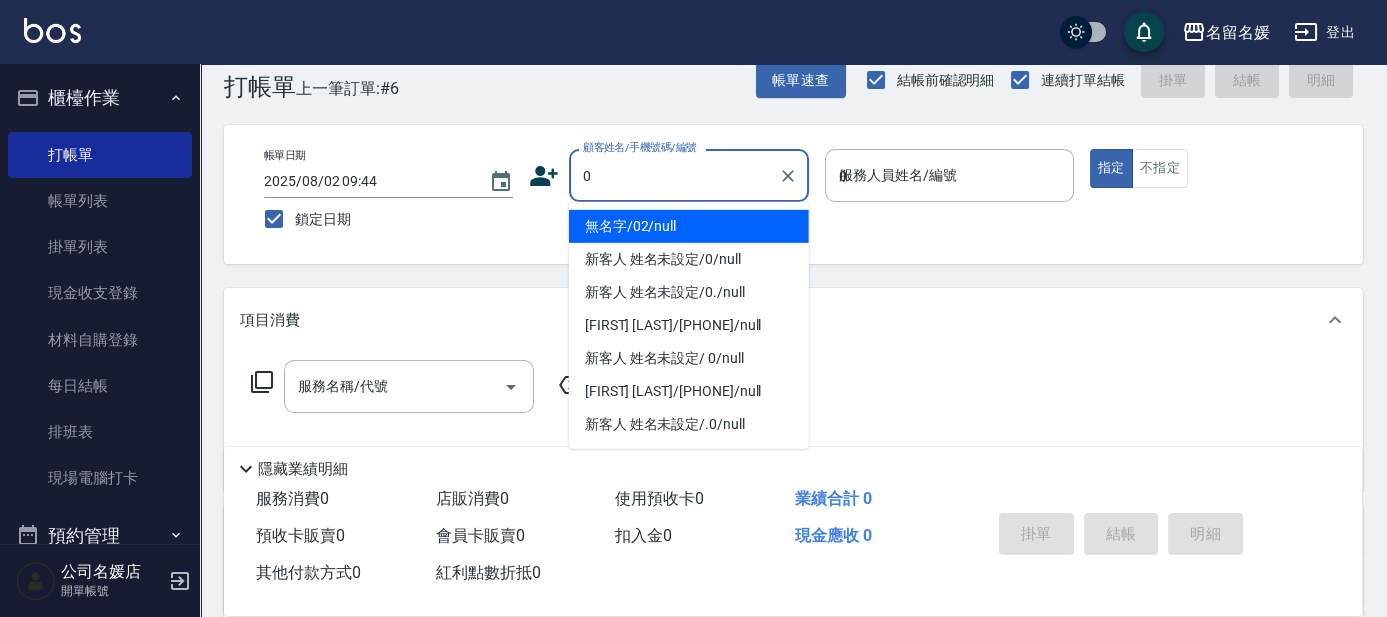 type on "無名字/02/null" 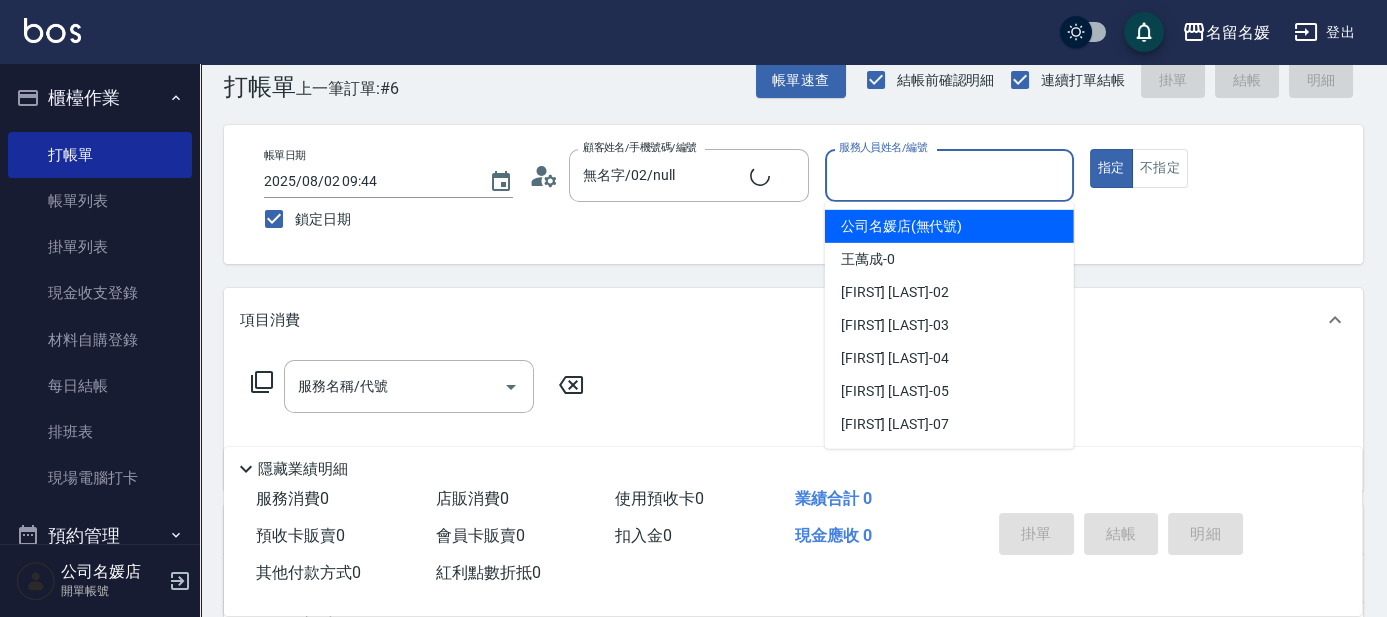 type on "1" 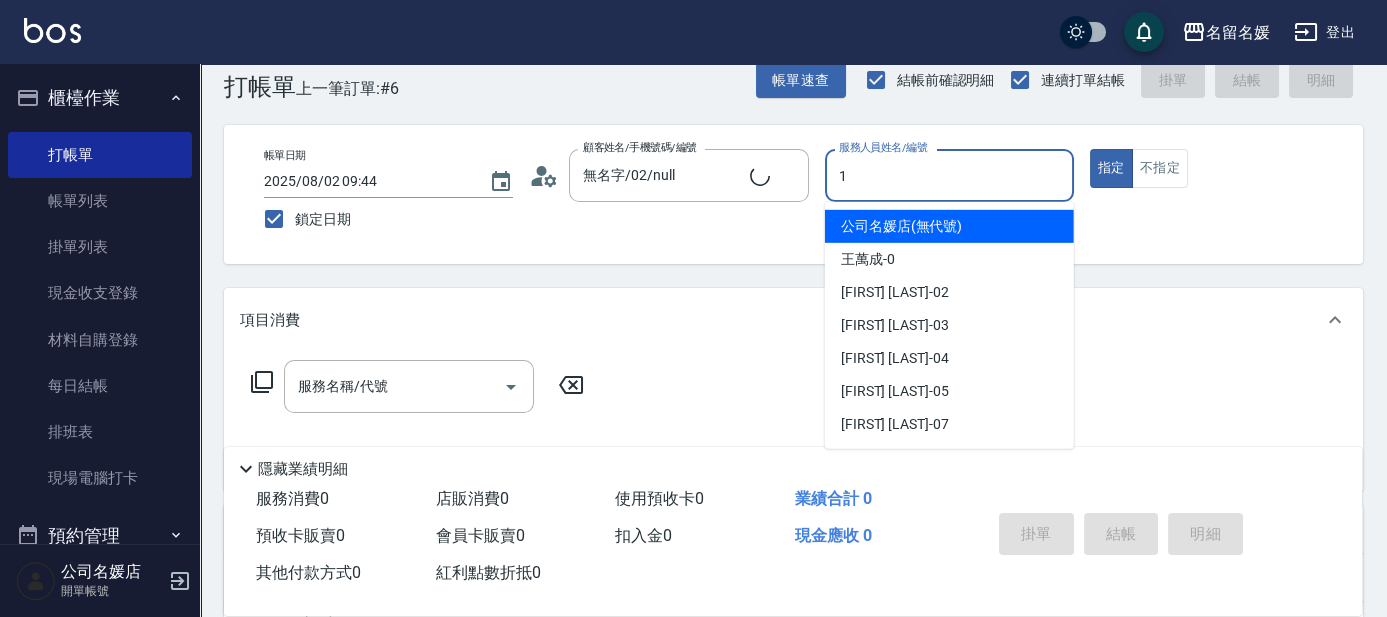 type on "新客人 姓名未設定/0/null" 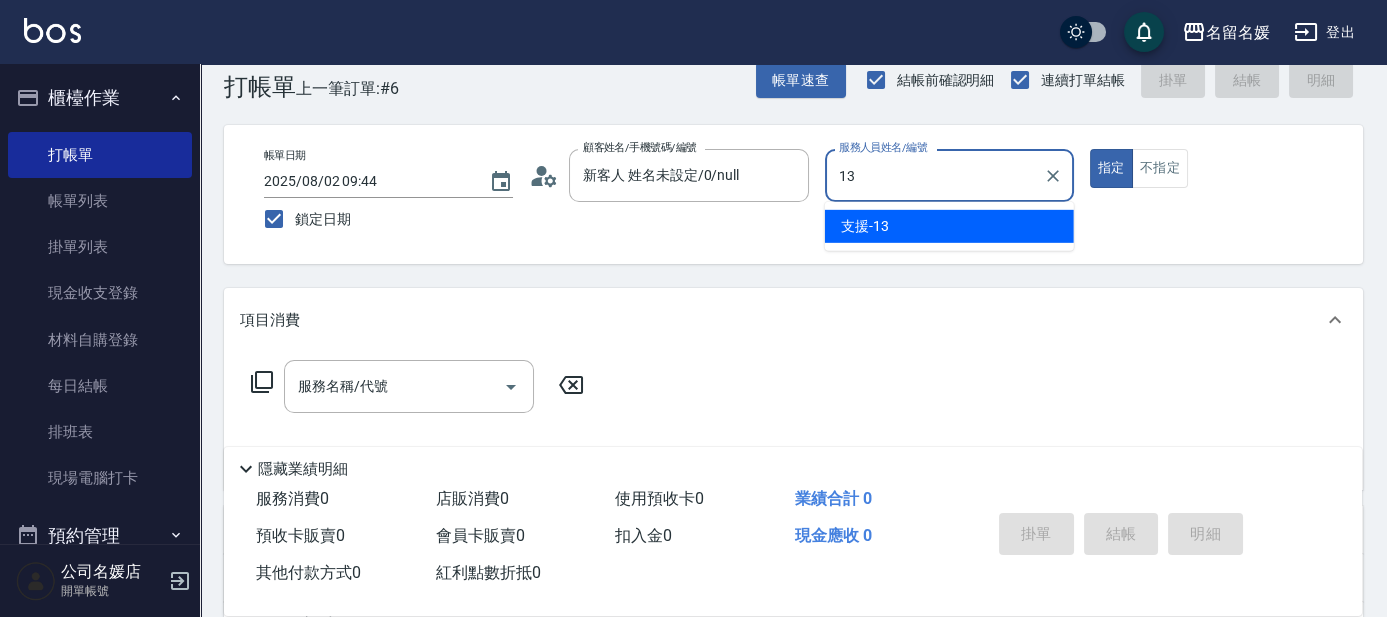 type on "支援-13" 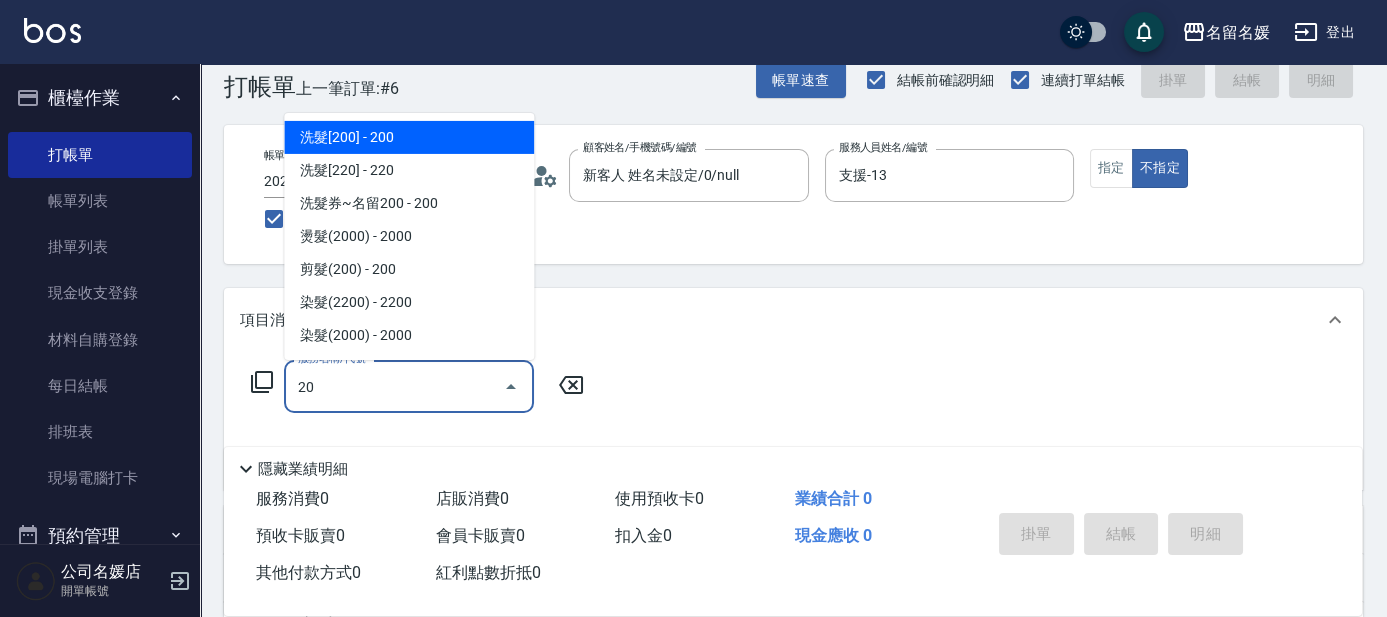 type on "206" 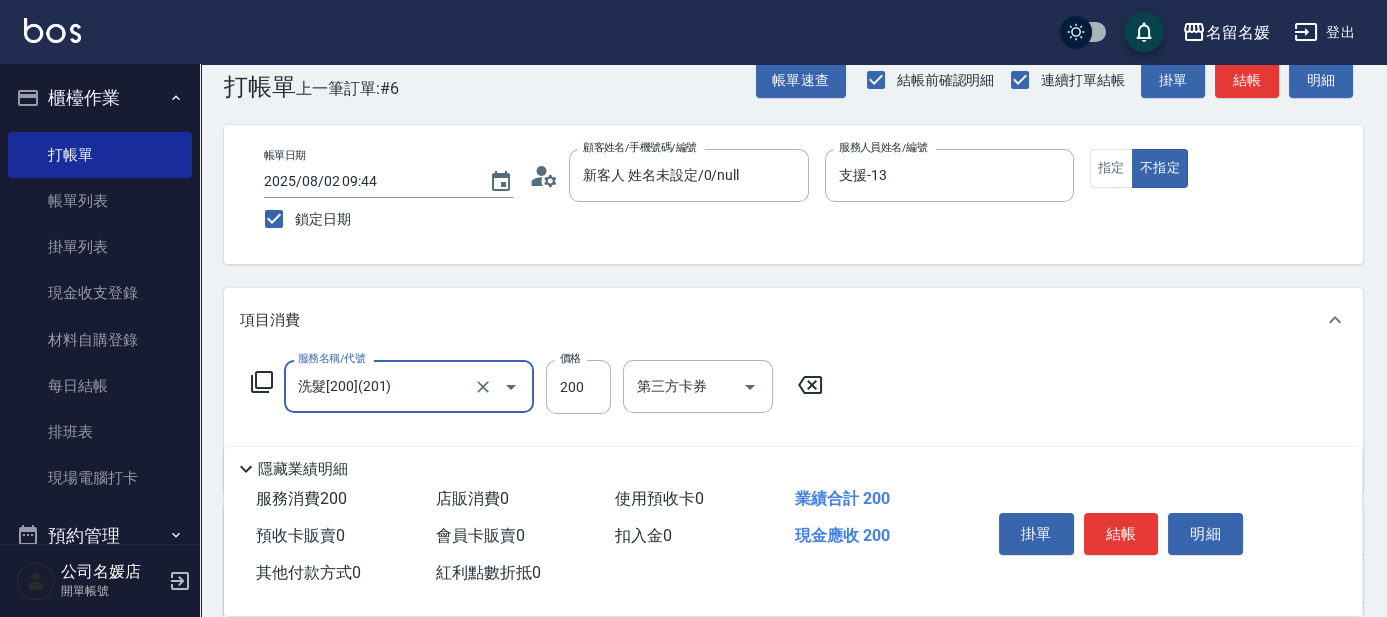 type on "洗髮[200](201)" 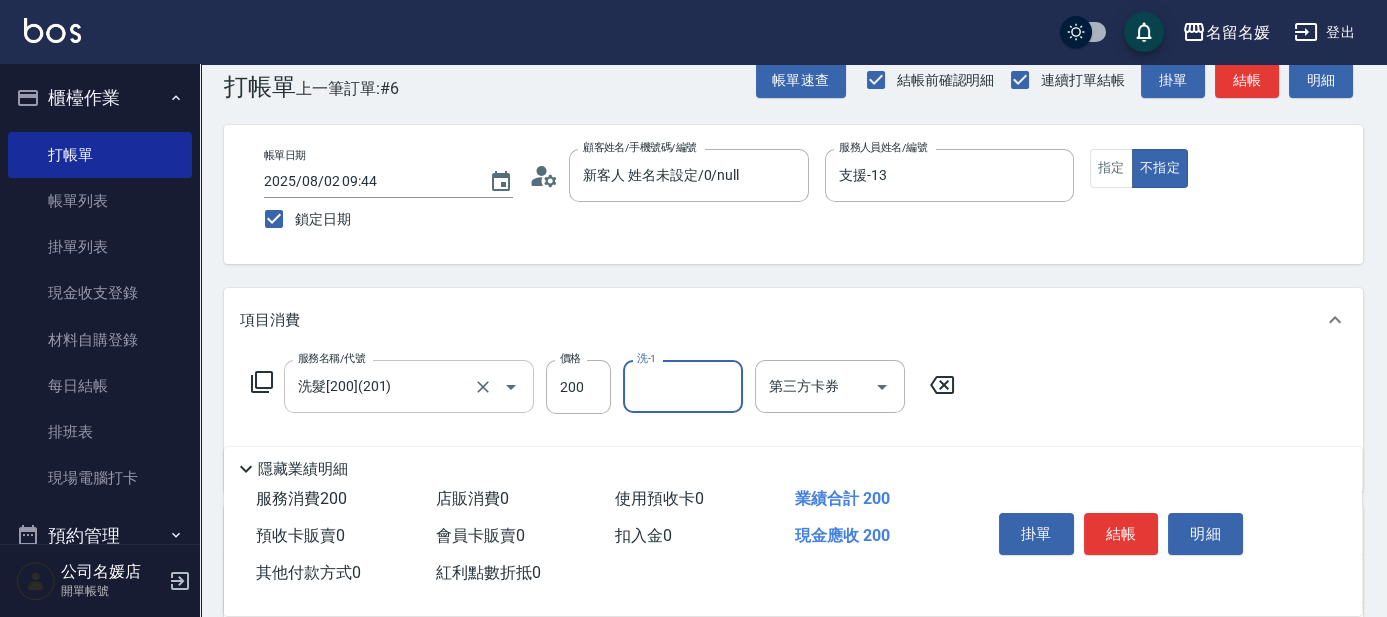 click on "洗髮[200](201)" at bounding box center (381, 386) 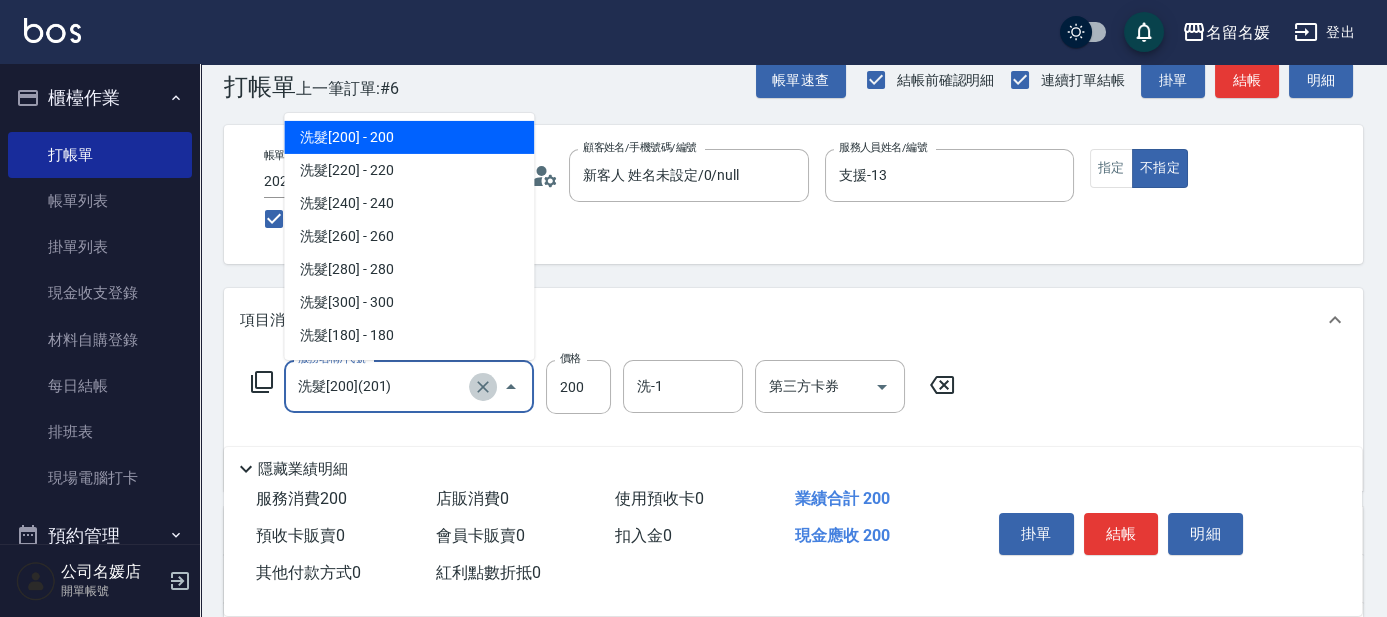 click at bounding box center (483, 387) 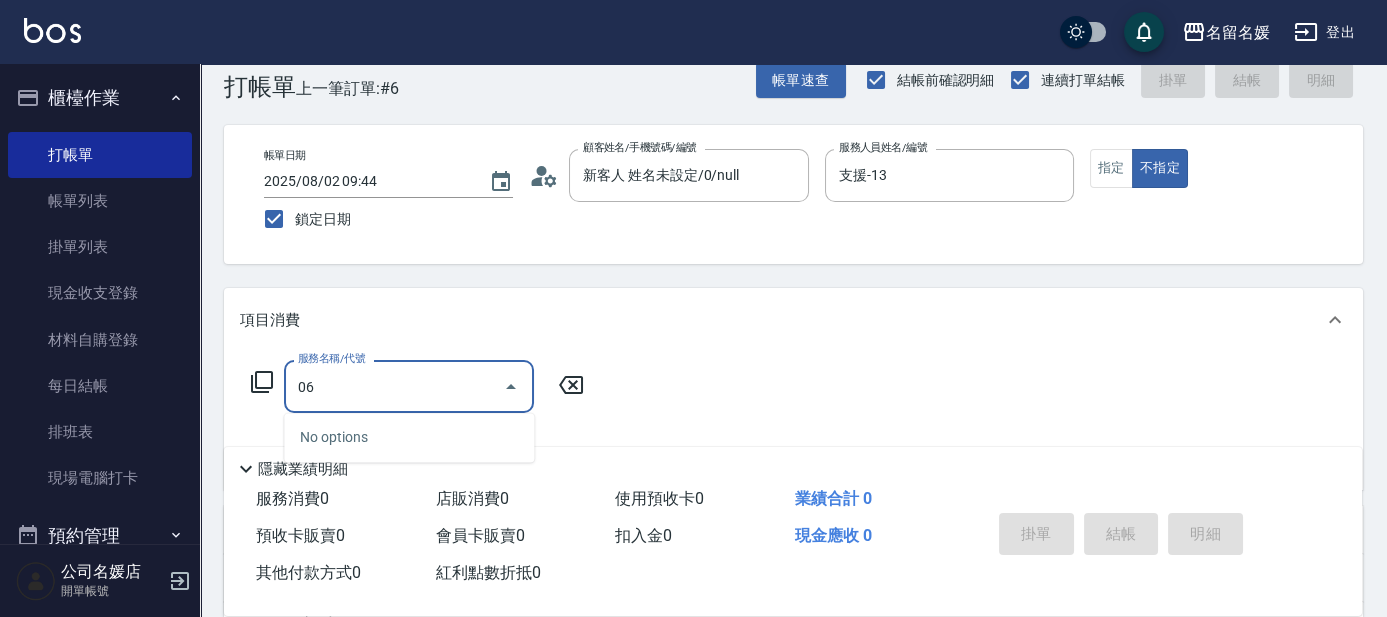 type on "0" 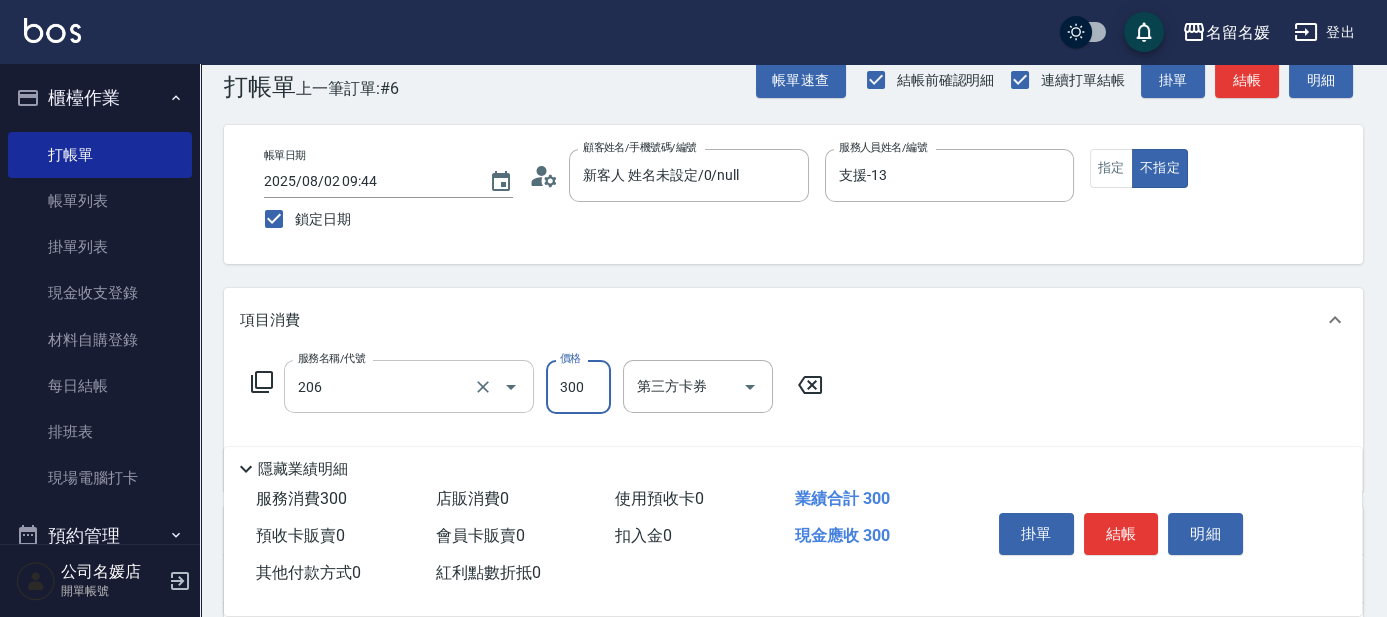type on "洗髮[300](206)" 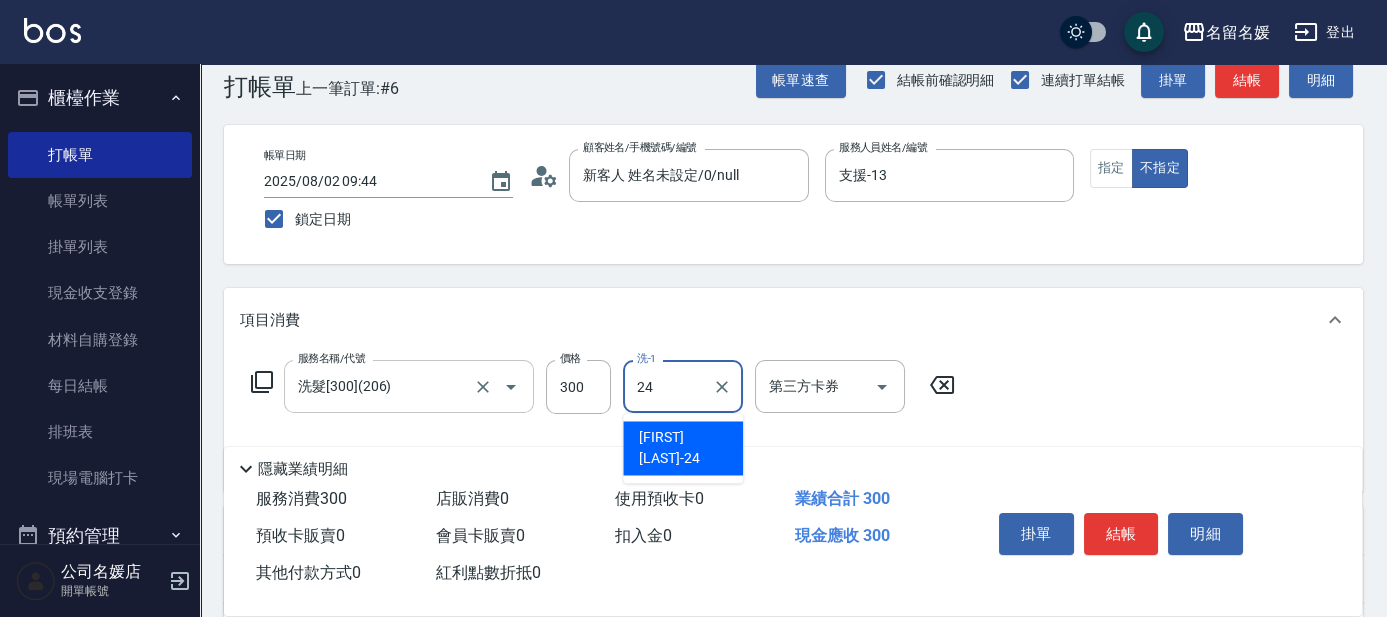 type on "[FIRST] [LAST]-24" 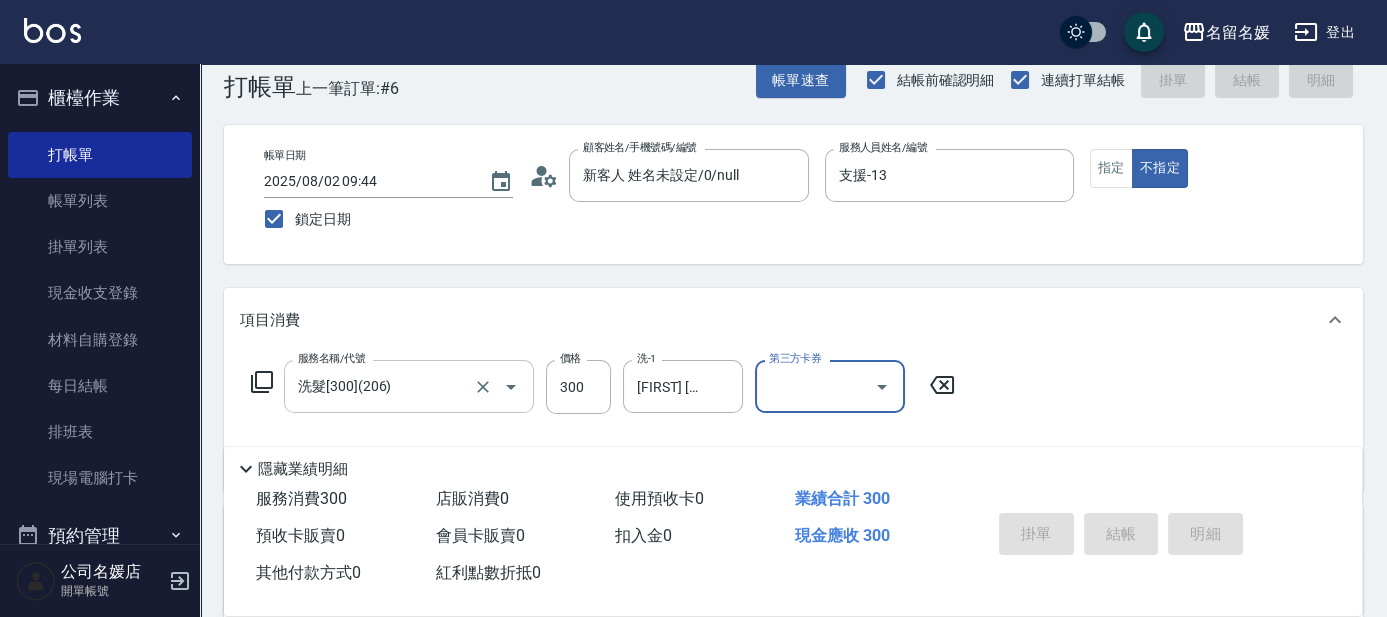 type 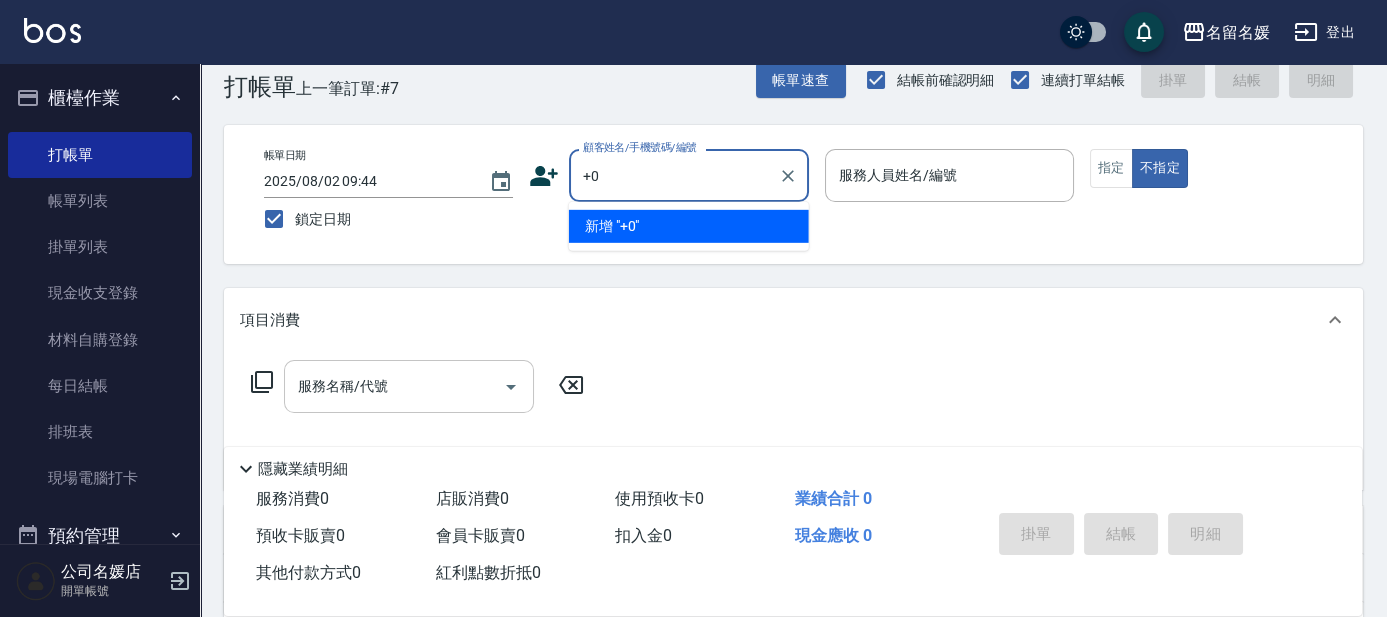 type on "+0" 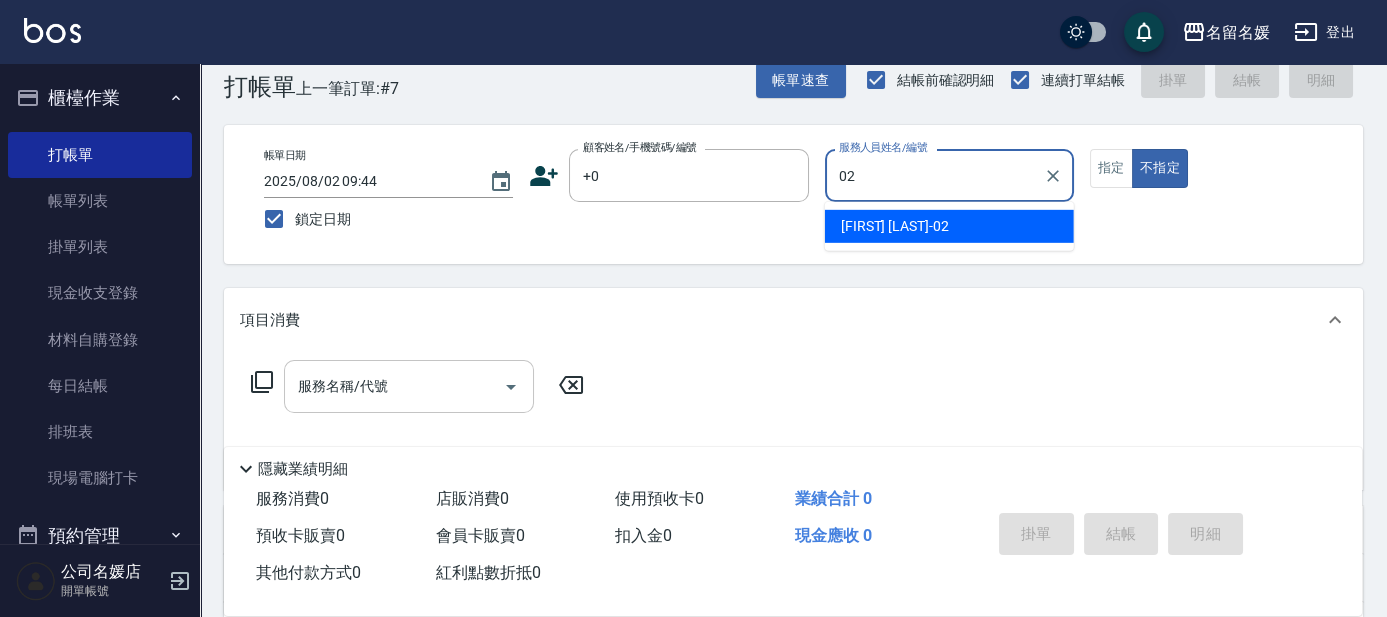 type on "[FIRST] [LAST]-02" 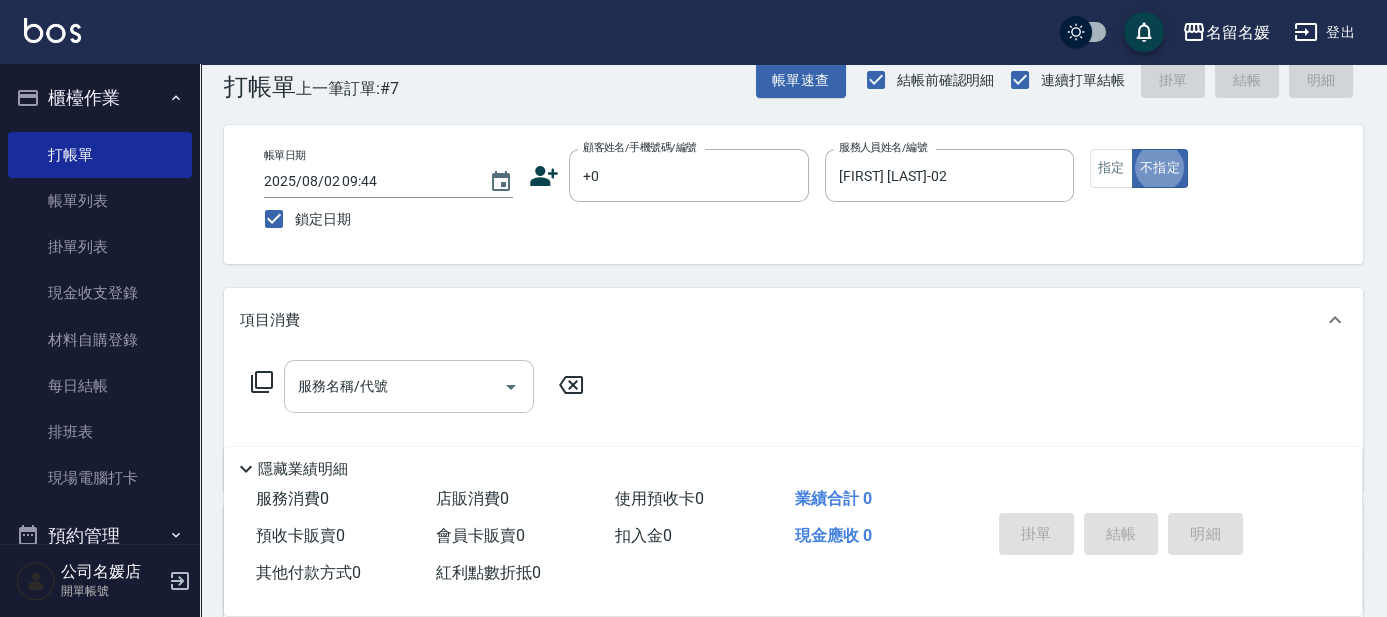 type on "false" 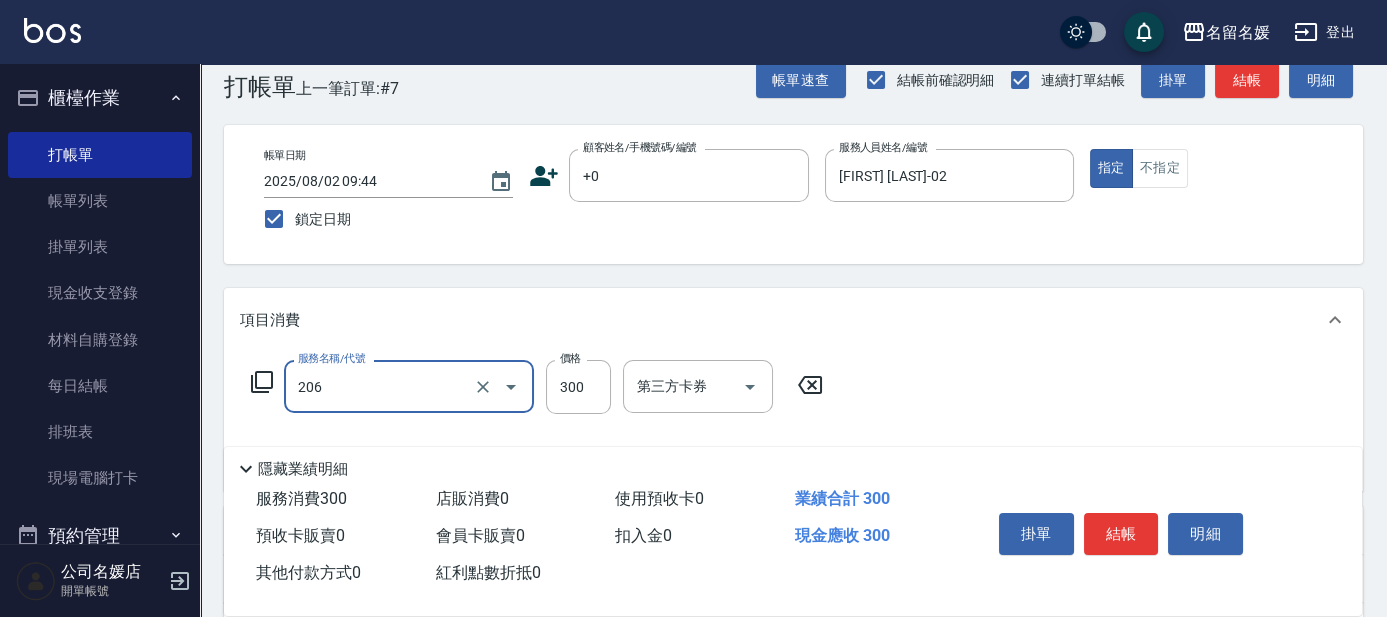 type on "洗髮[300](206)" 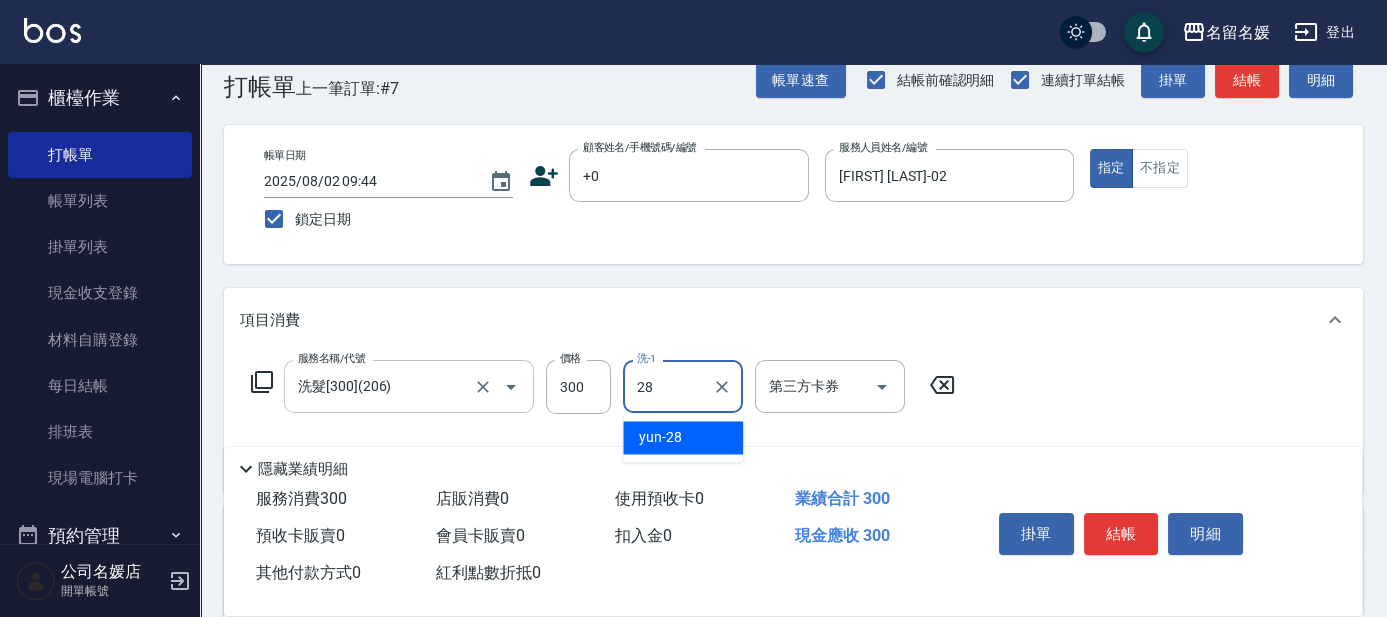 type on "yun-28" 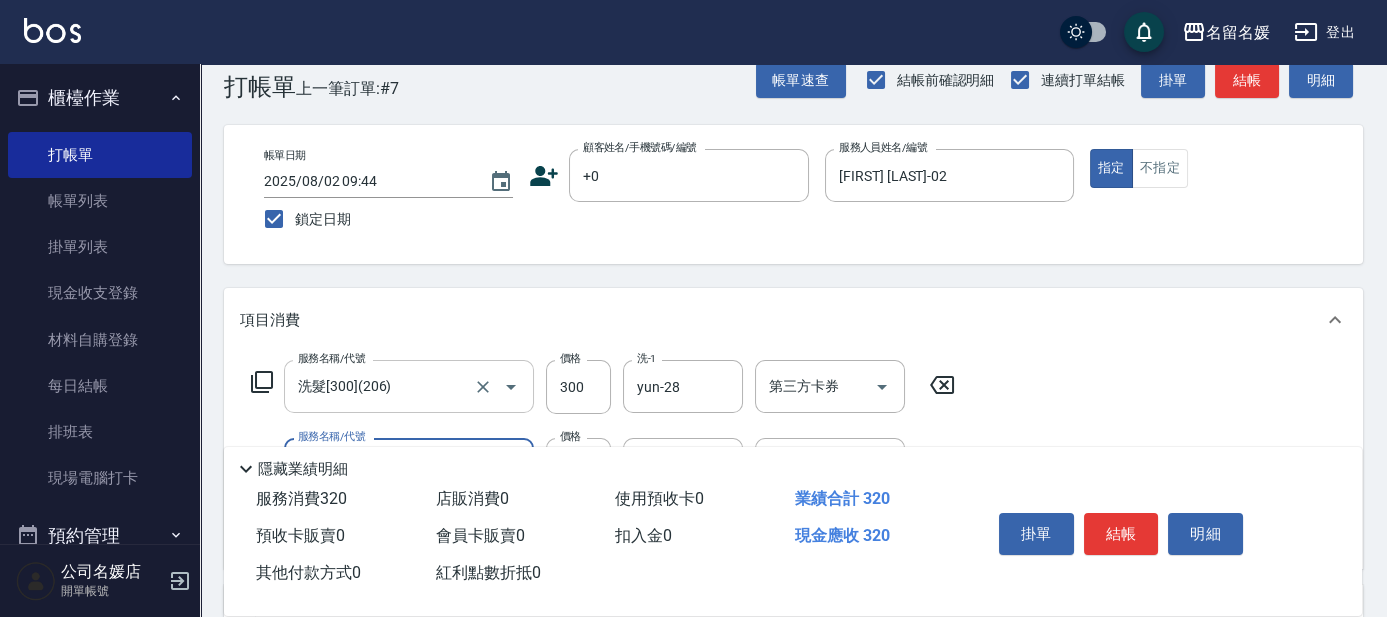 type on "潤絲(801)" 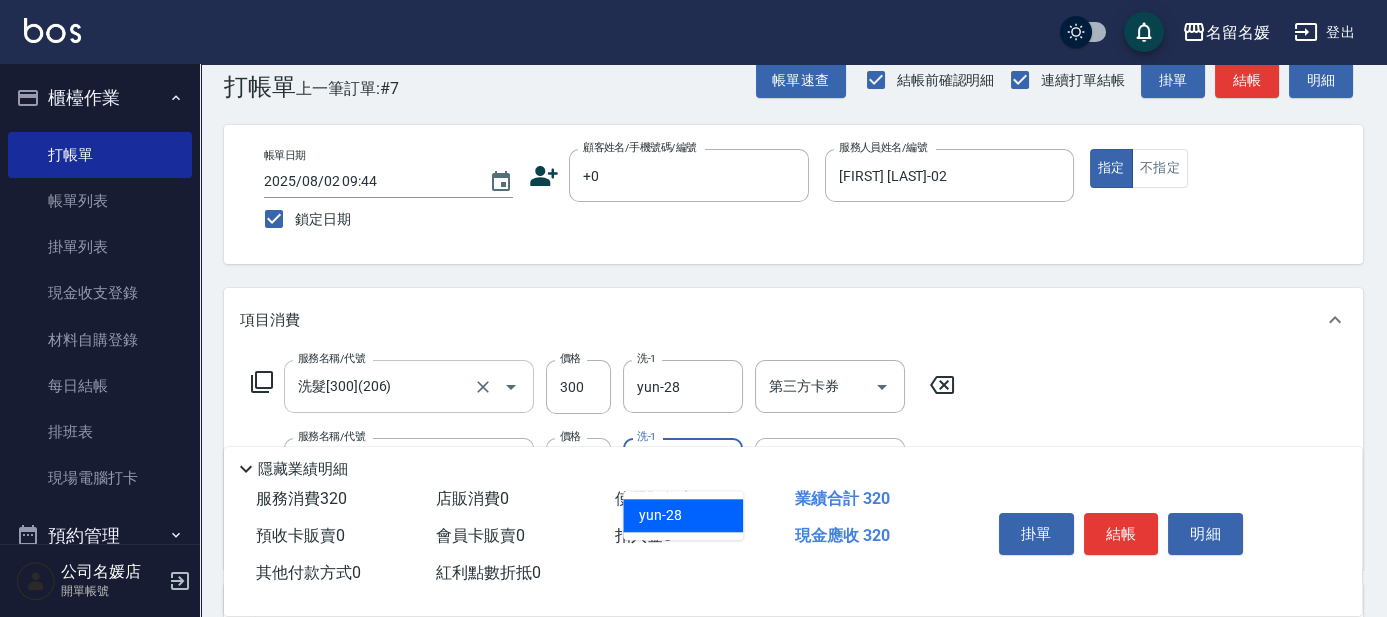 type on "yun-28" 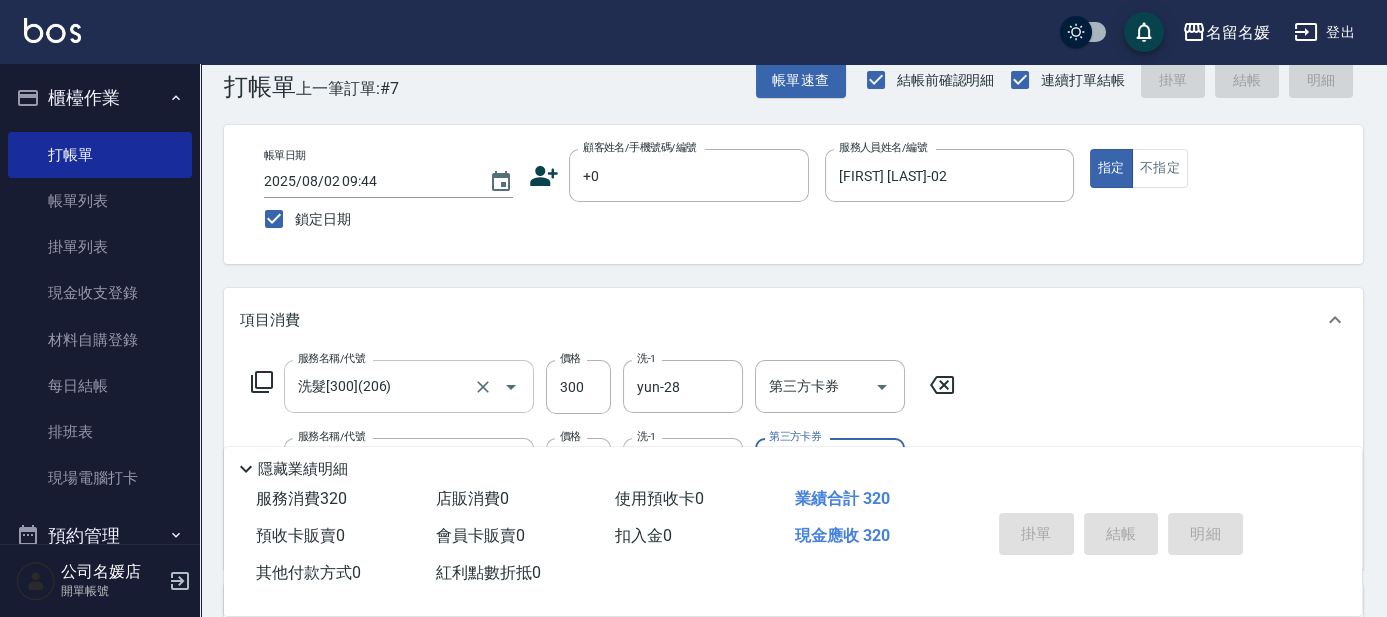 type 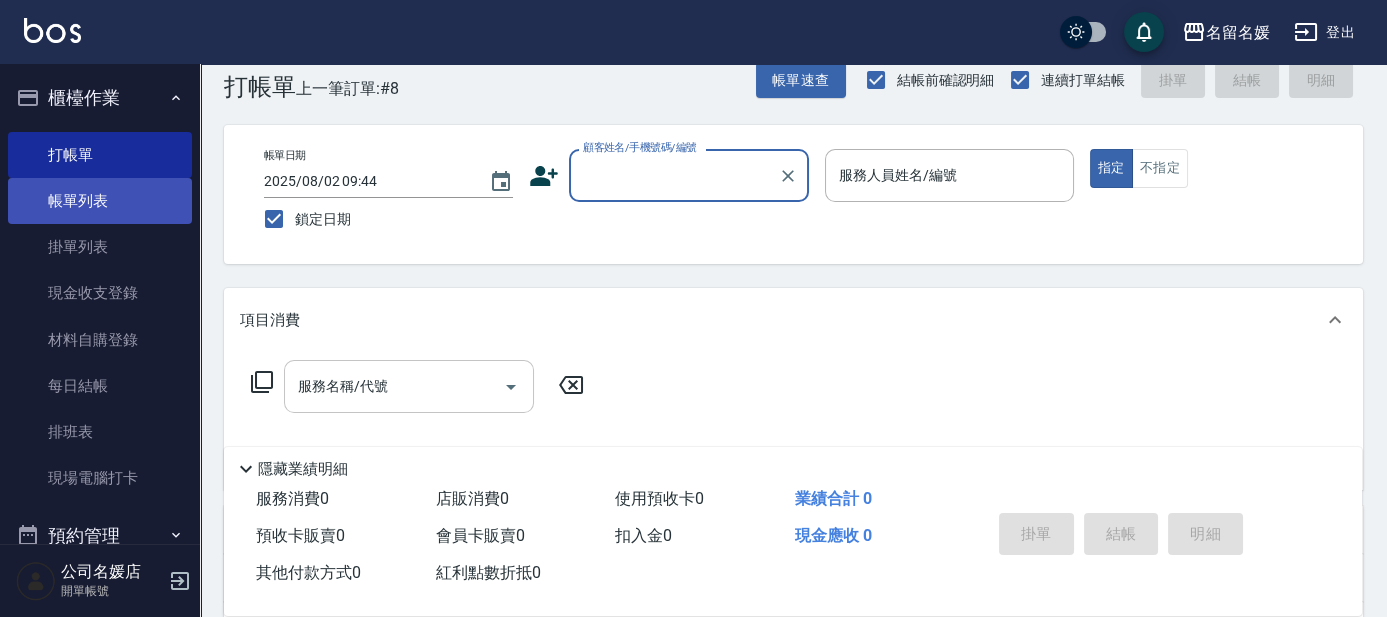 click on "帳單列表" at bounding box center (100, 201) 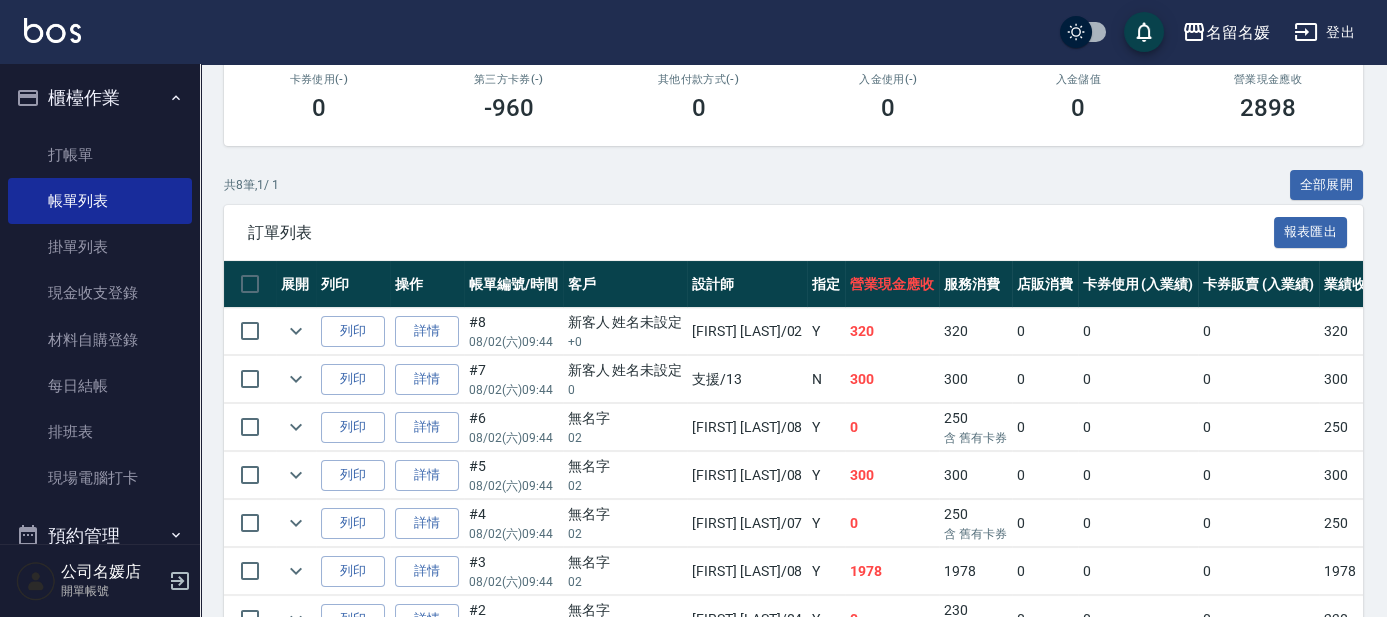 scroll, scrollTop: 363, scrollLeft: 0, axis: vertical 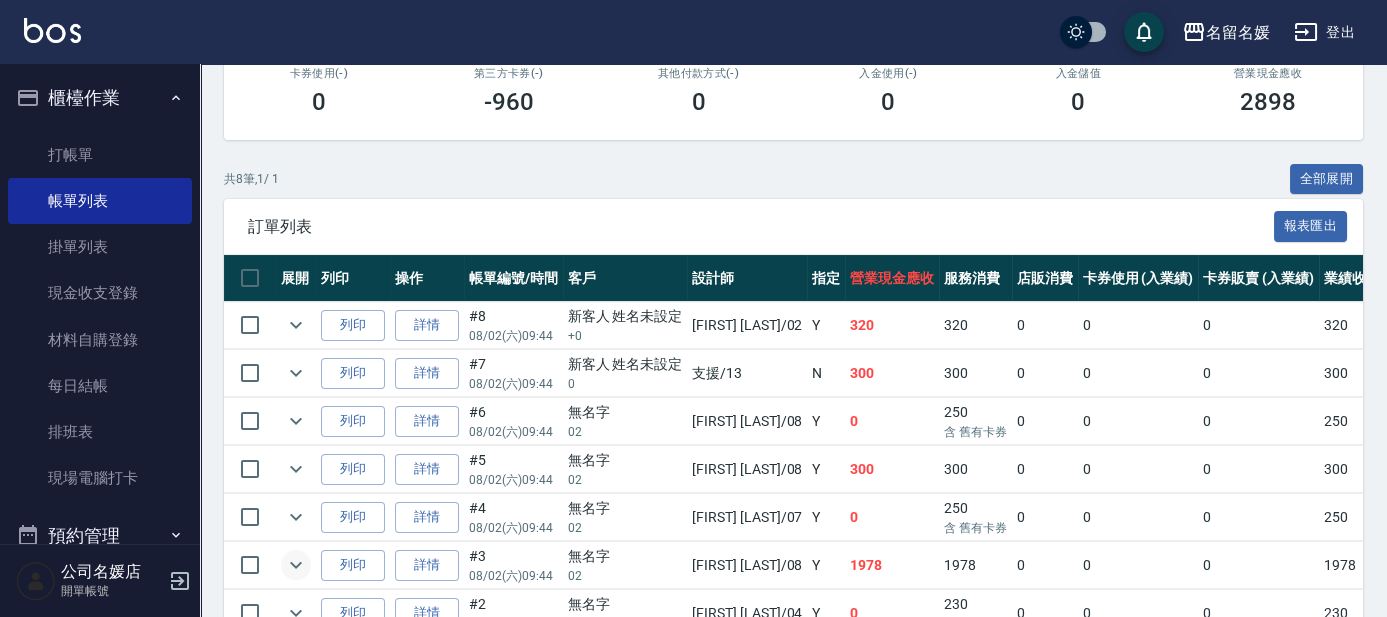 click 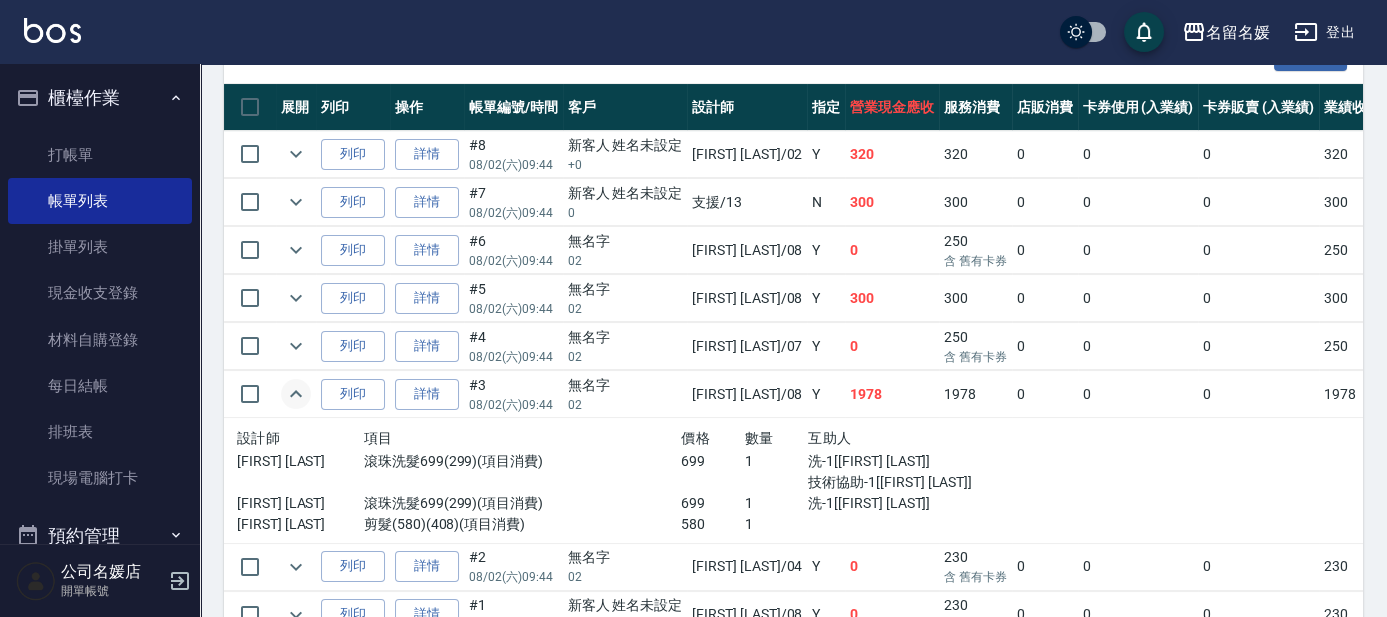 scroll, scrollTop: 545, scrollLeft: 0, axis: vertical 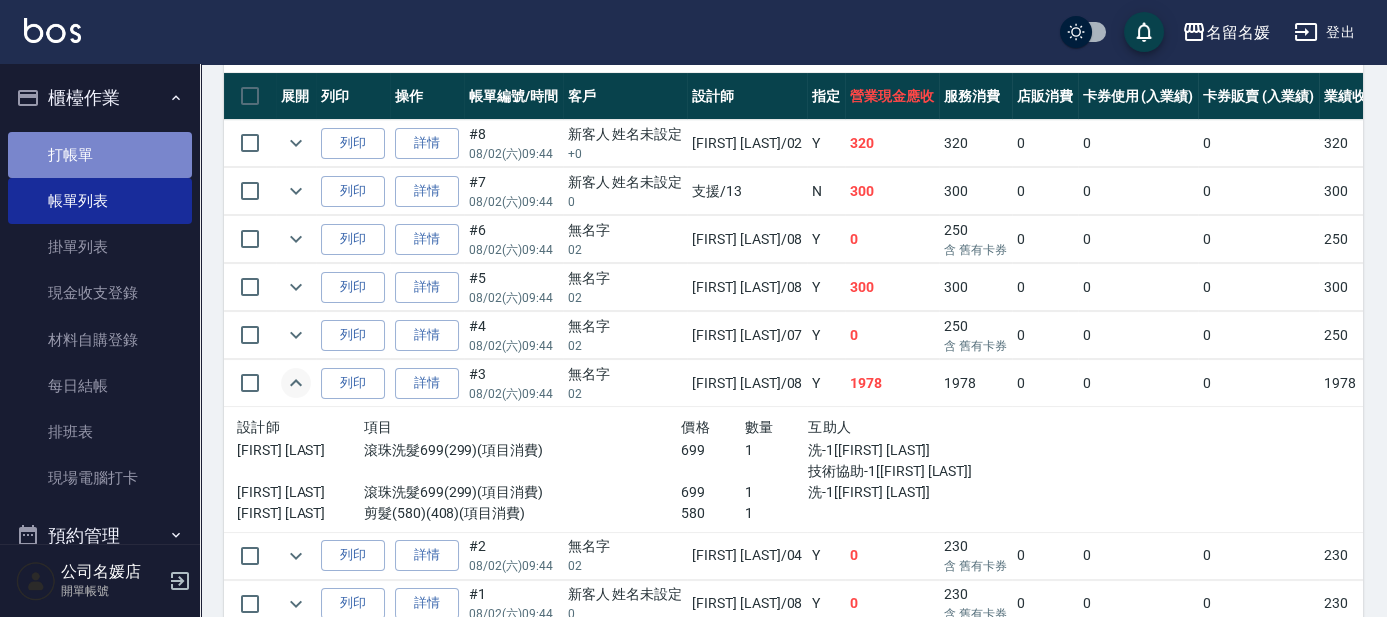 click on "打帳單" at bounding box center [100, 155] 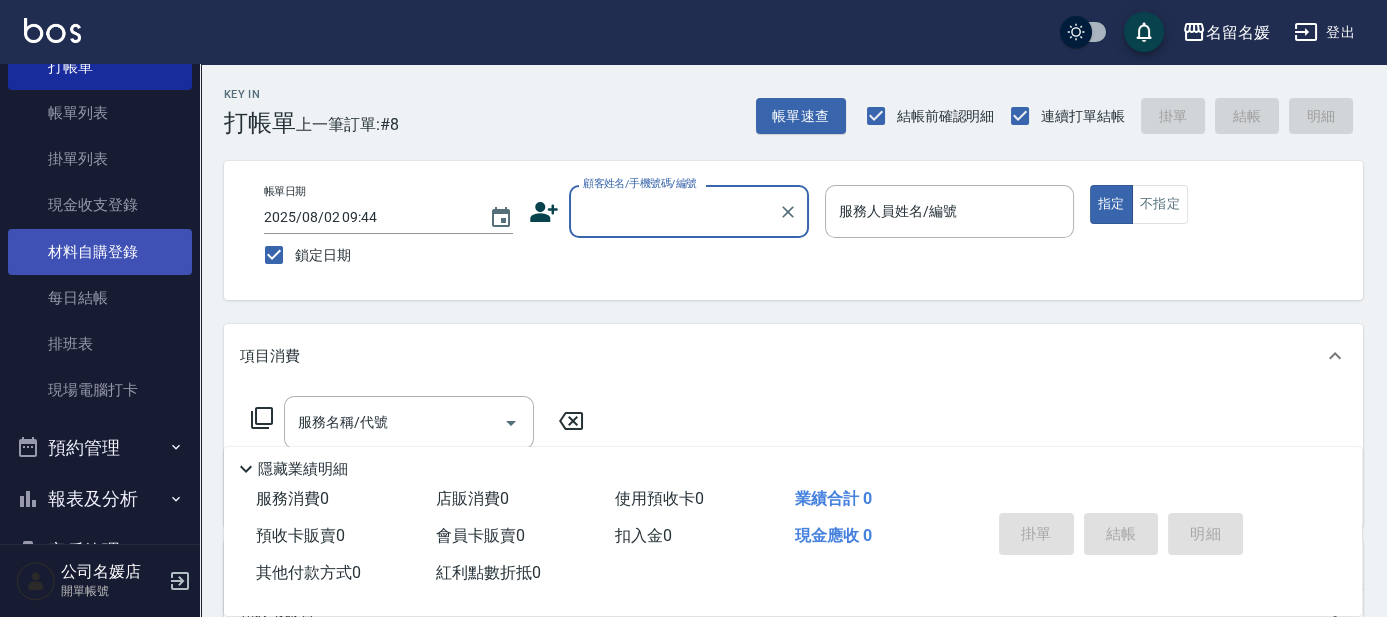 scroll, scrollTop: 247, scrollLeft: 0, axis: vertical 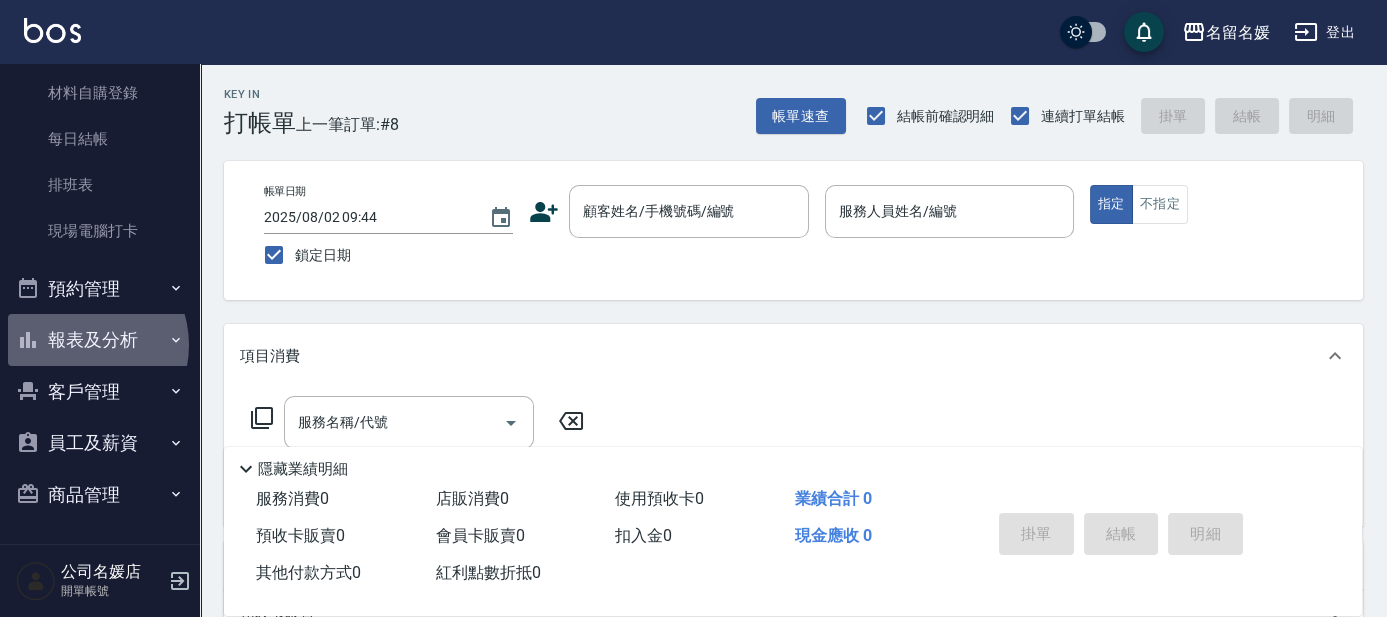 click on "報表及分析" at bounding box center (100, 340) 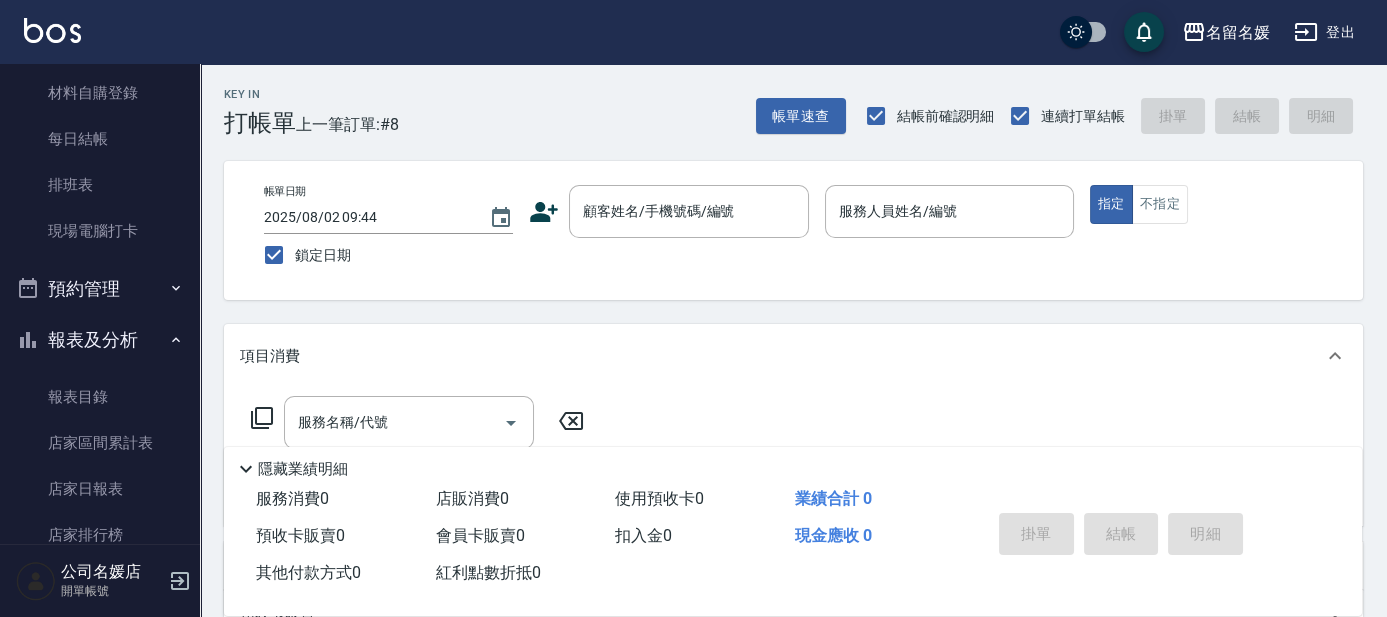scroll, scrollTop: 520, scrollLeft: 0, axis: vertical 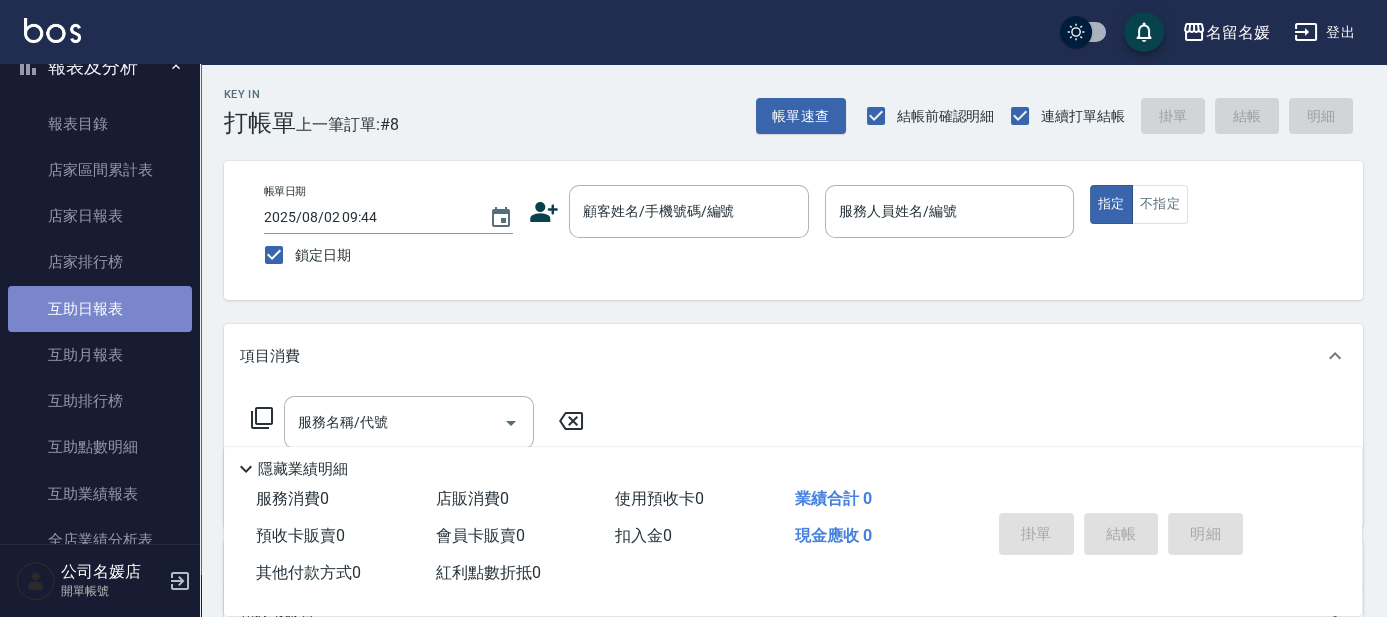 click on "互助日報表" at bounding box center (100, 309) 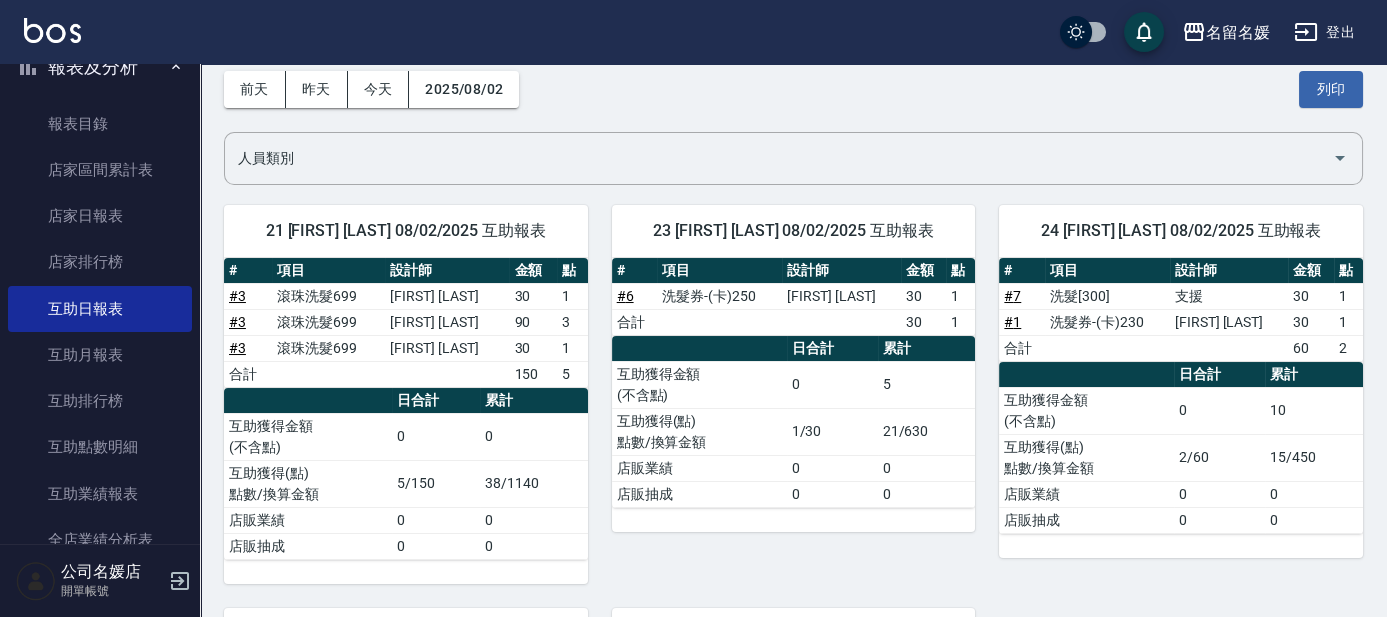 scroll, scrollTop: 0, scrollLeft: 0, axis: both 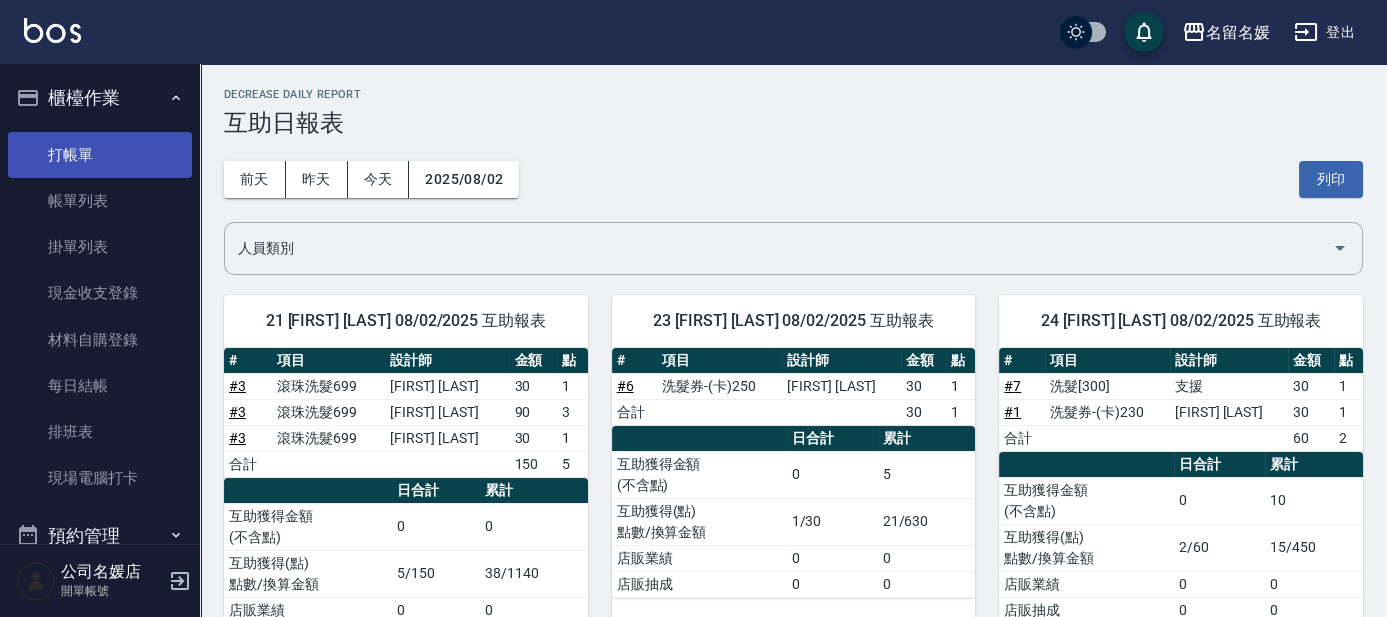 click on "打帳單" at bounding box center (100, 155) 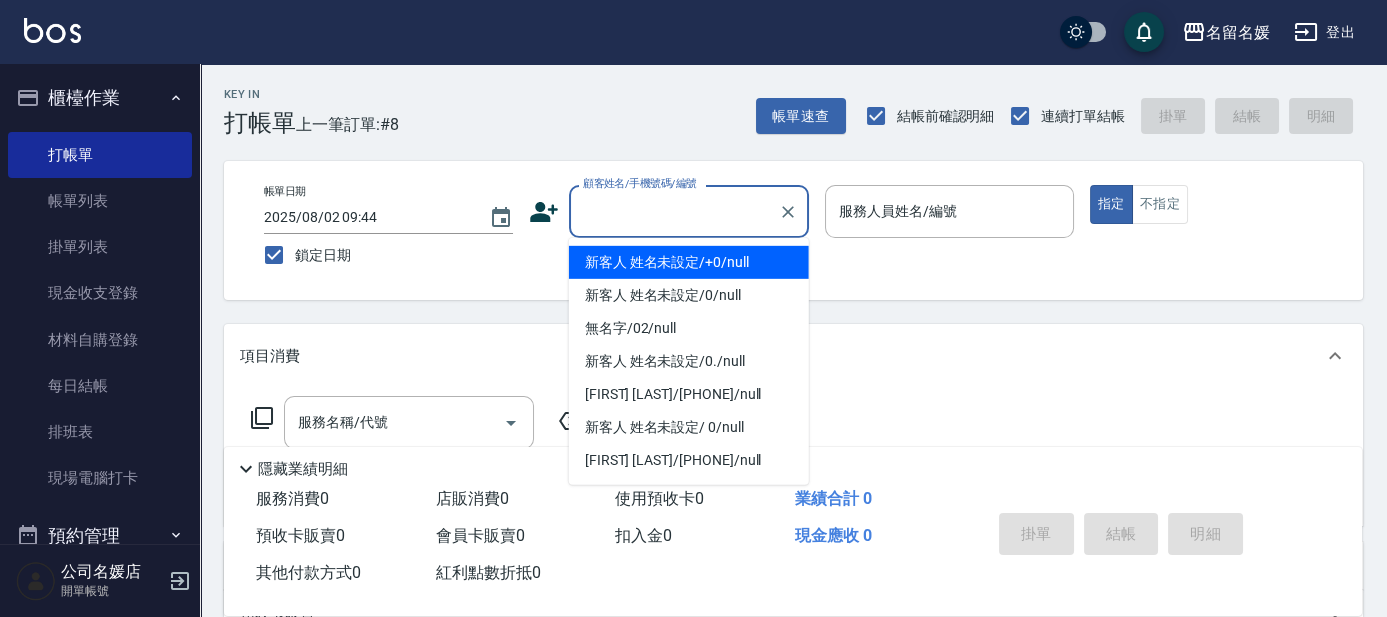 click on "顧客姓名/手機號碼/編號" at bounding box center (674, 211) 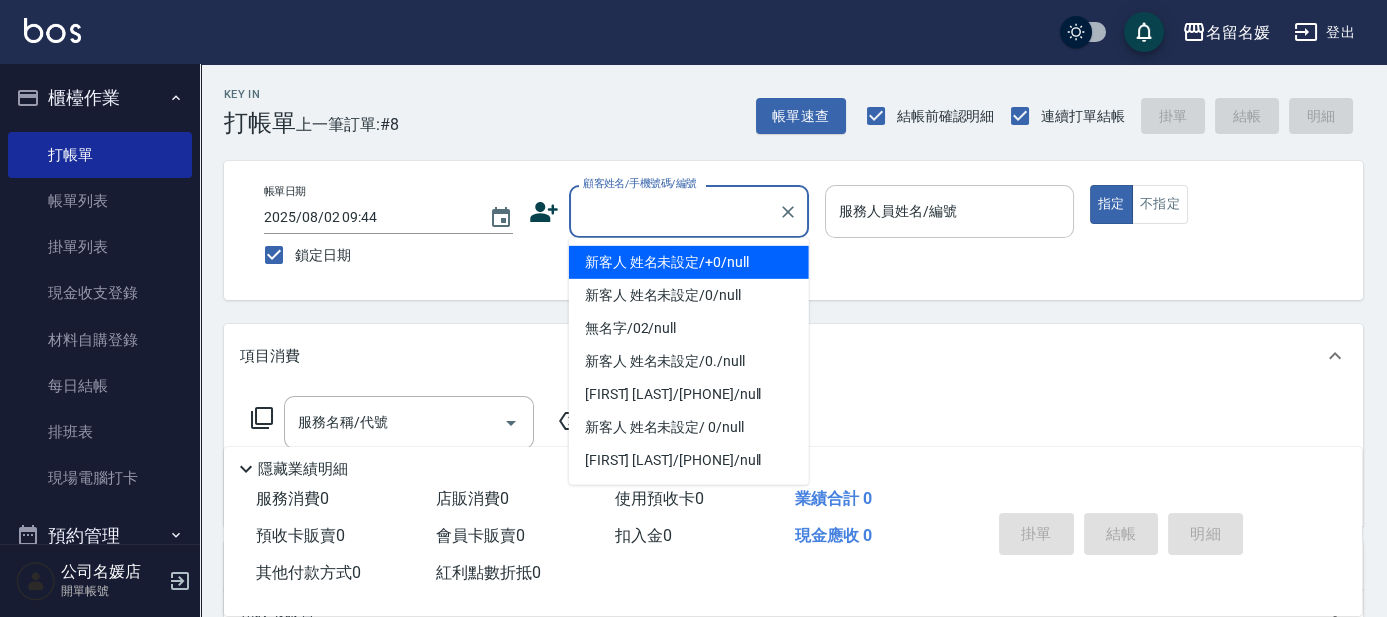 type on "新客人 姓名未設定/+0/null" 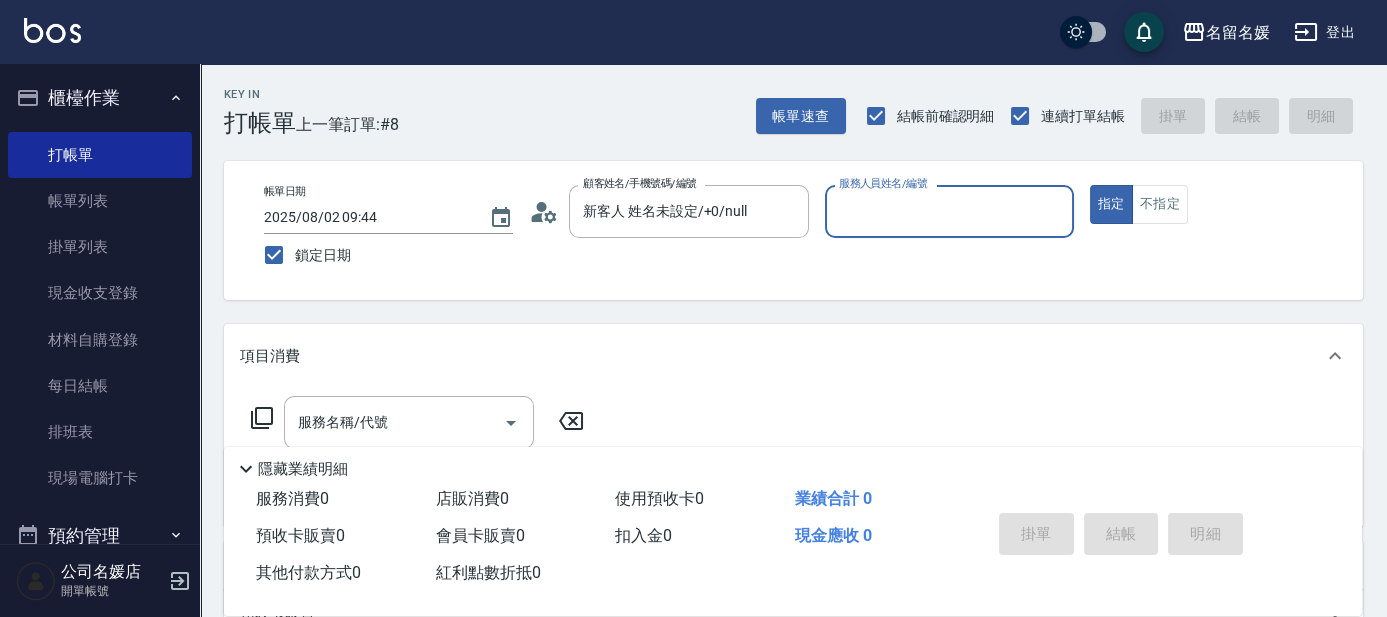 click on "服務人員姓名/編號 服務人員姓名/編號" at bounding box center (949, 211) 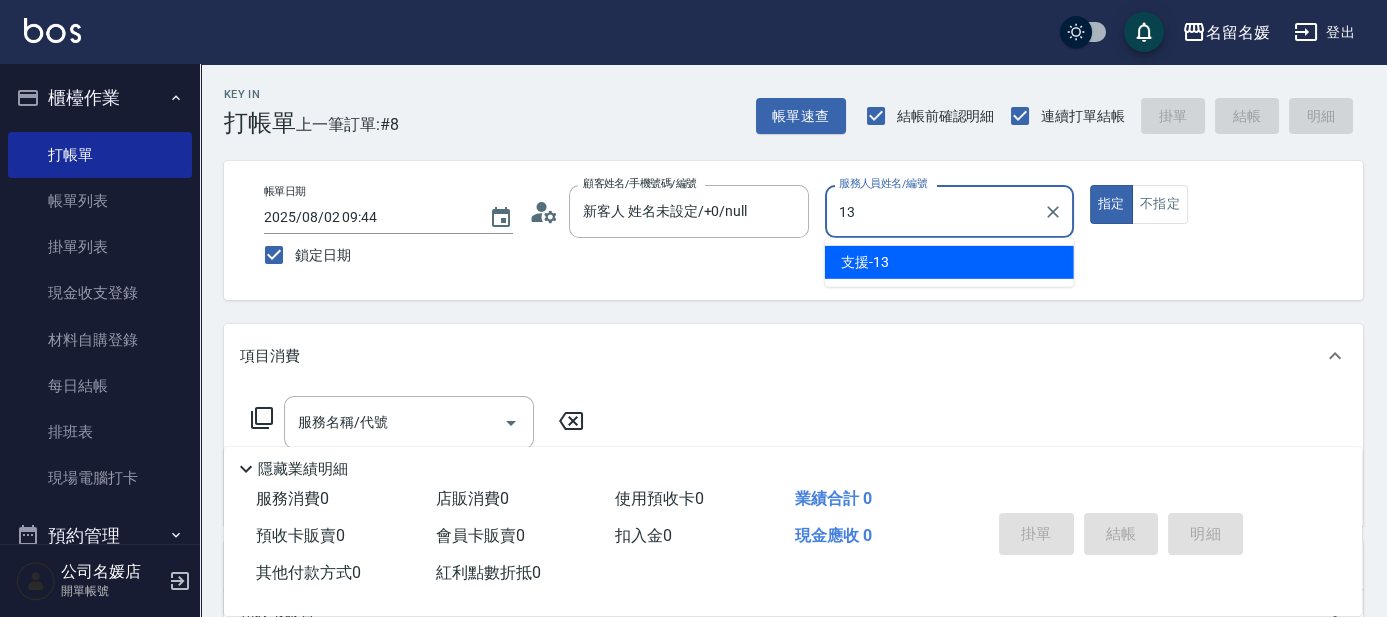 type on "支援-13" 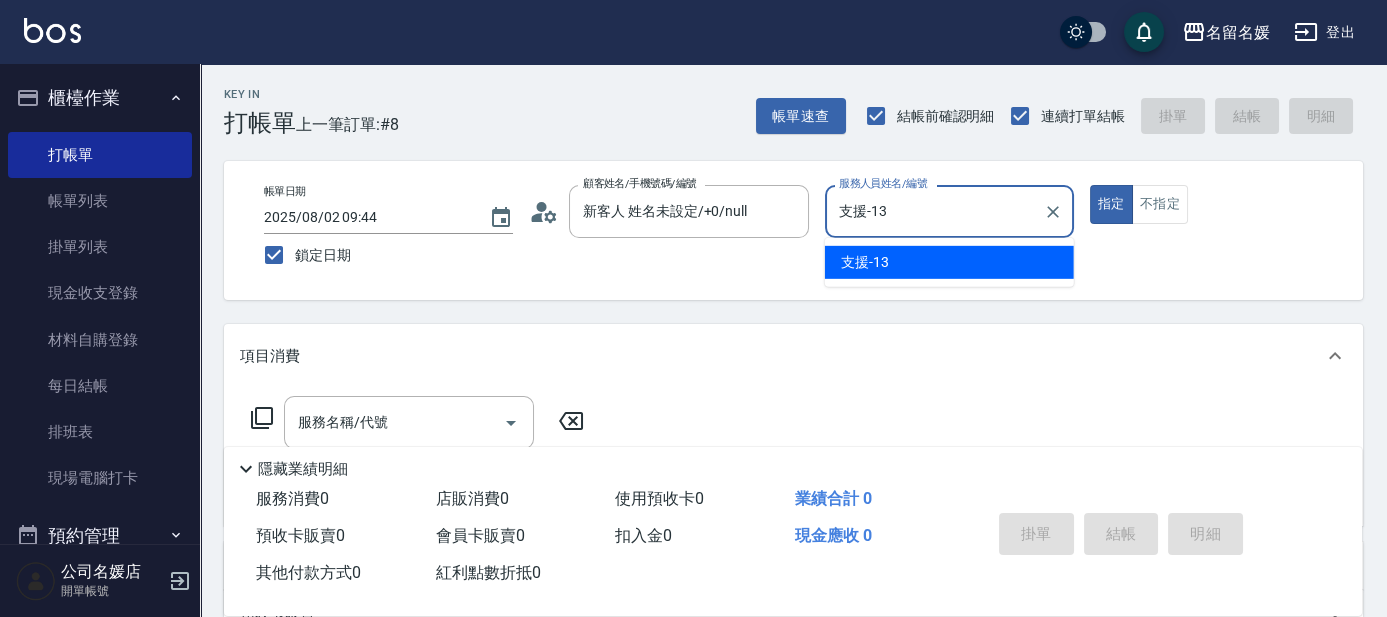 type on "true" 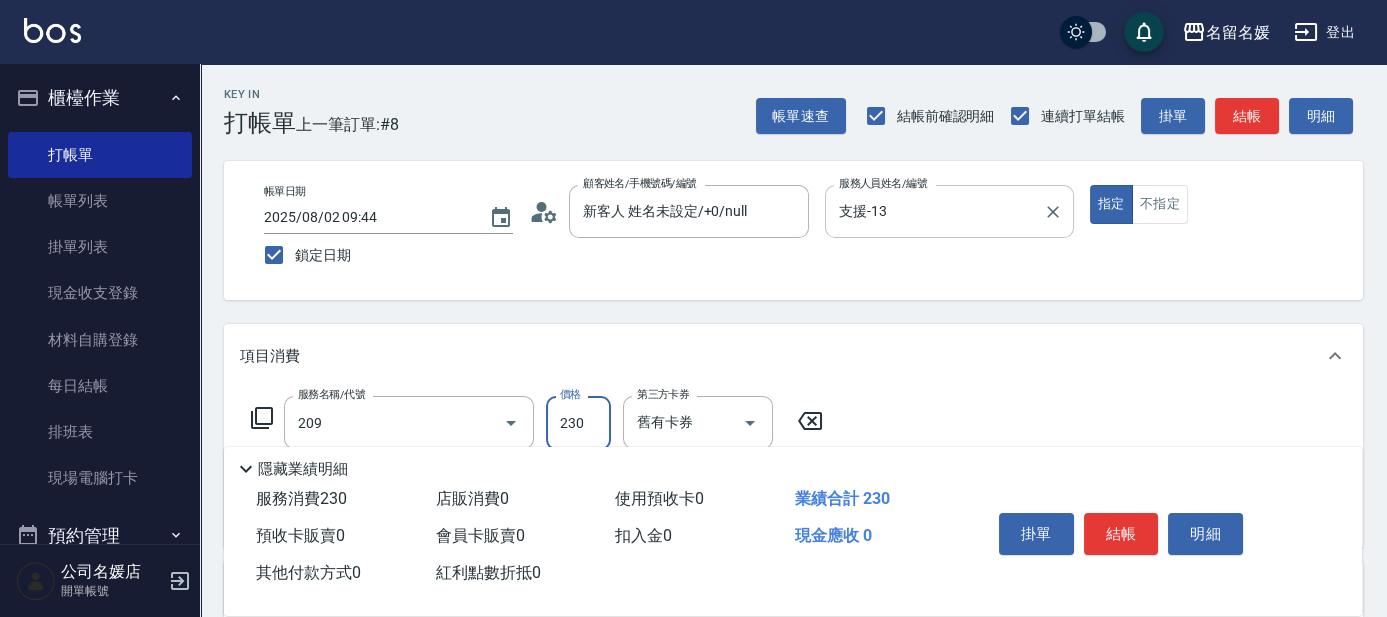 type on "洗髮券-(卡)230(209)" 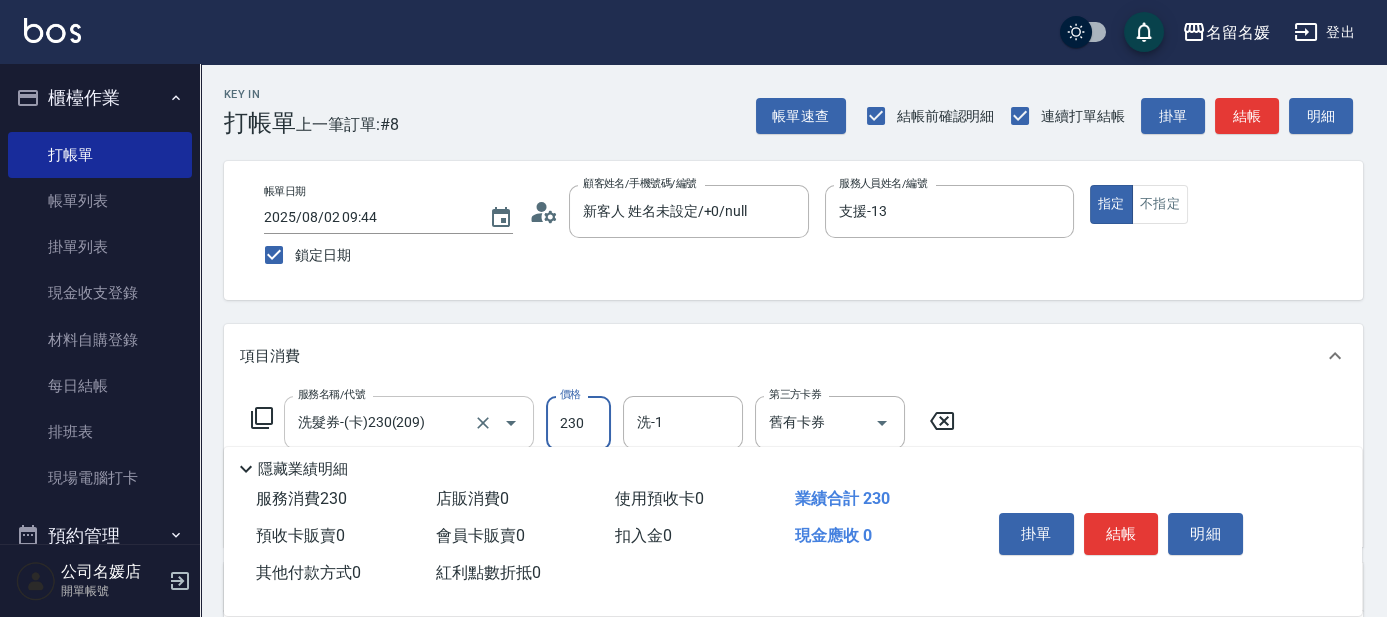 click on "洗髮券-(卡)230(209)" at bounding box center [381, 422] 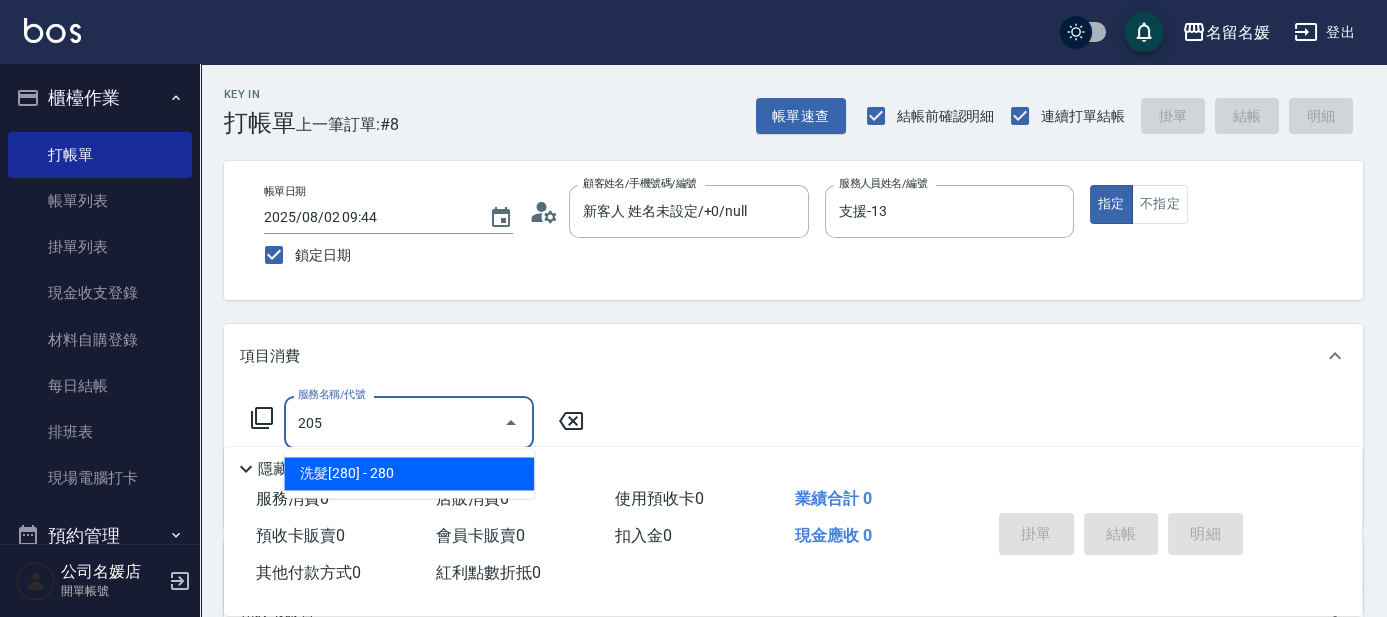 scroll, scrollTop: 0, scrollLeft: 0, axis: both 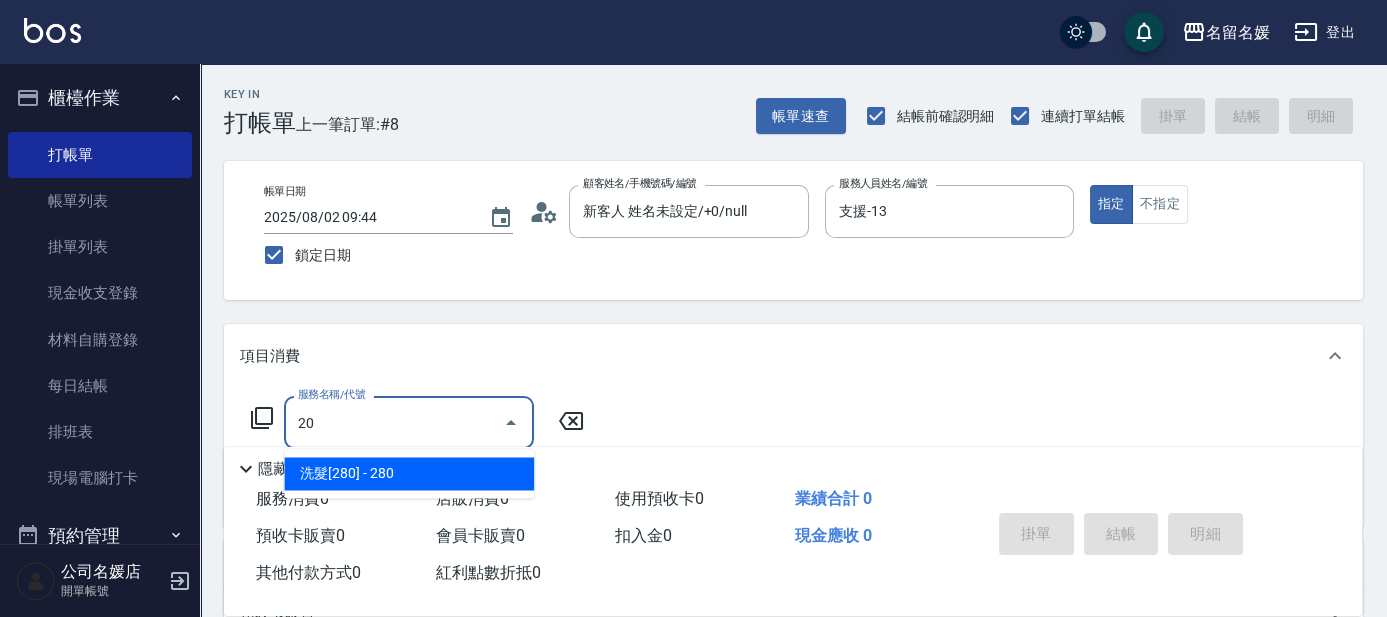 type on "2" 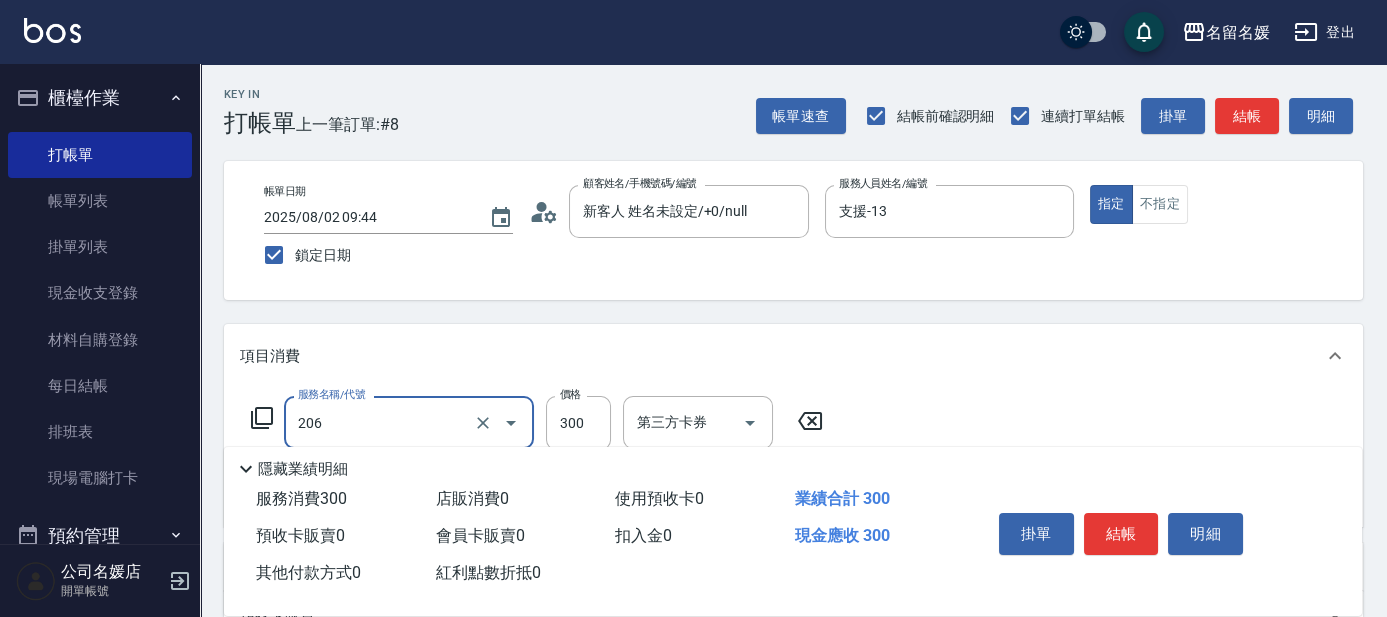 type on "洗髮[300](206)" 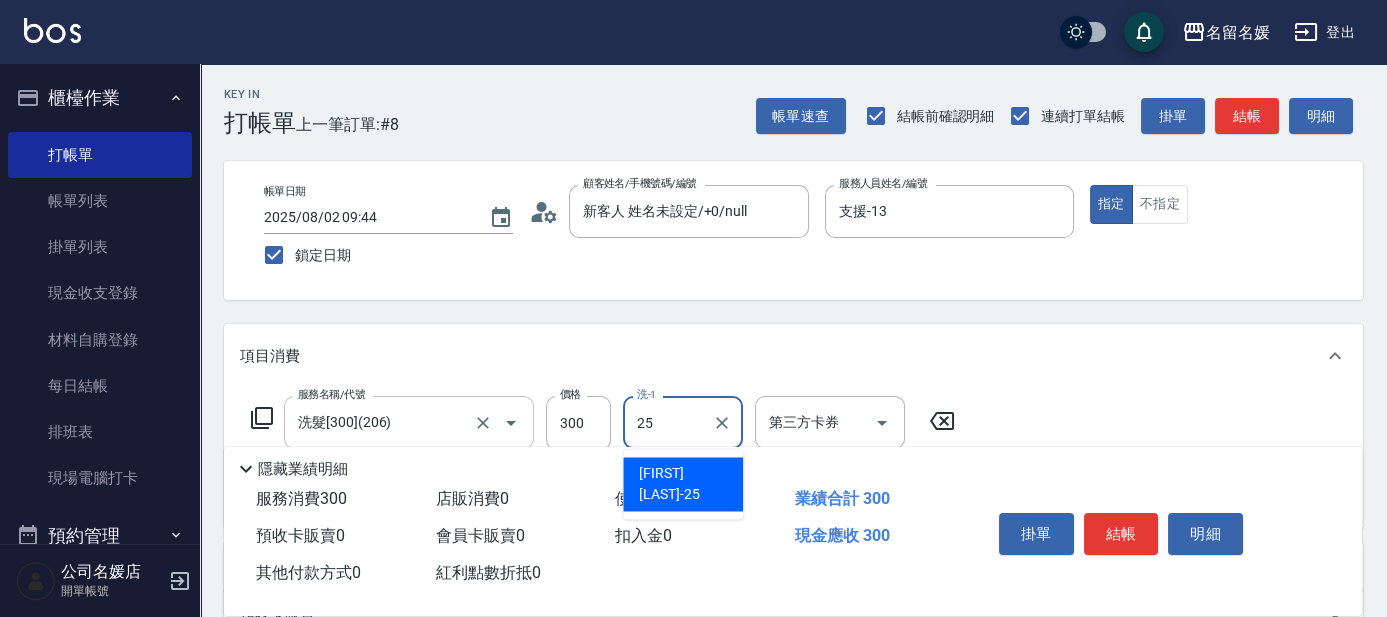 type on "[FIRST] [LAST]-25" 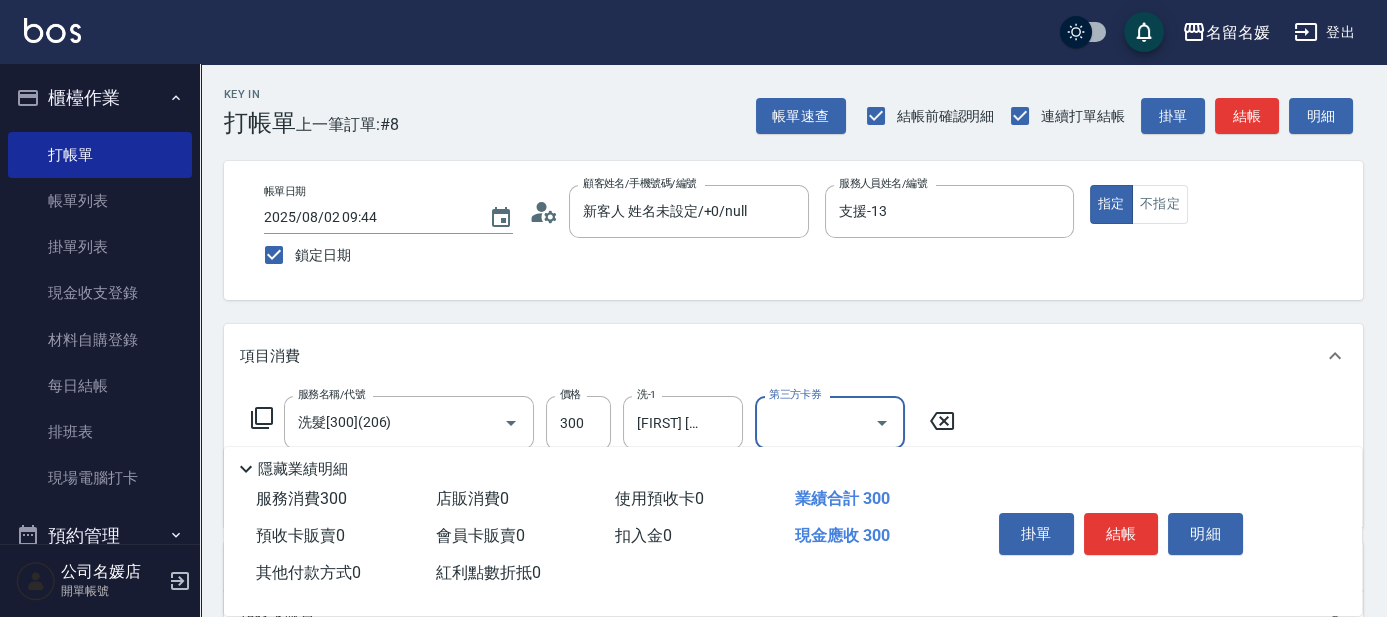 scroll, scrollTop: 90, scrollLeft: 0, axis: vertical 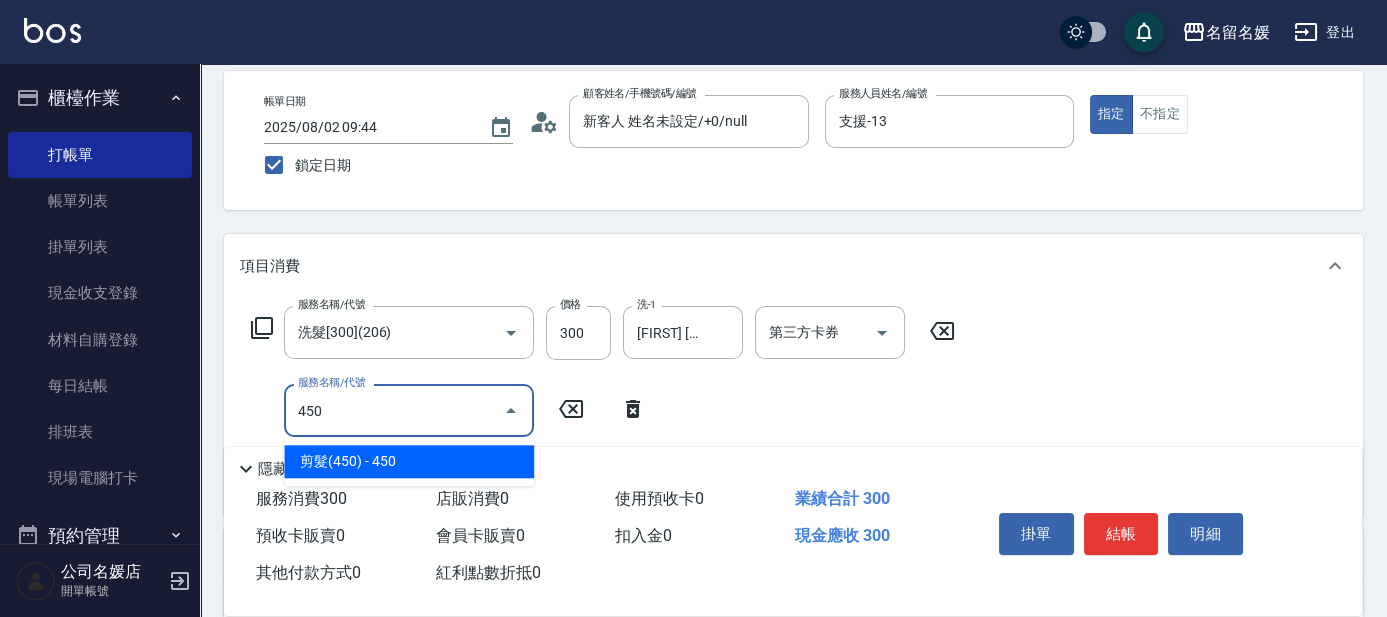 type on "剪髮(450)(407)" 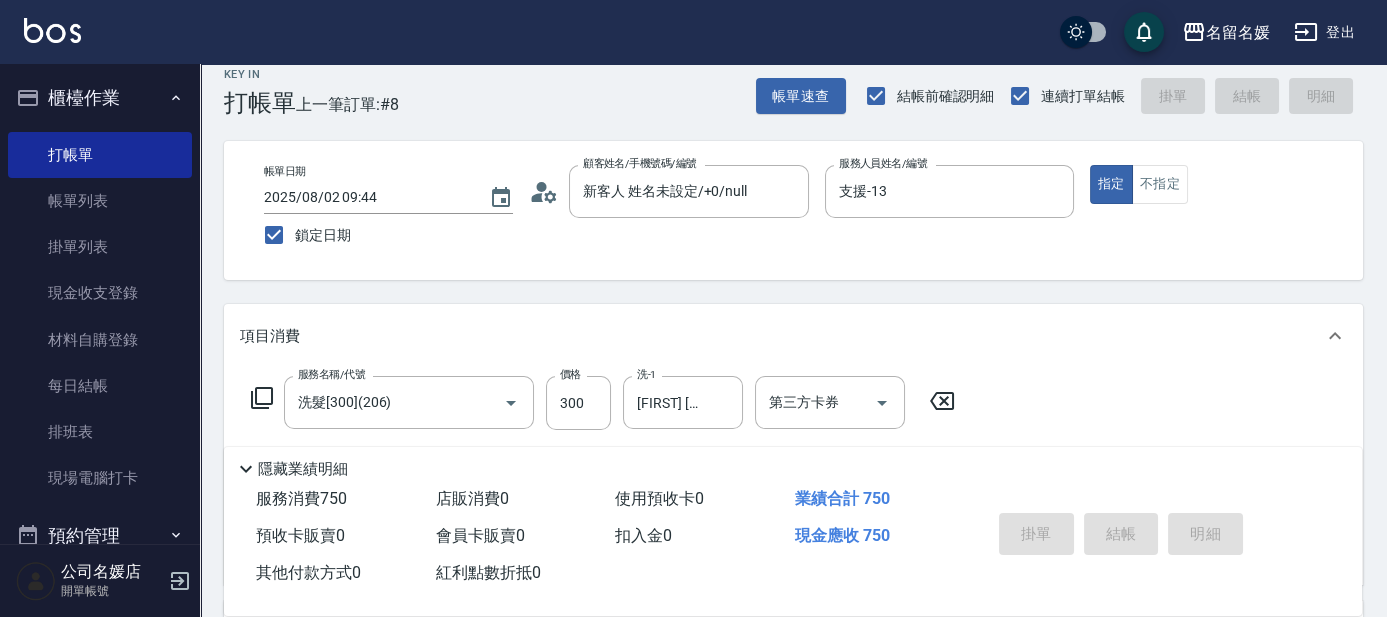 scroll, scrollTop: 0, scrollLeft: 0, axis: both 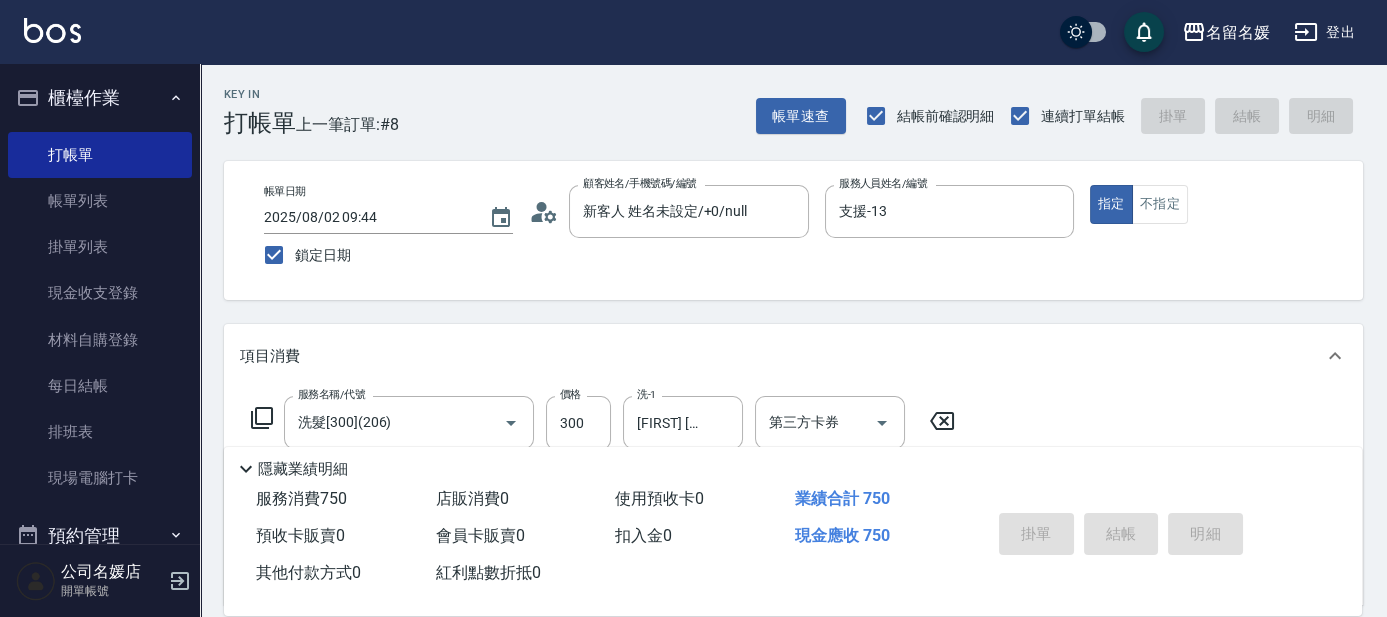 type 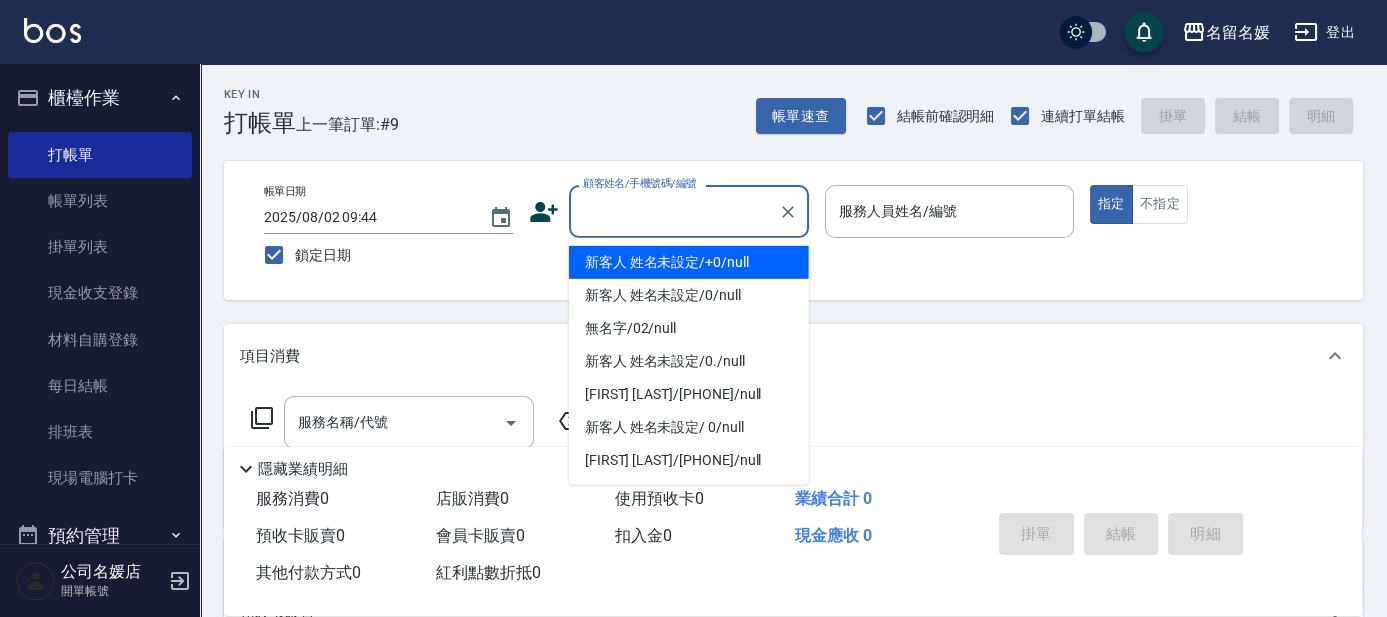 click on "顧客姓名/手機號碼/編號" at bounding box center (674, 211) 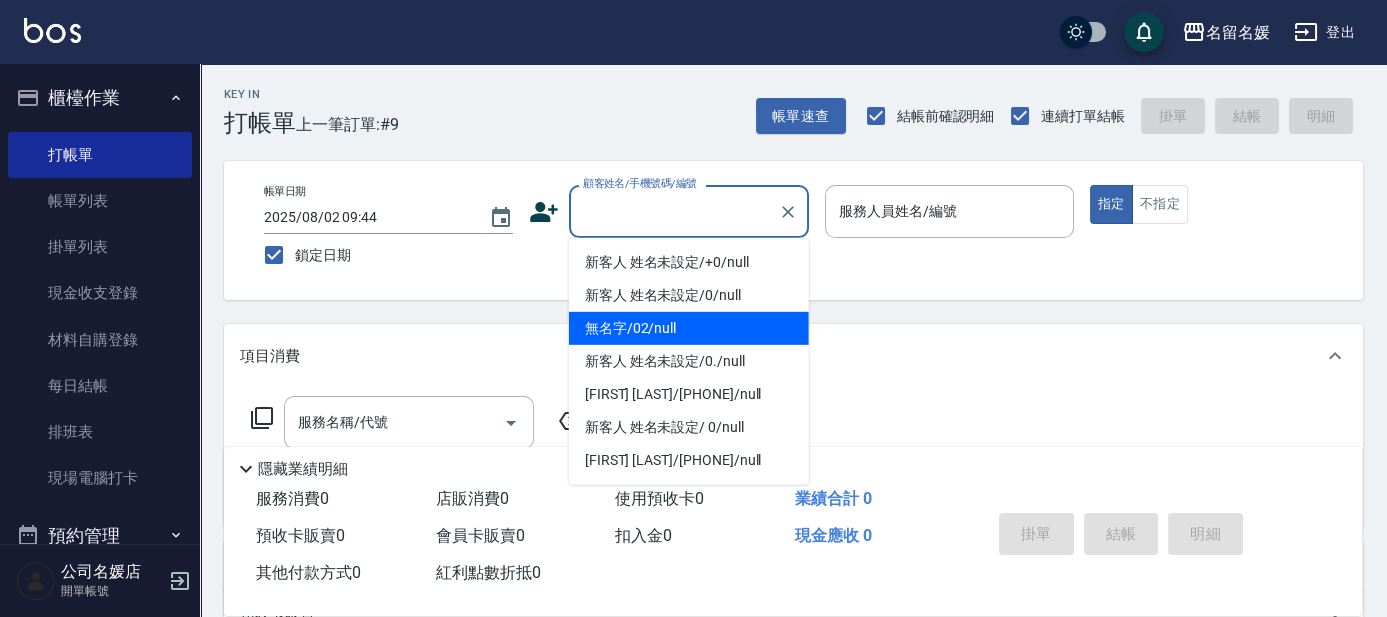 click on "無名字/02/null" at bounding box center [689, 328] 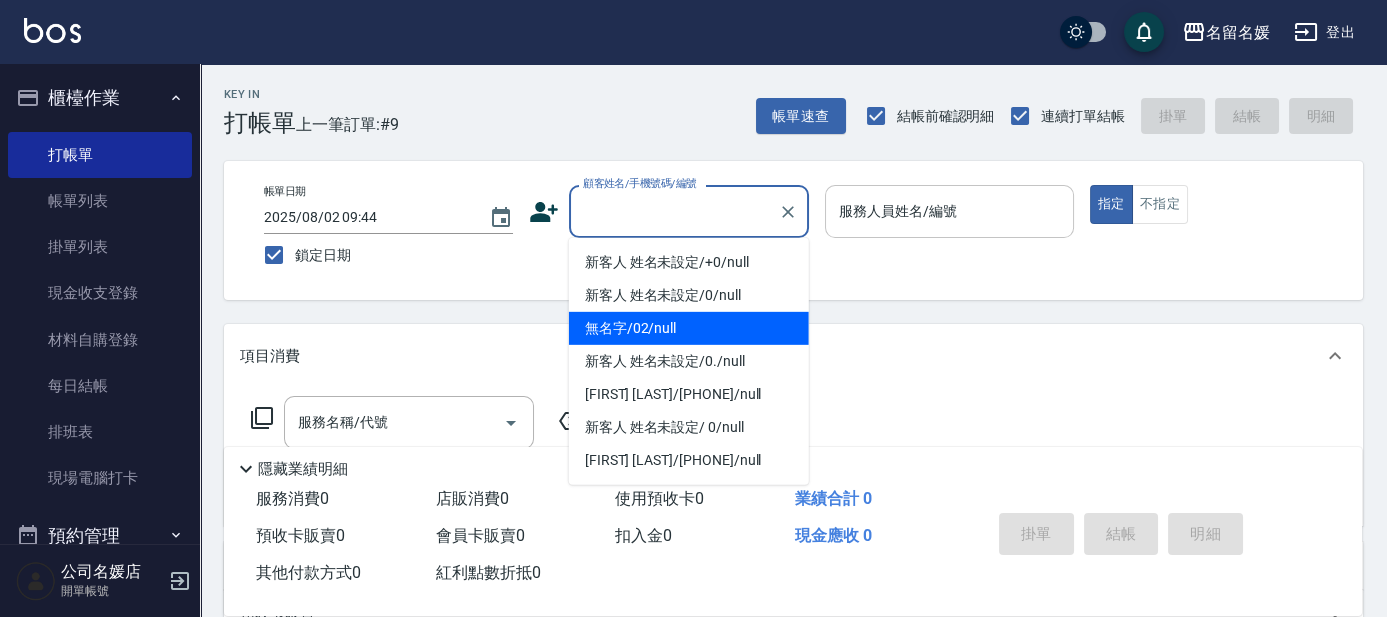 type on "無名字/02/null" 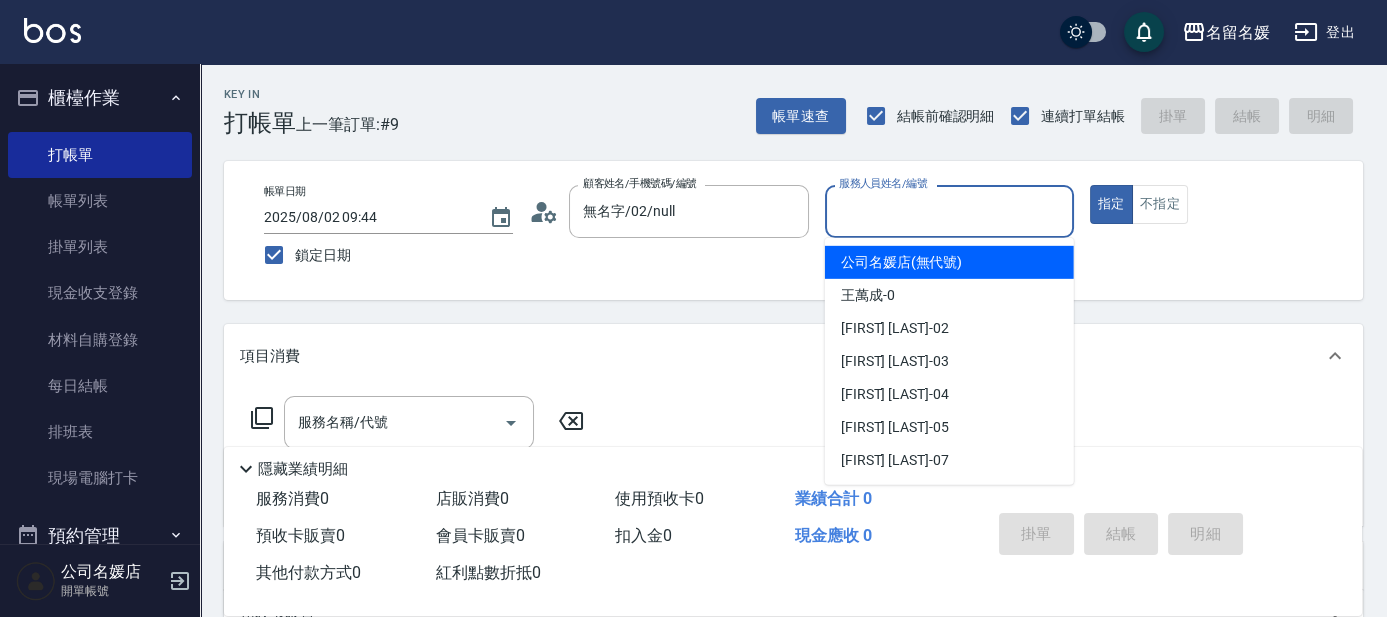 click on "服務人員姓名/編號" at bounding box center [949, 211] 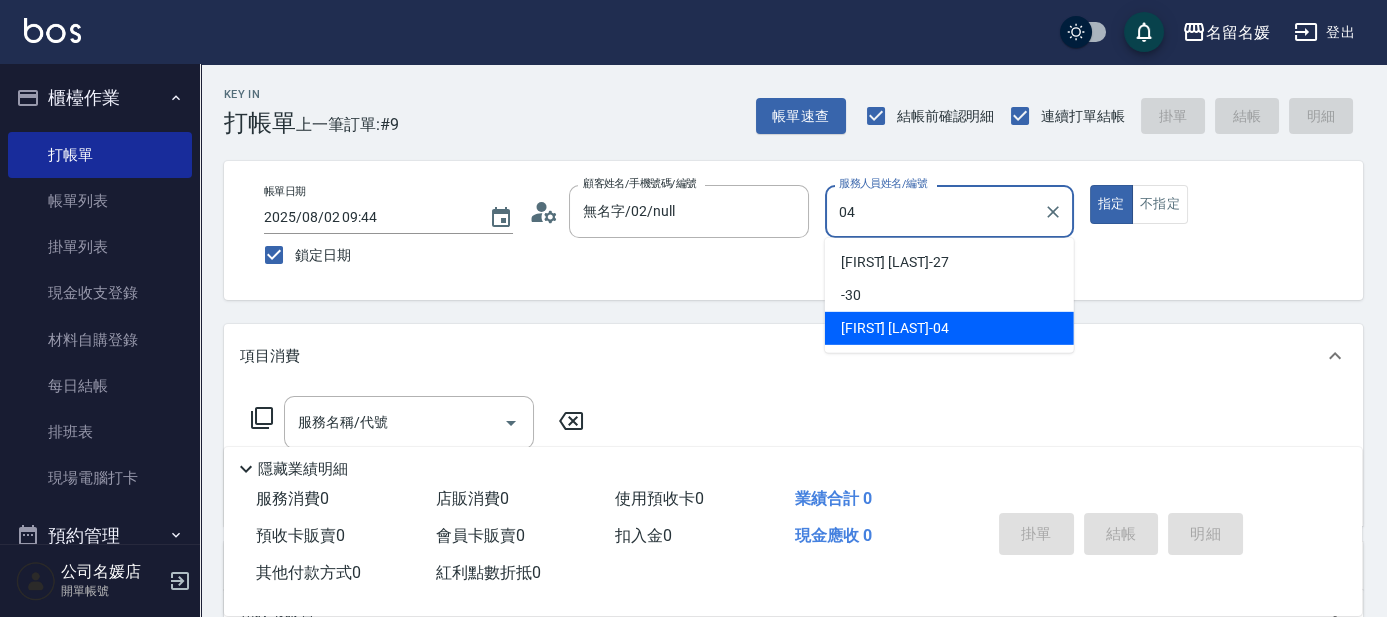 type on "[LAST] [FIRST]-04" 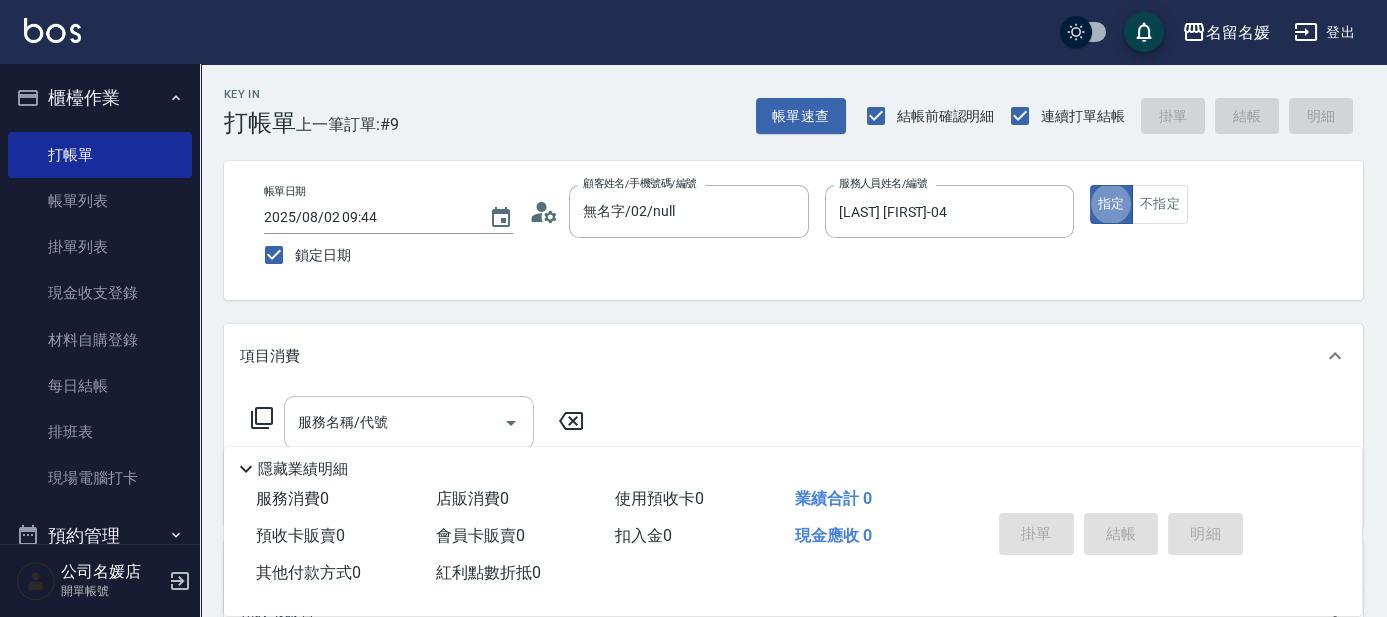 click on "服務名稱/代號" at bounding box center [394, 422] 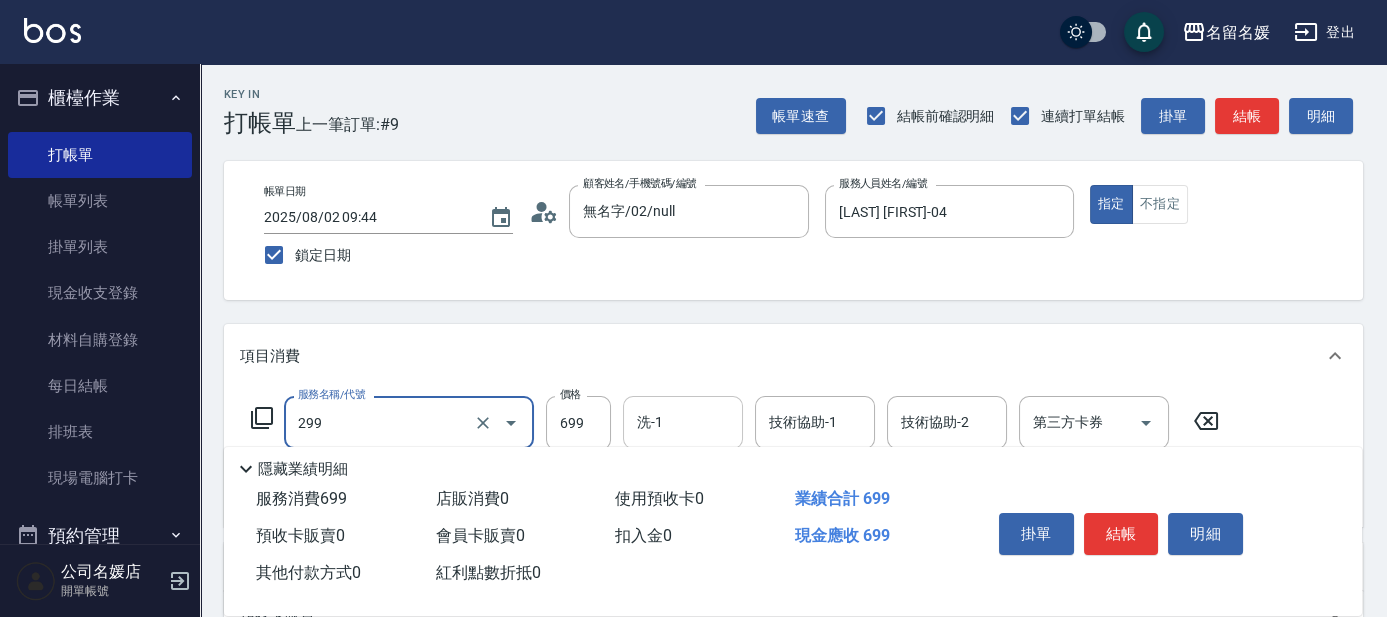click on "洗-1 洗-1" at bounding box center (683, 422) 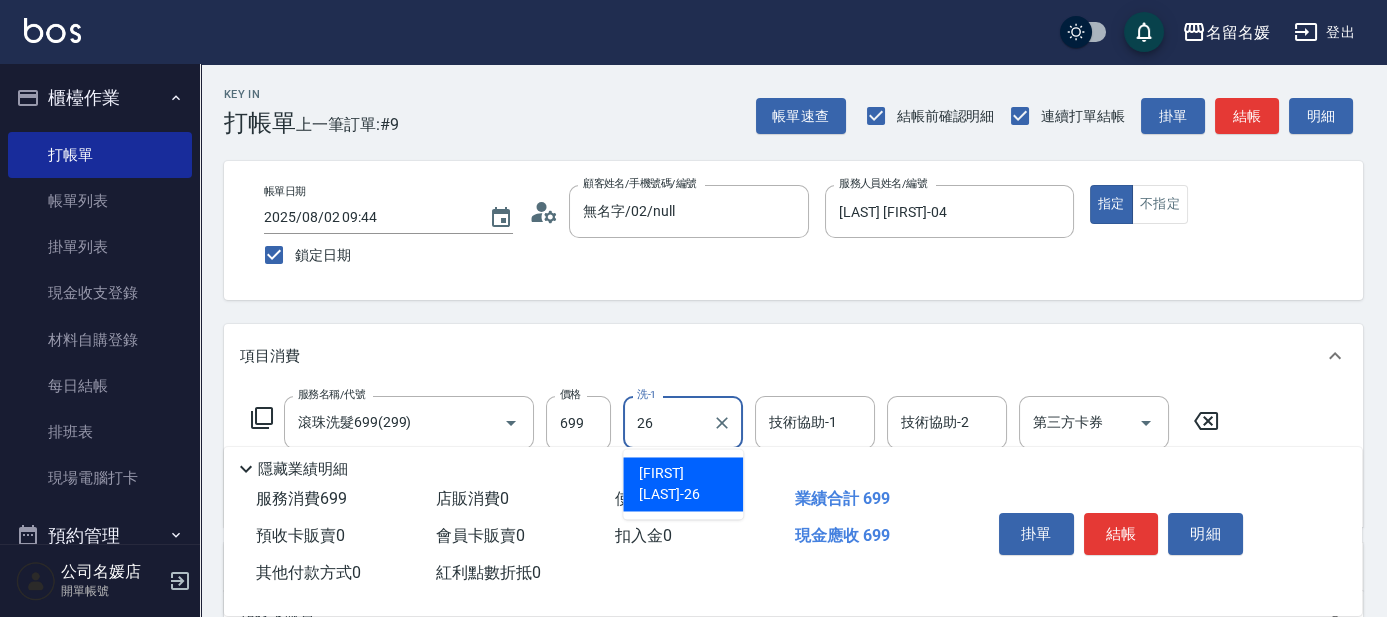 type on "[FIRST] [LAST]-26" 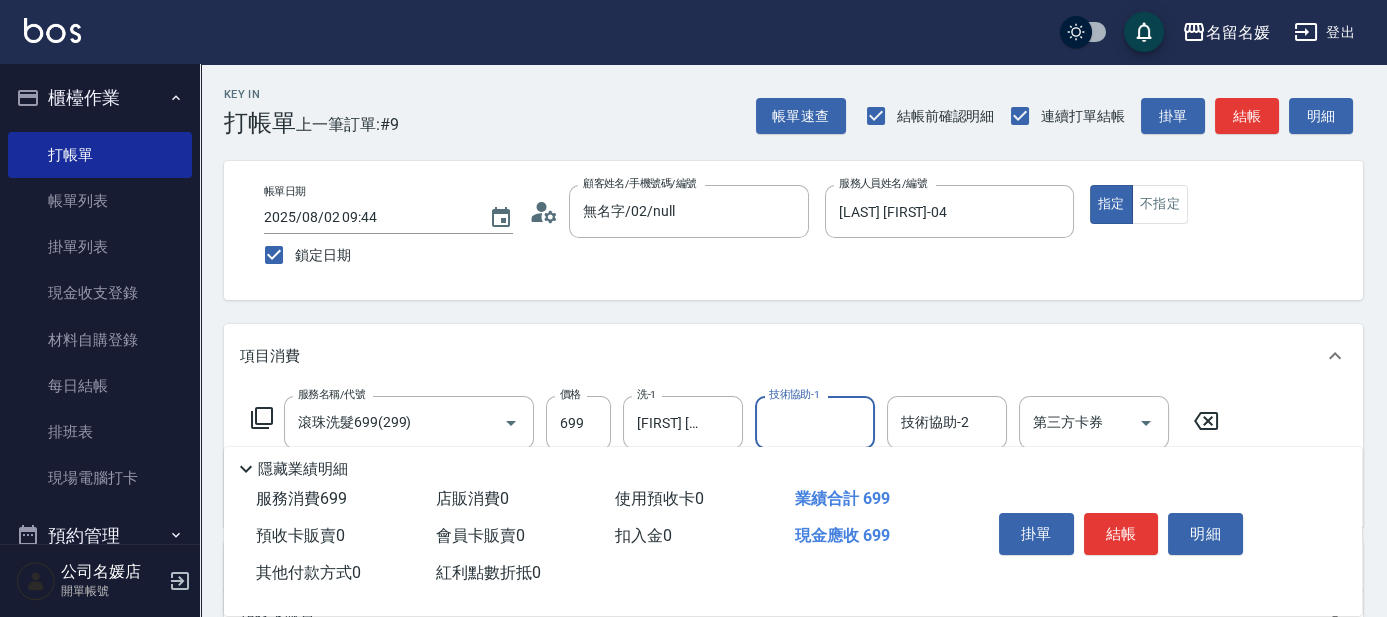 click on "技術協助-1" at bounding box center [815, 422] 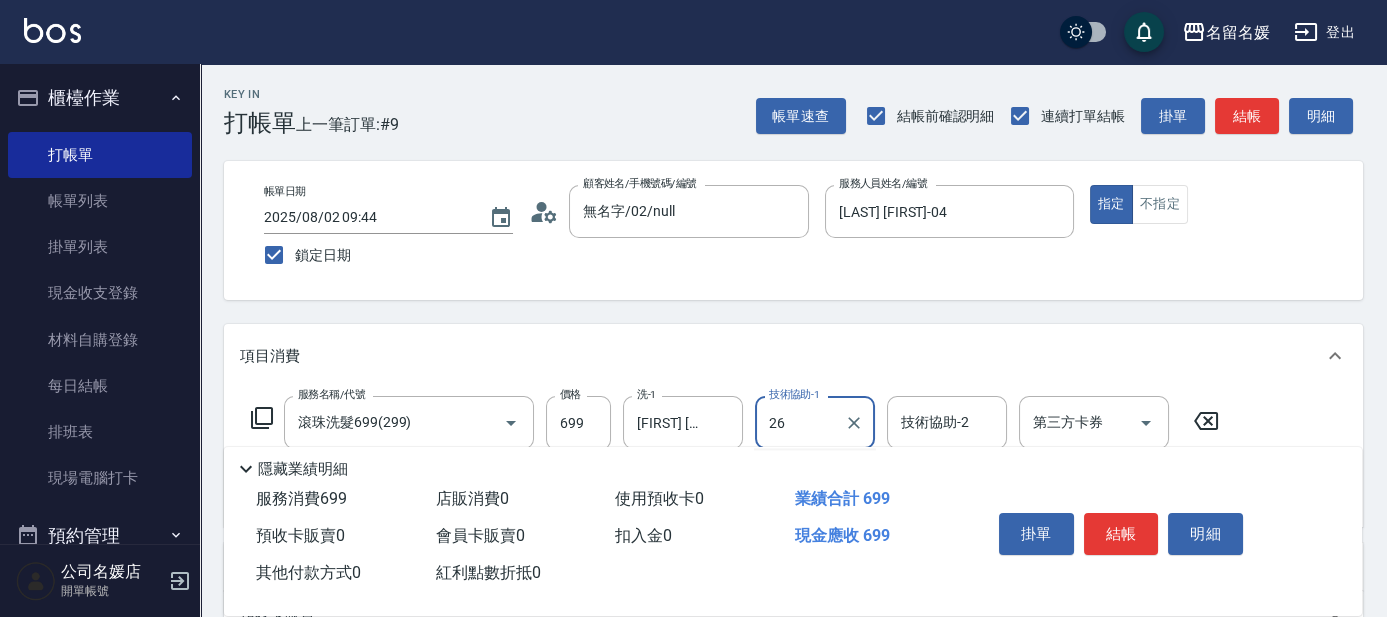 type on "[FIRST] [LAST]-26" 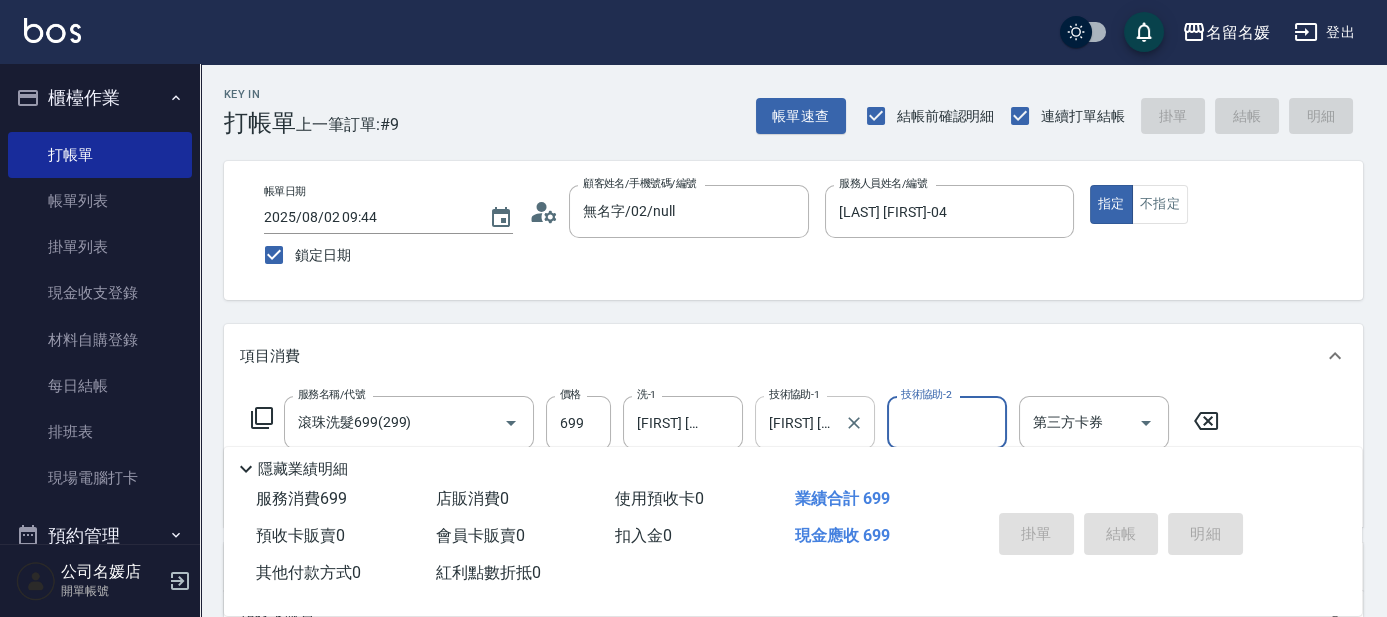 type 